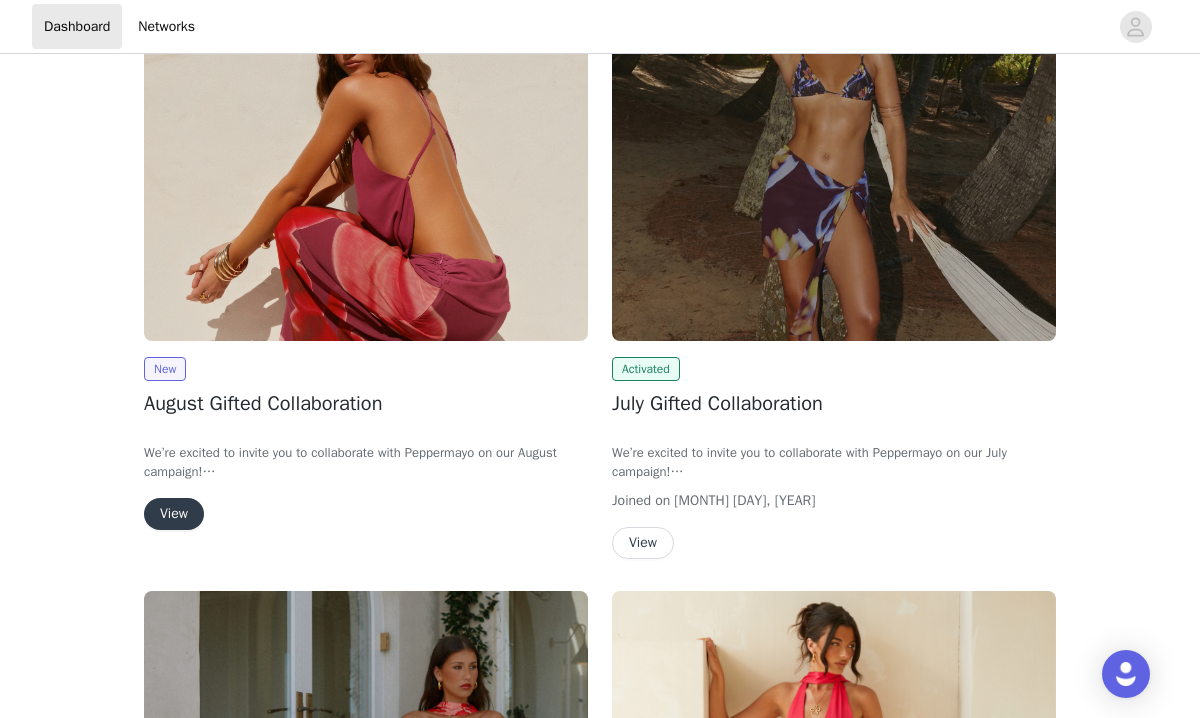 scroll, scrollTop: 197, scrollLeft: 0, axis: vertical 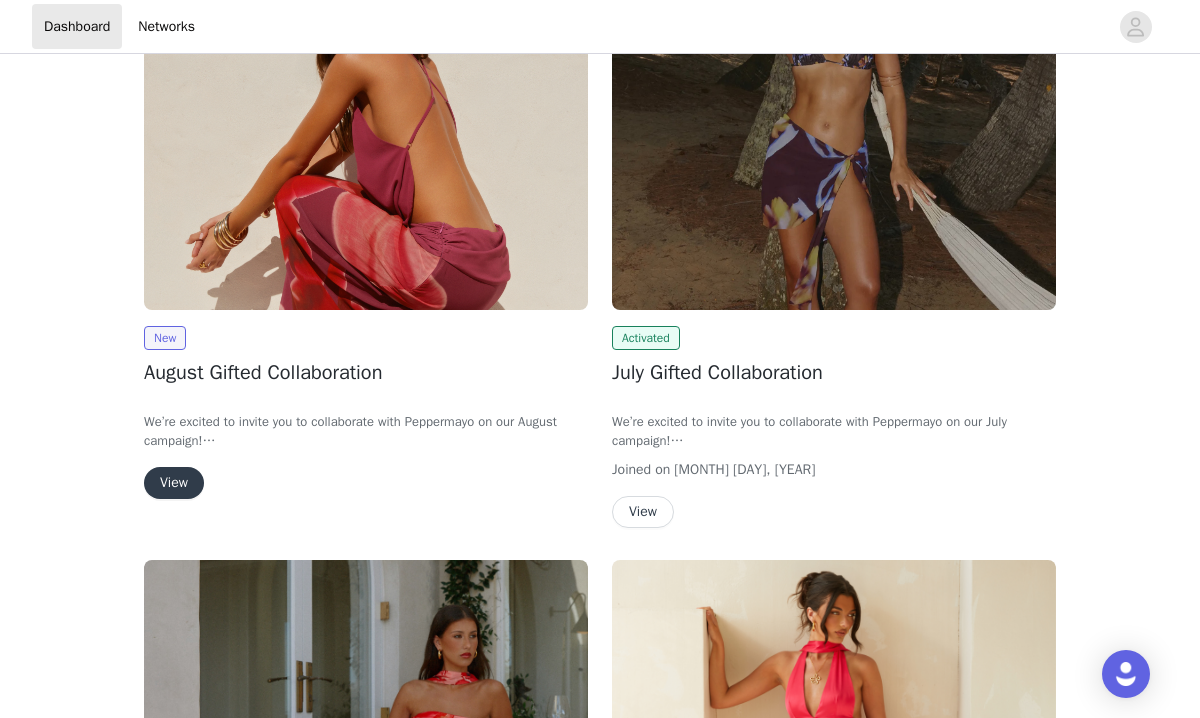 click on "View" at bounding box center [174, 483] 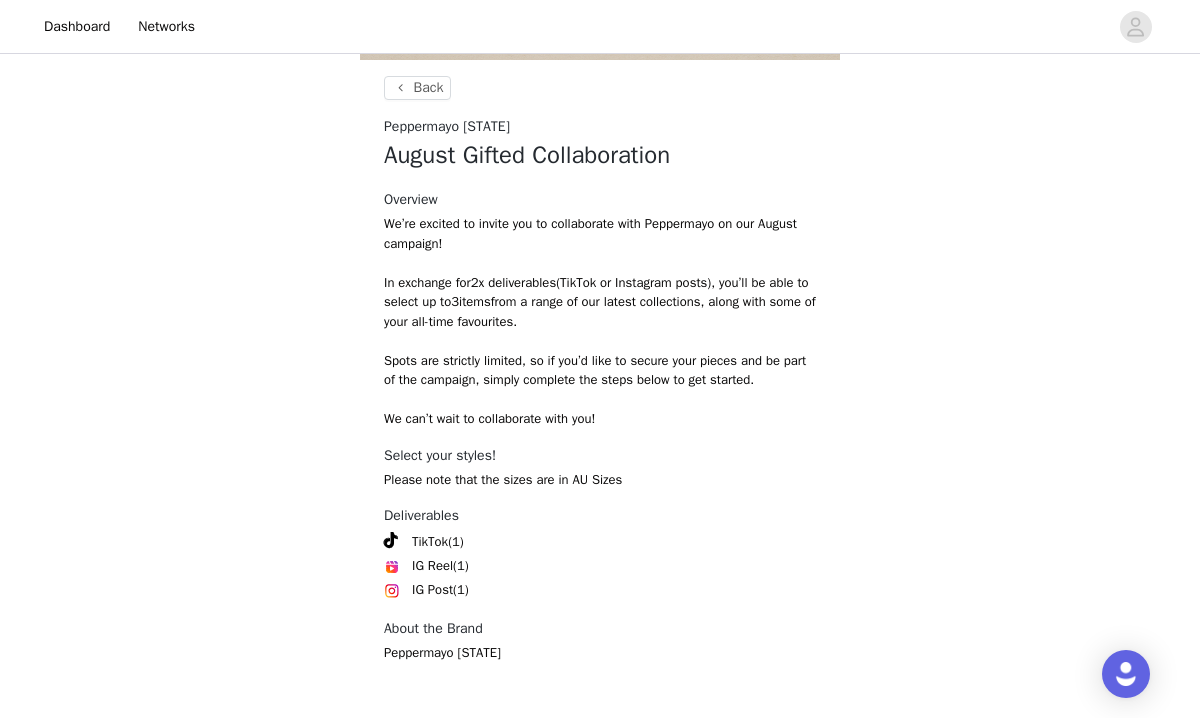 scroll, scrollTop: 798, scrollLeft: 0, axis: vertical 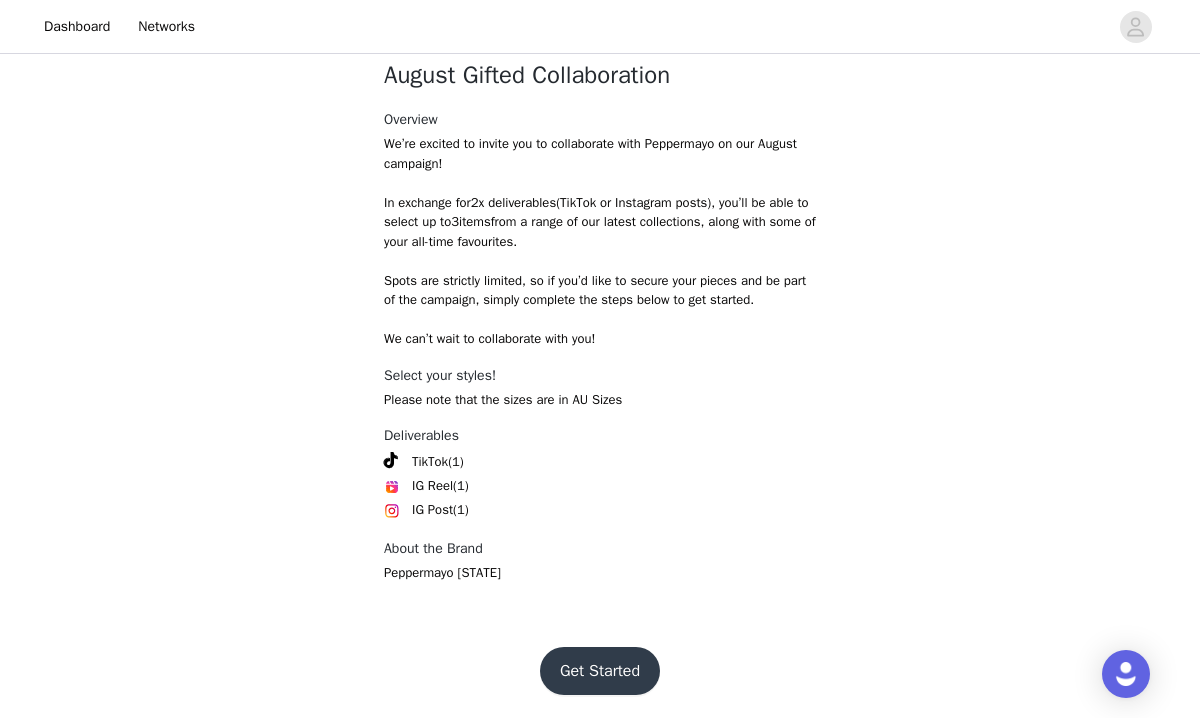 click on "Get Started" at bounding box center (600, 671) 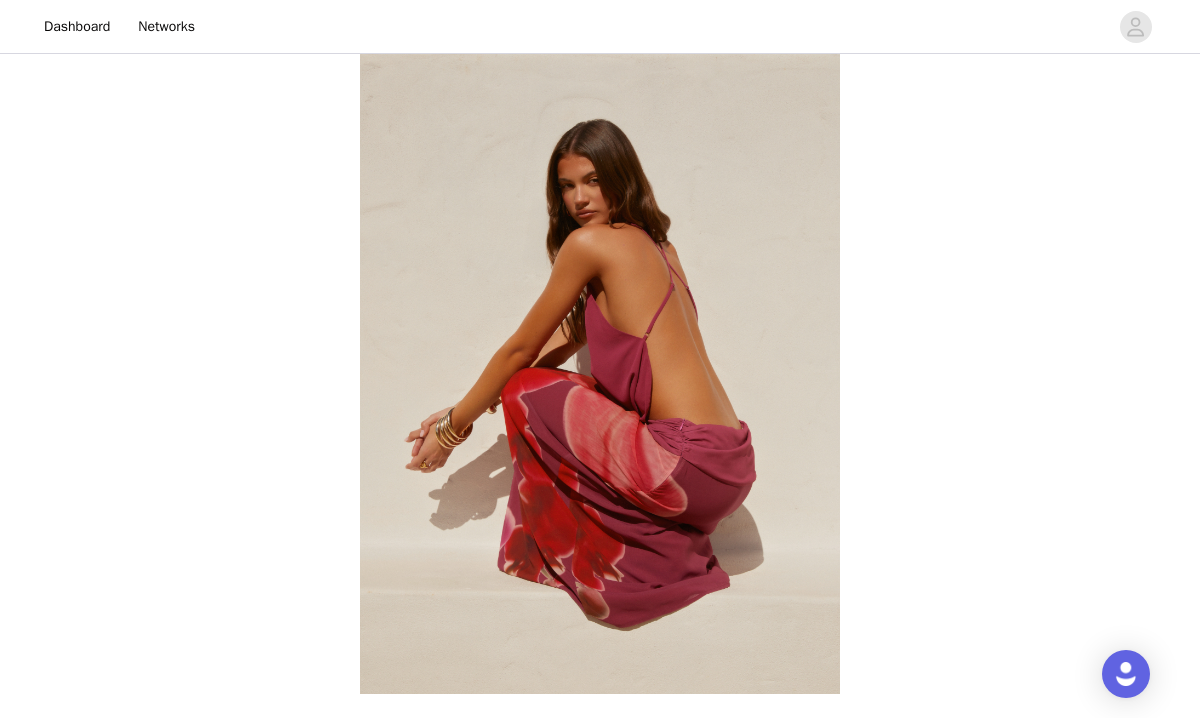 scroll, scrollTop: 798, scrollLeft: 0, axis: vertical 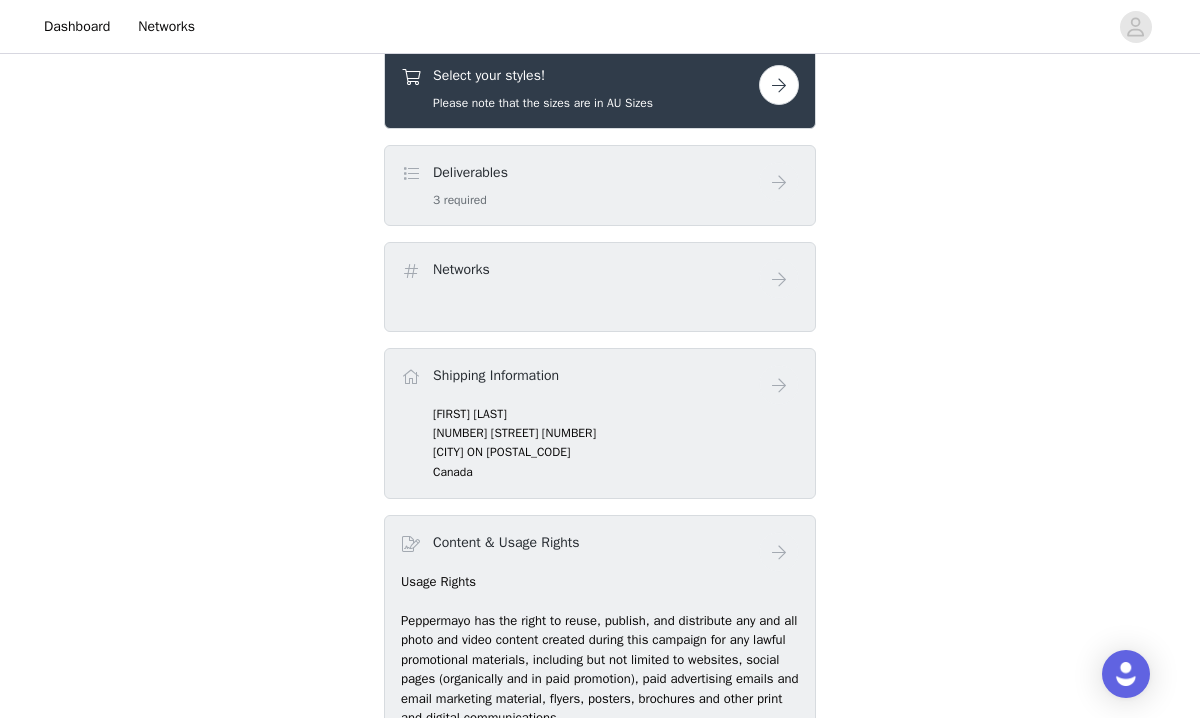click at bounding box center (779, 85) 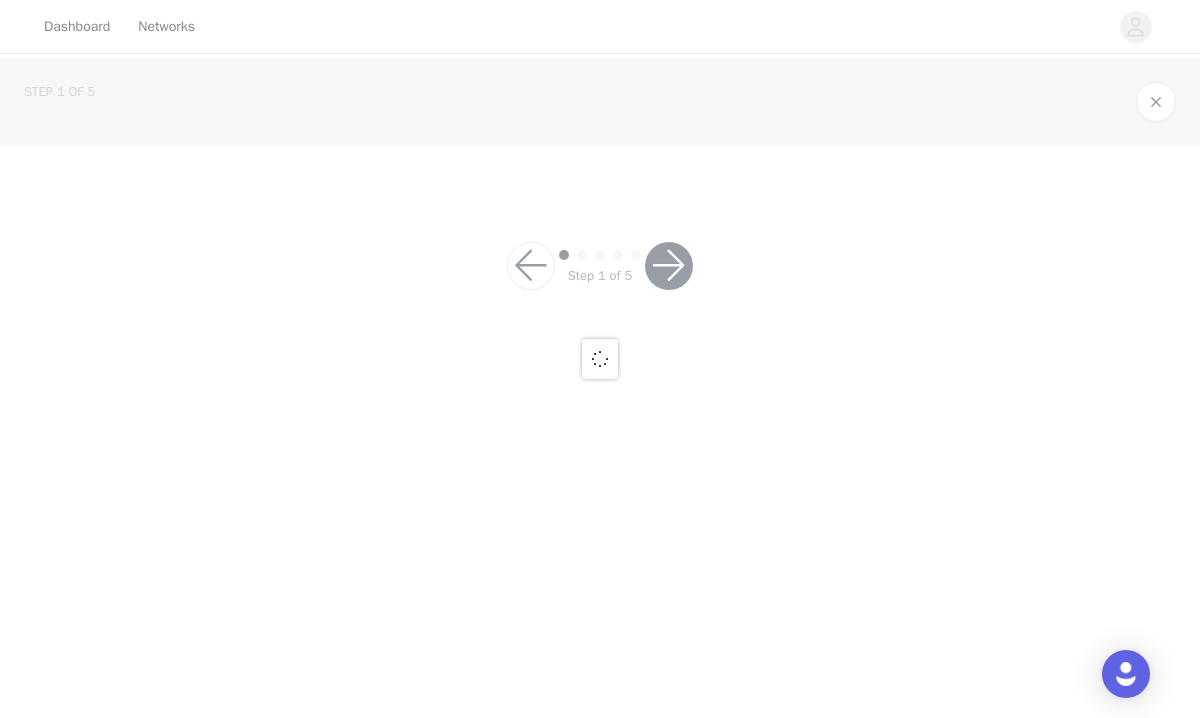scroll, scrollTop: 0, scrollLeft: 0, axis: both 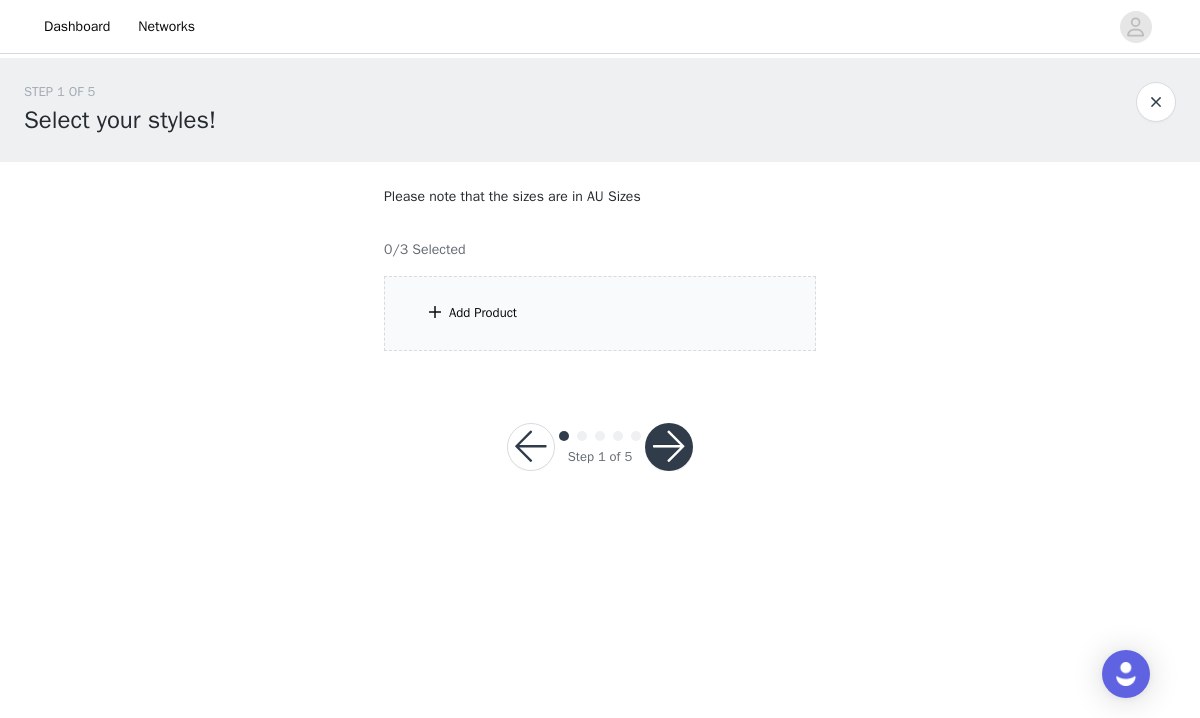 click on "Add Product" at bounding box center (600, 313) 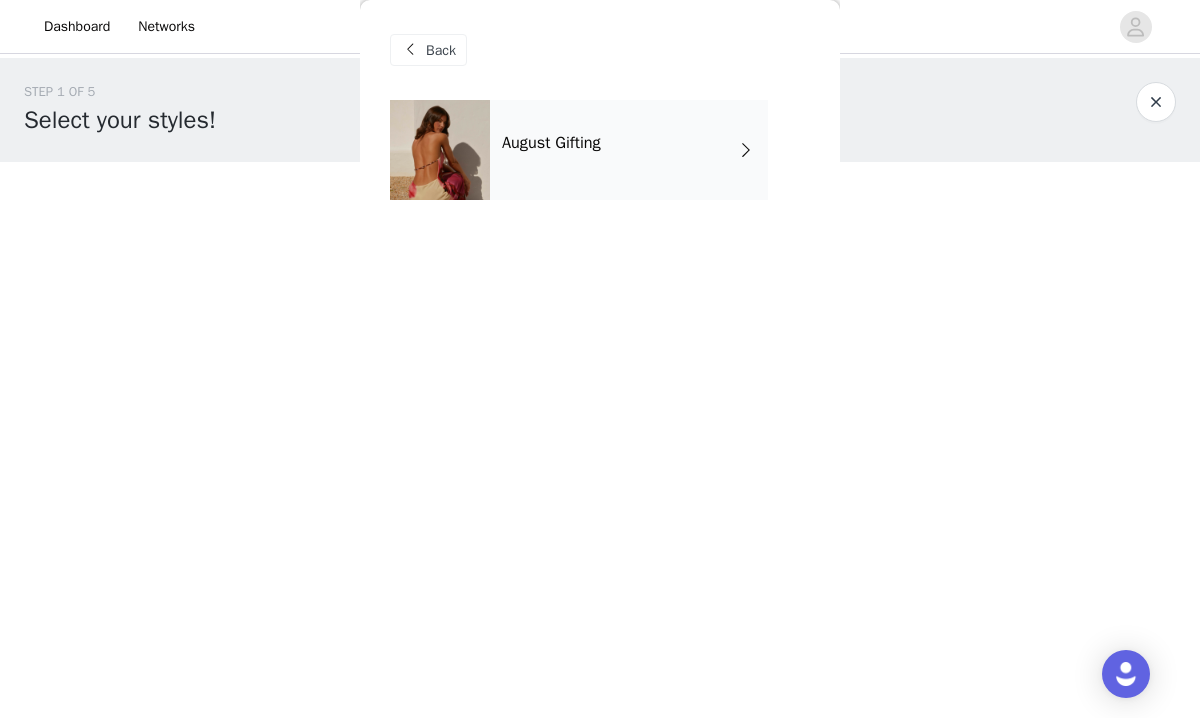 click on "August Gifting" at bounding box center (629, 150) 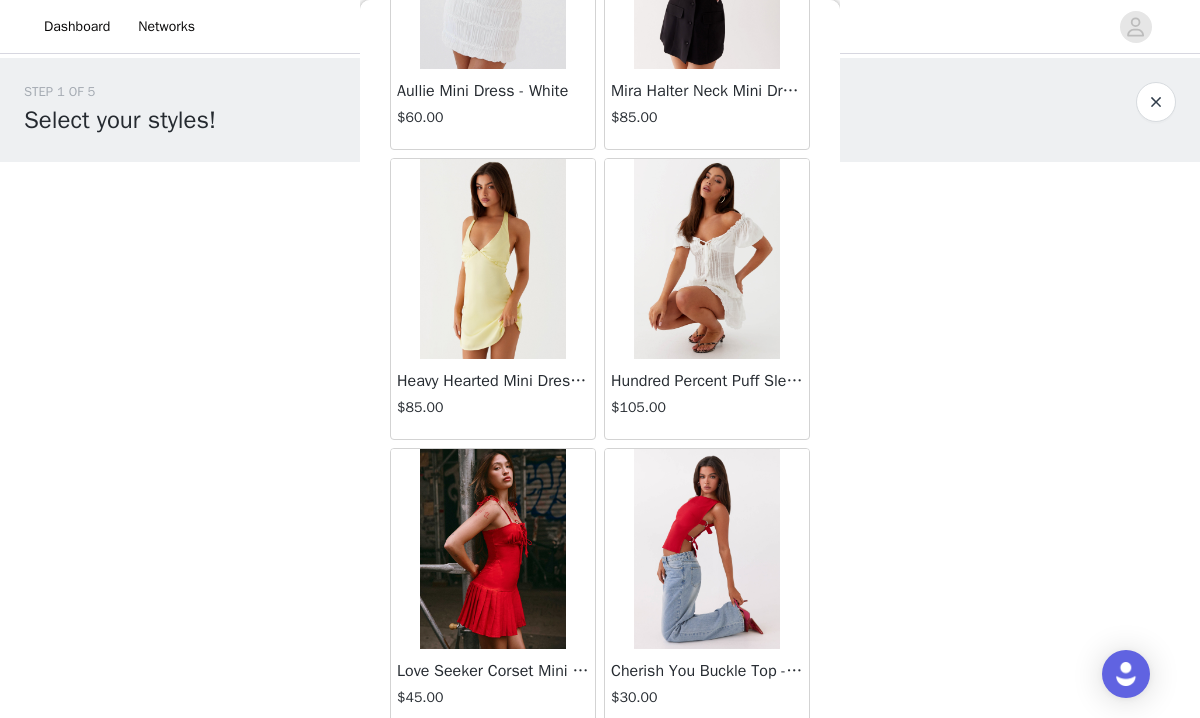 scroll, scrollTop: 237, scrollLeft: 0, axis: vertical 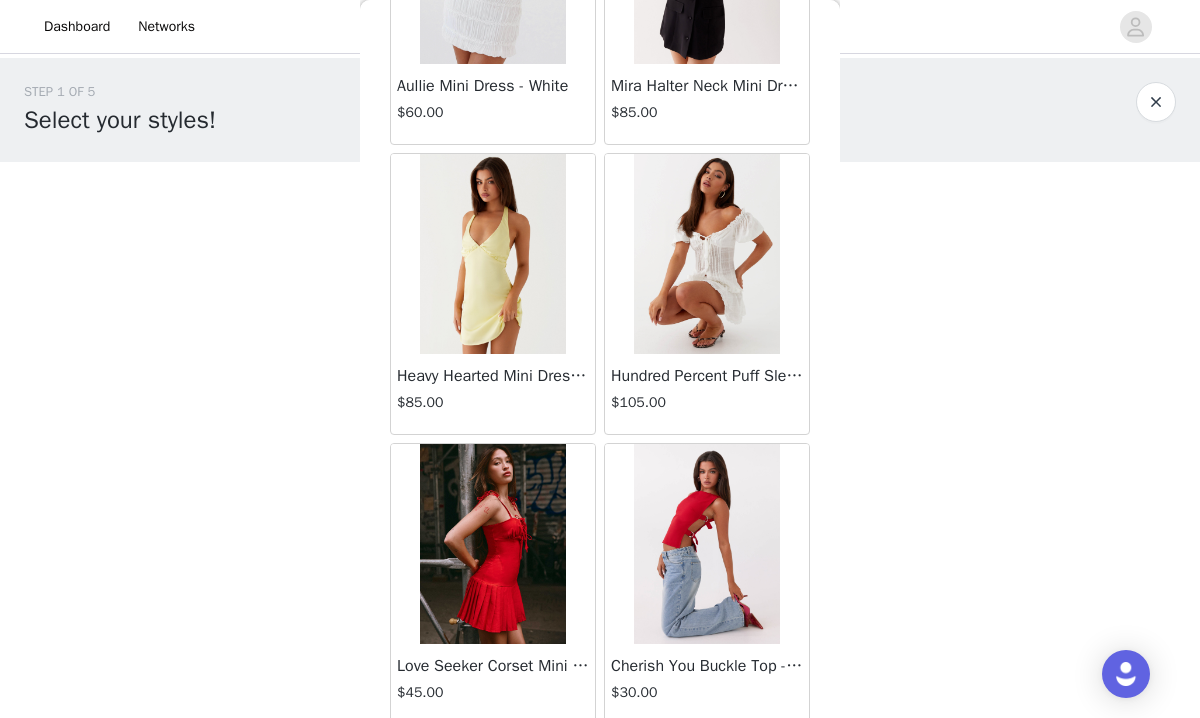 click on "Hundred Percent Puff Sleeve Top - White" at bounding box center [707, 376] 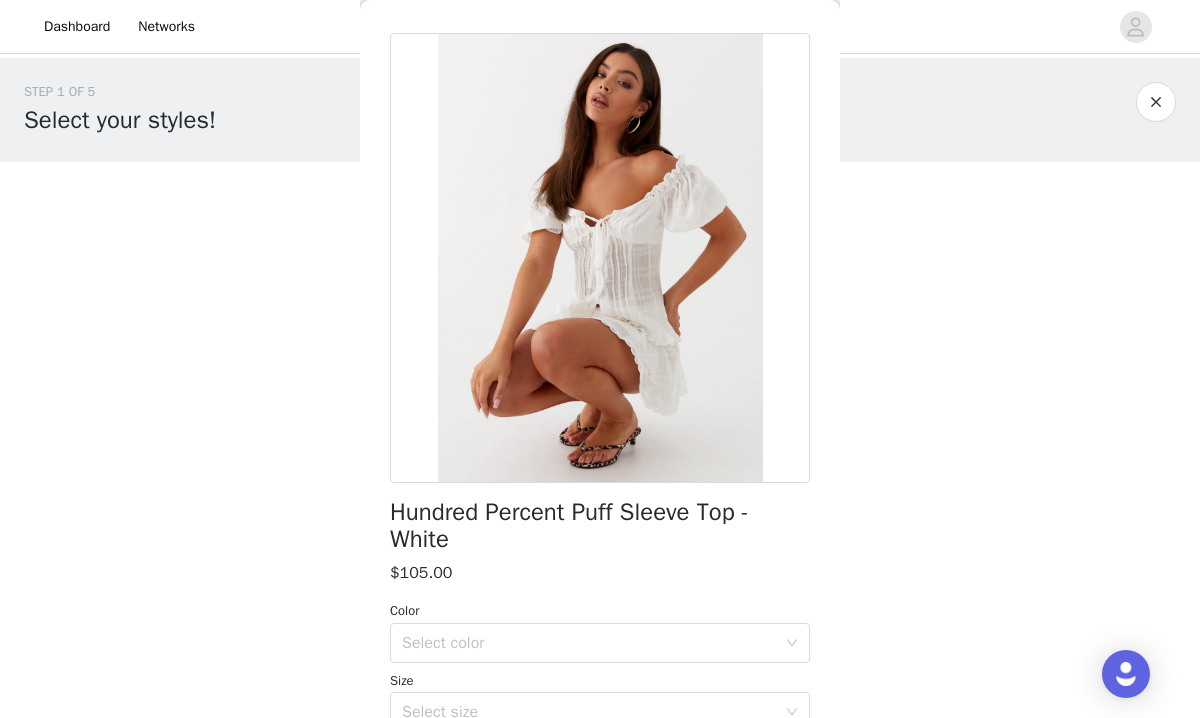 scroll, scrollTop: 66, scrollLeft: 0, axis: vertical 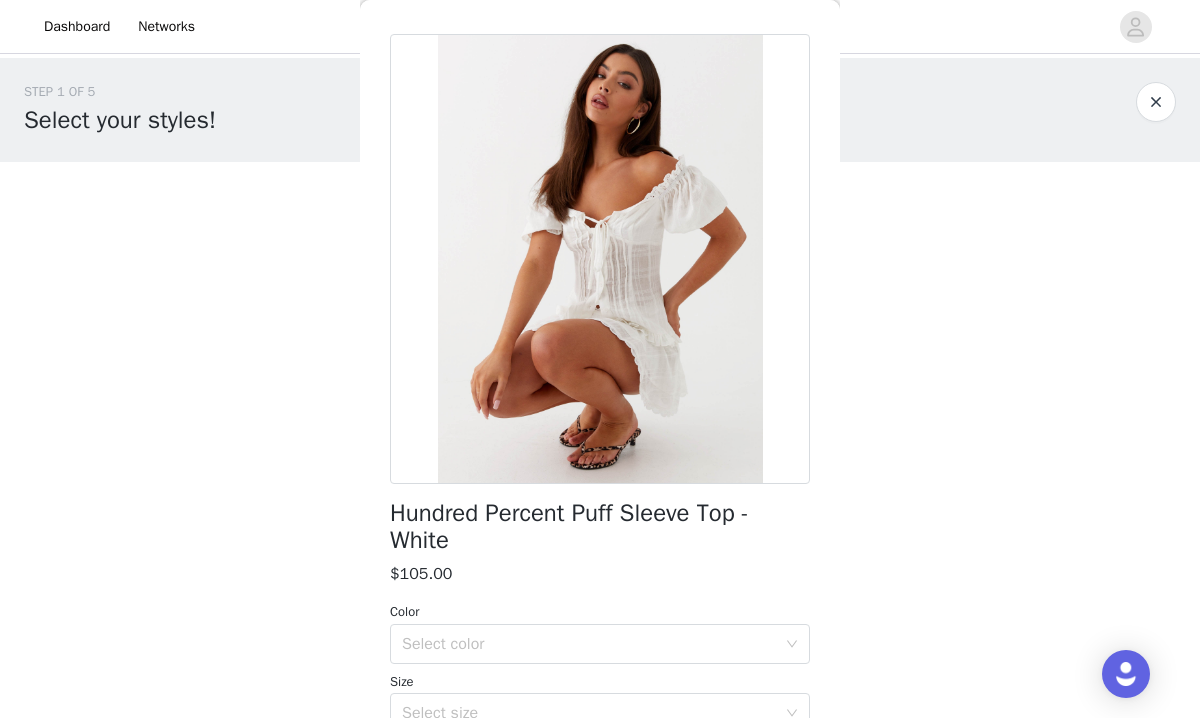 click at bounding box center (1156, 102) 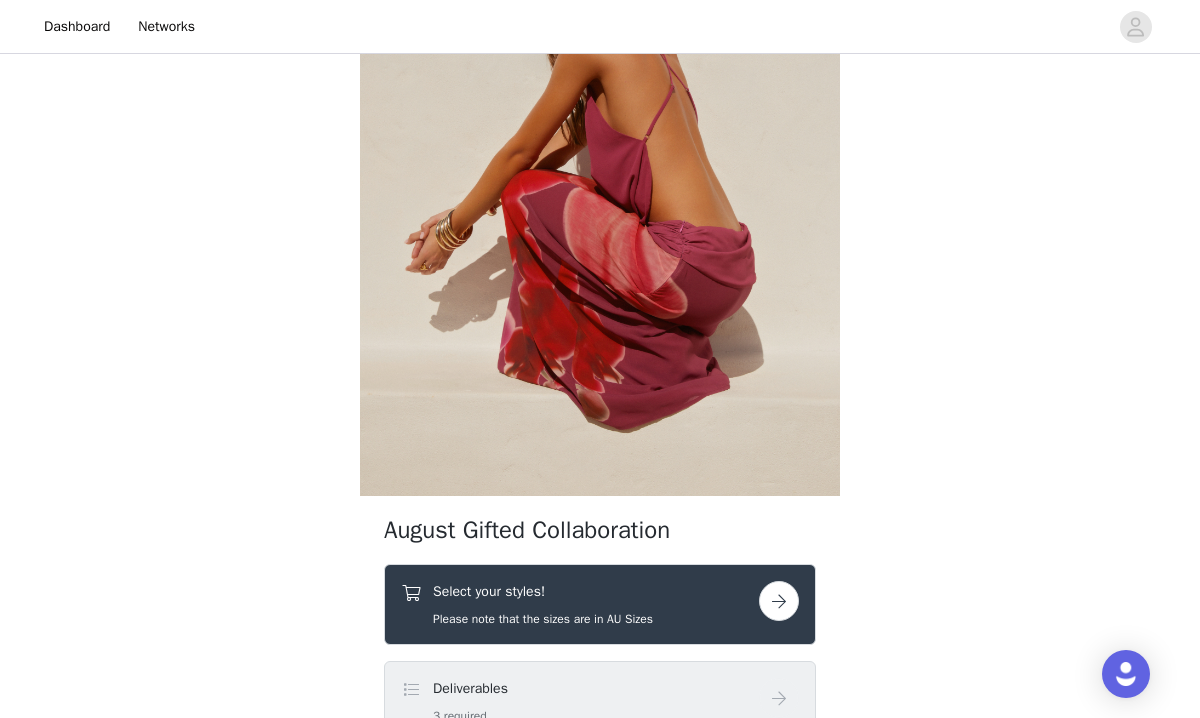 scroll, scrollTop: 327, scrollLeft: 0, axis: vertical 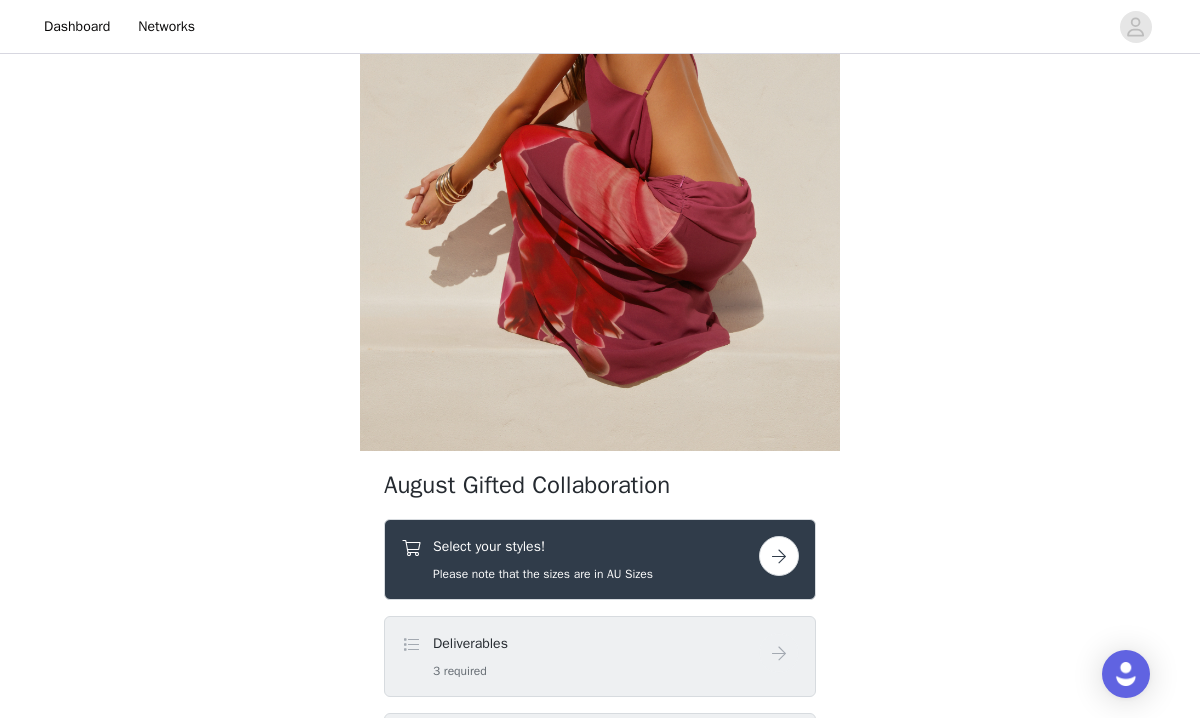 click on "Please note that the sizes are in AU Sizes" at bounding box center [543, 574] 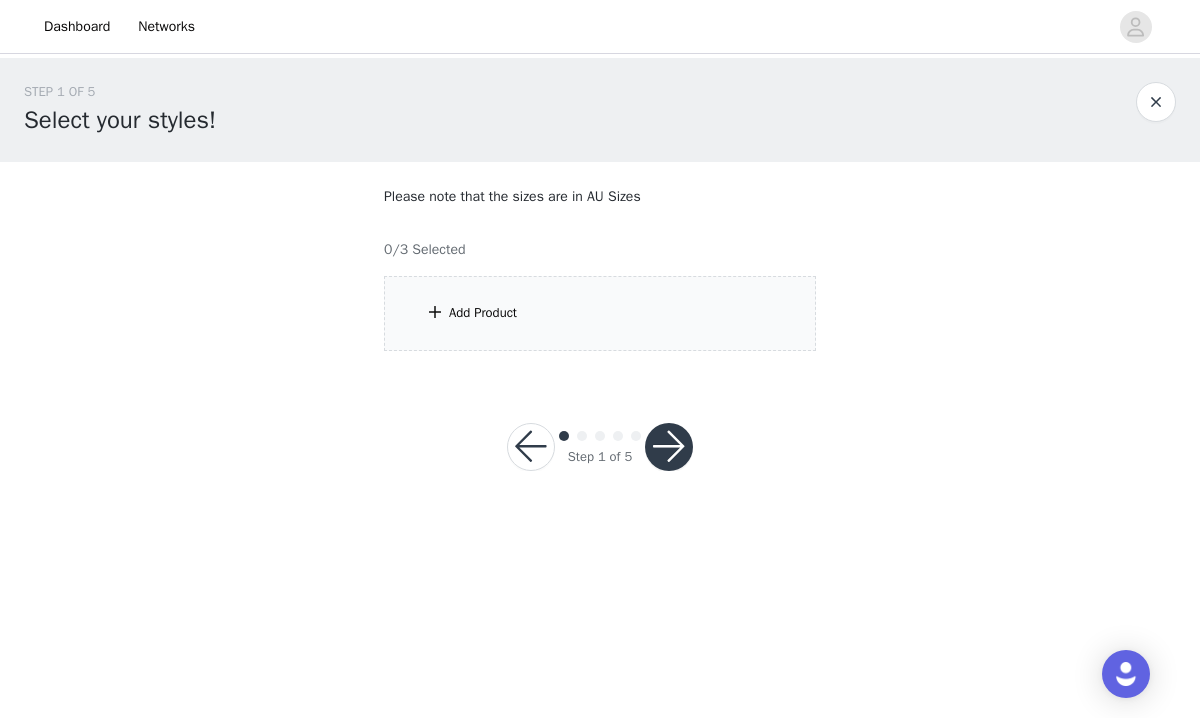 click on "Add Product" at bounding box center [600, 313] 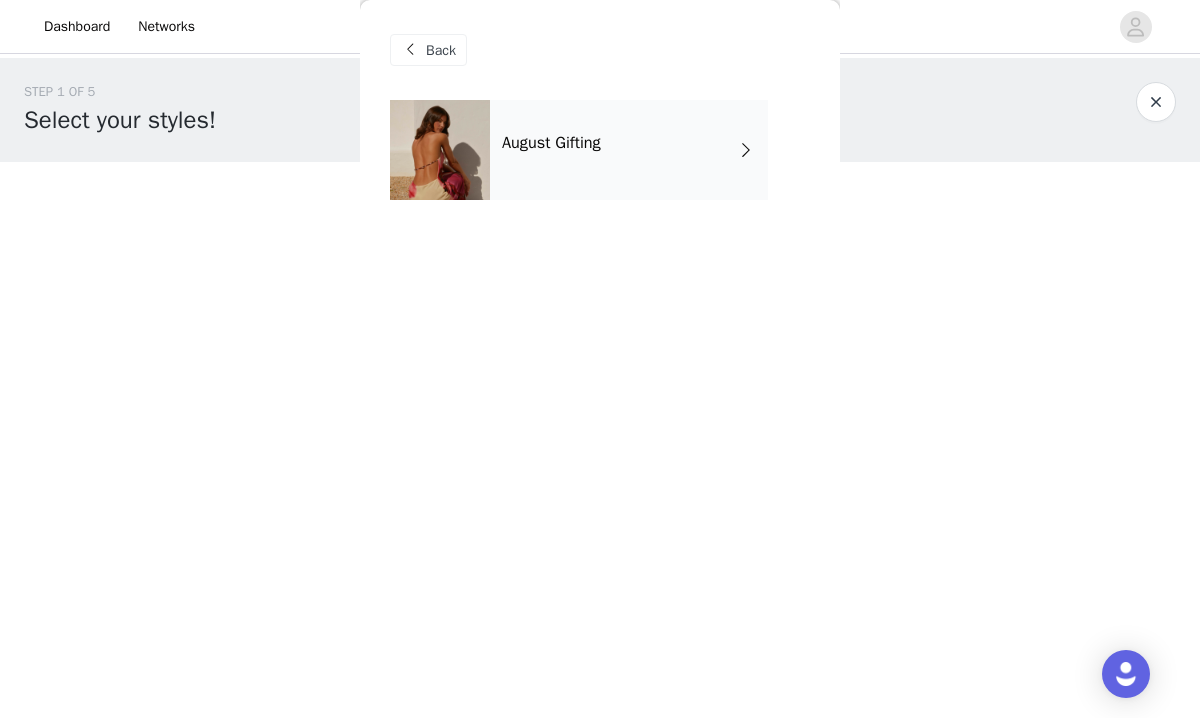 click on "August Gifting" at bounding box center (629, 150) 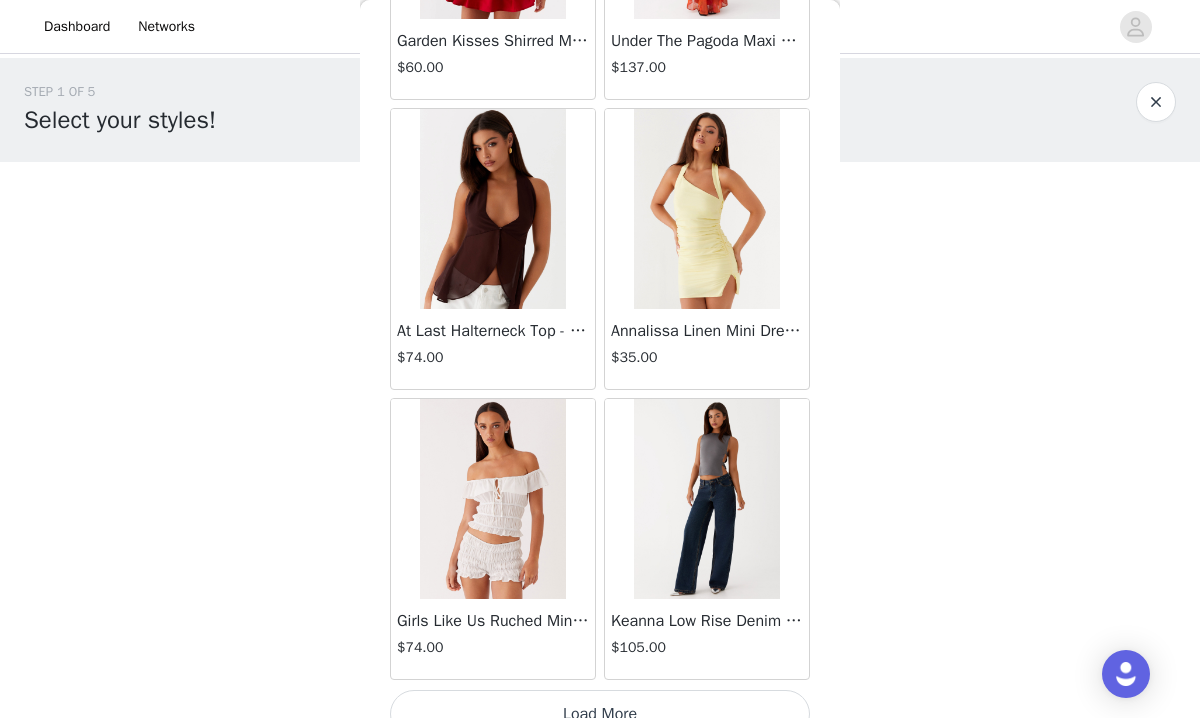 scroll, scrollTop: 2342, scrollLeft: 0, axis: vertical 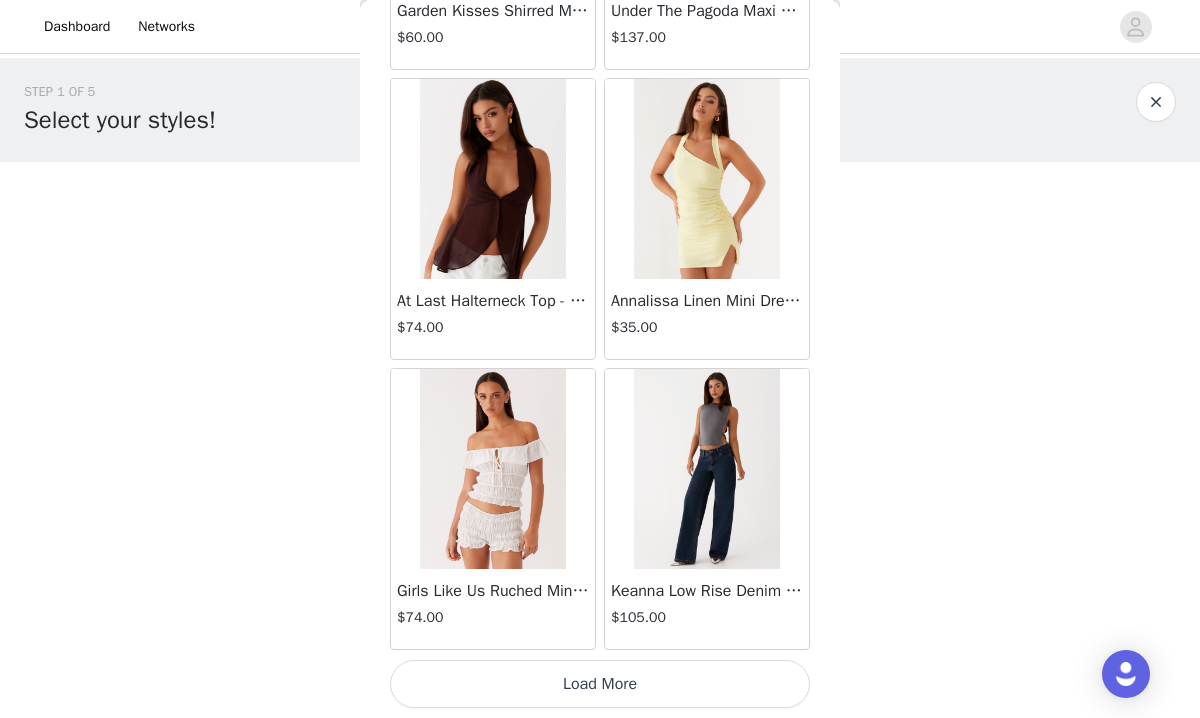 click on "Load More" at bounding box center (600, 684) 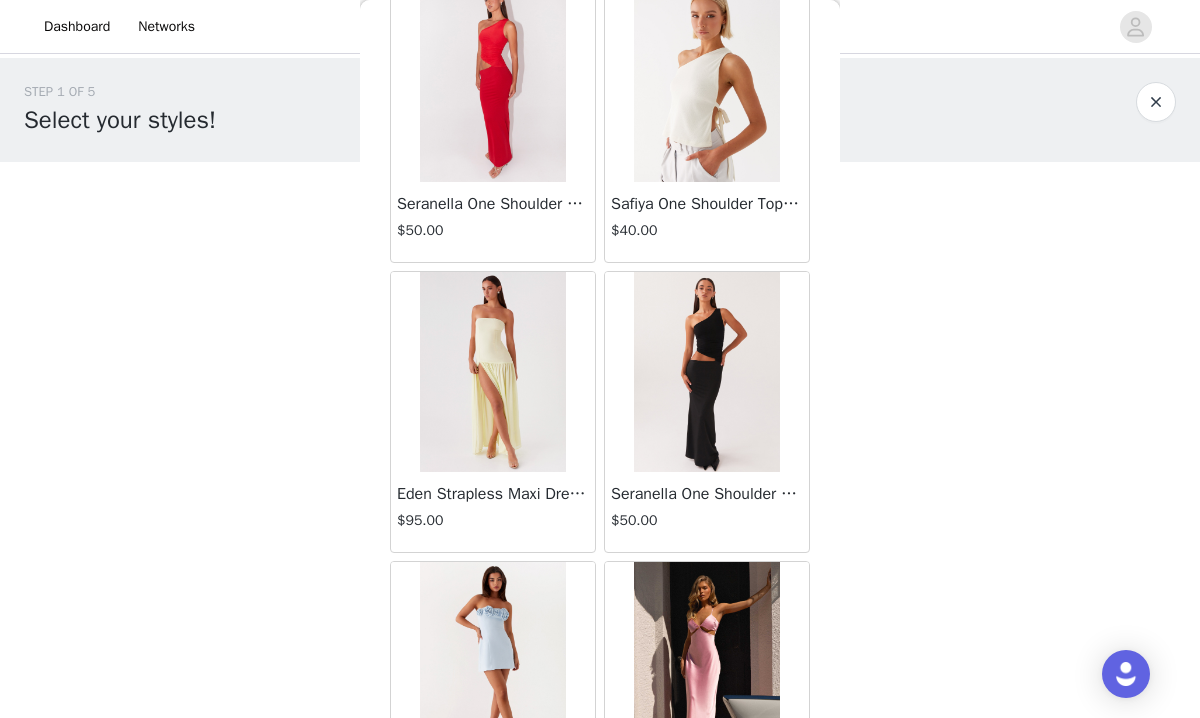 scroll, scrollTop: 5242, scrollLeft: 0, axis: vertical 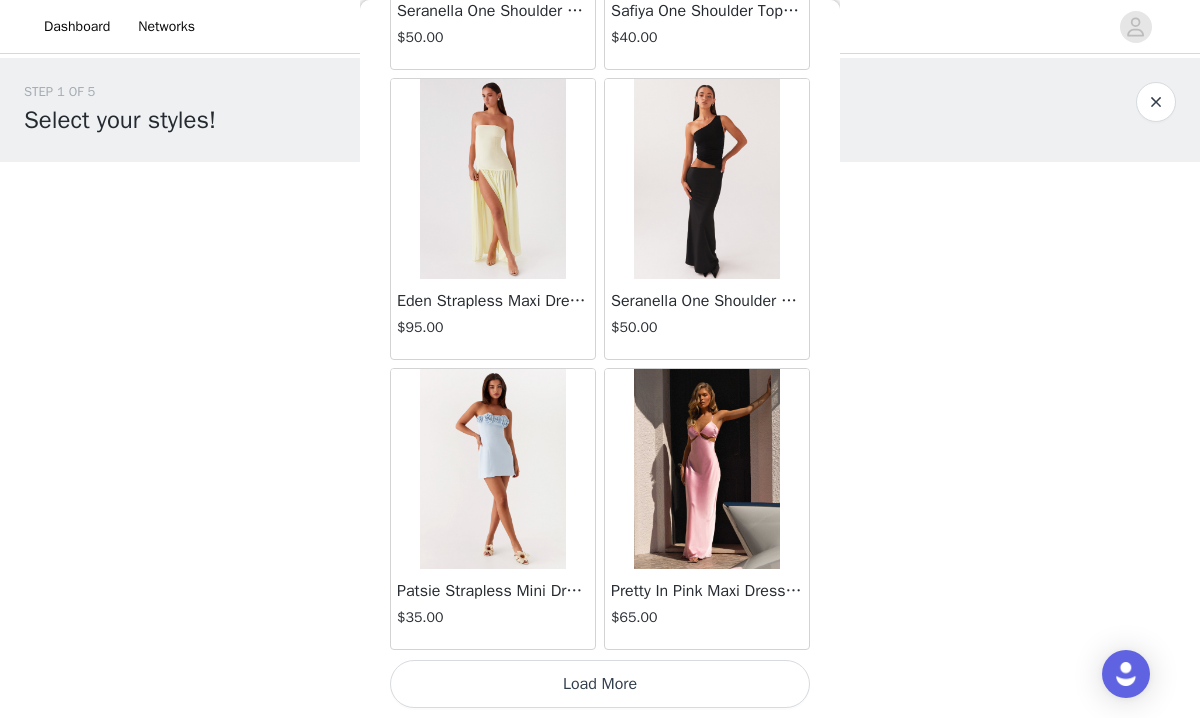 click on "Load More" at bounding box center [600, 684] 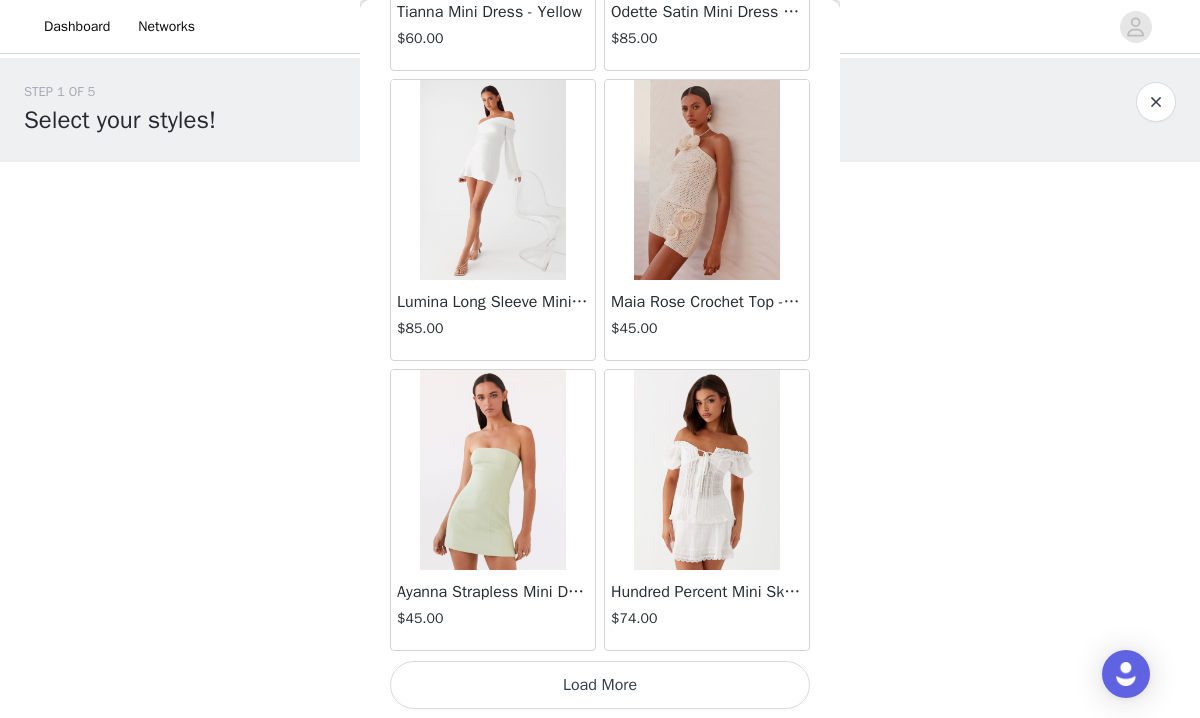 scroll, scrollTop: 8142, scrollLeft: 0, axis: vertical 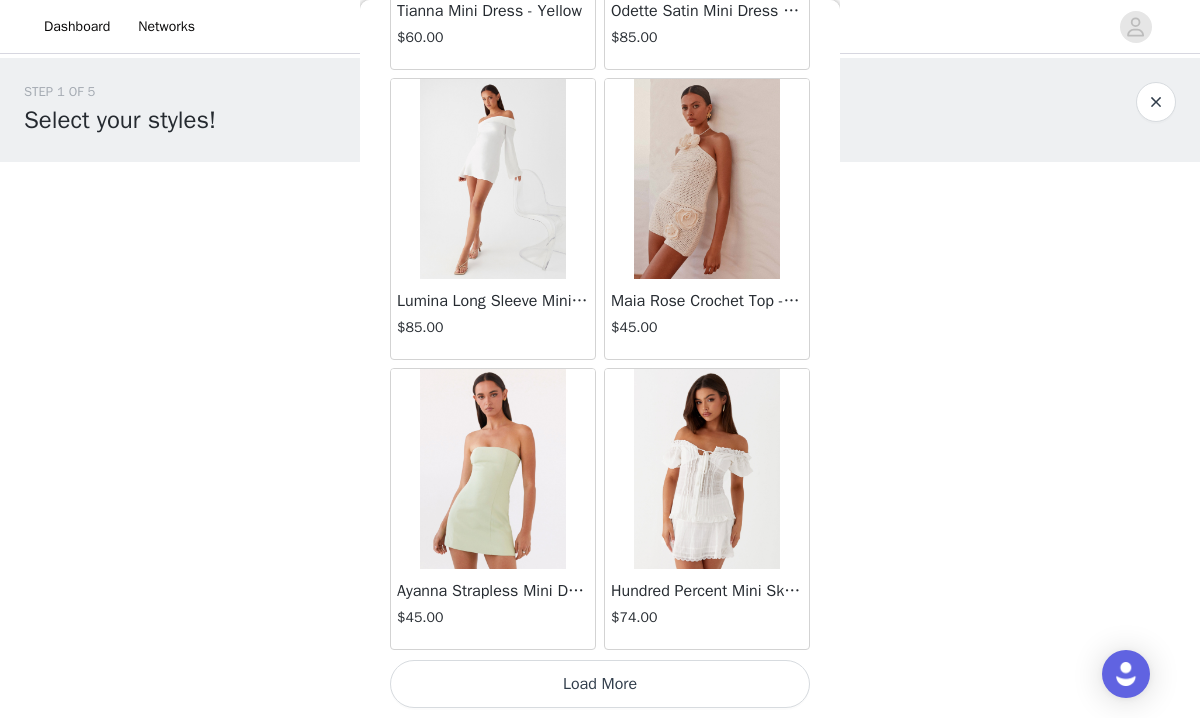 click on "Load More" at bounding box center (600, 684) 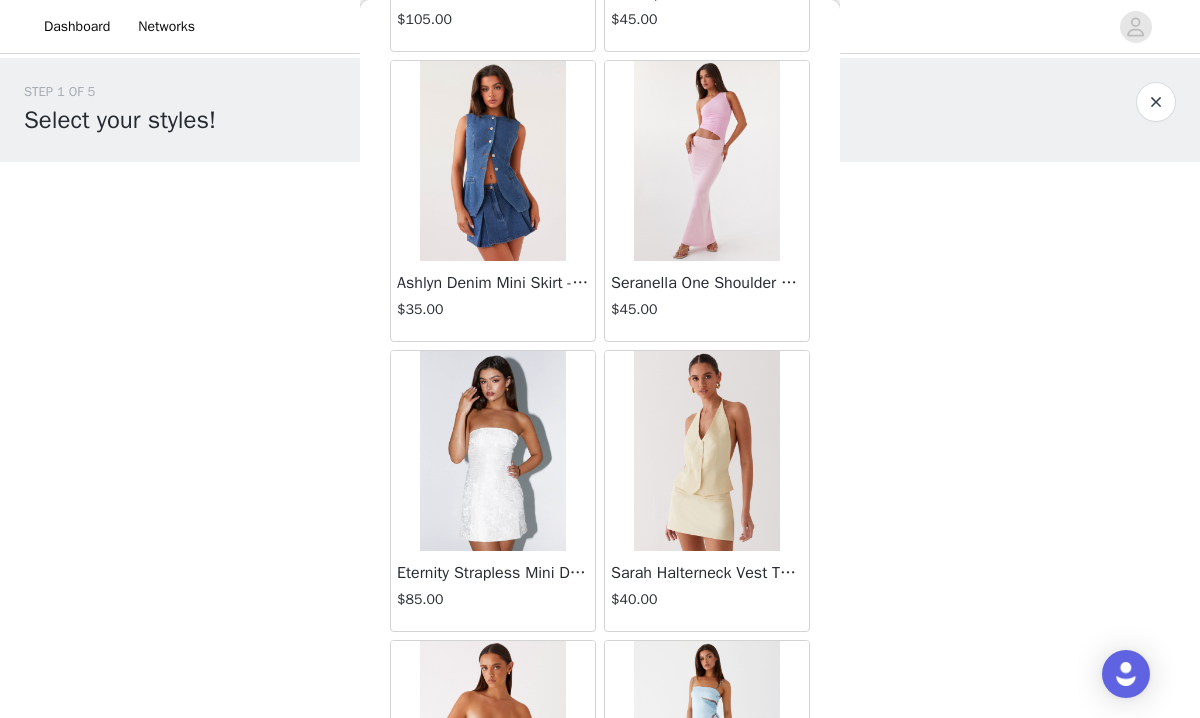 scroll, scrollTop: 11042, scrollLeft: 0, axis: vertical 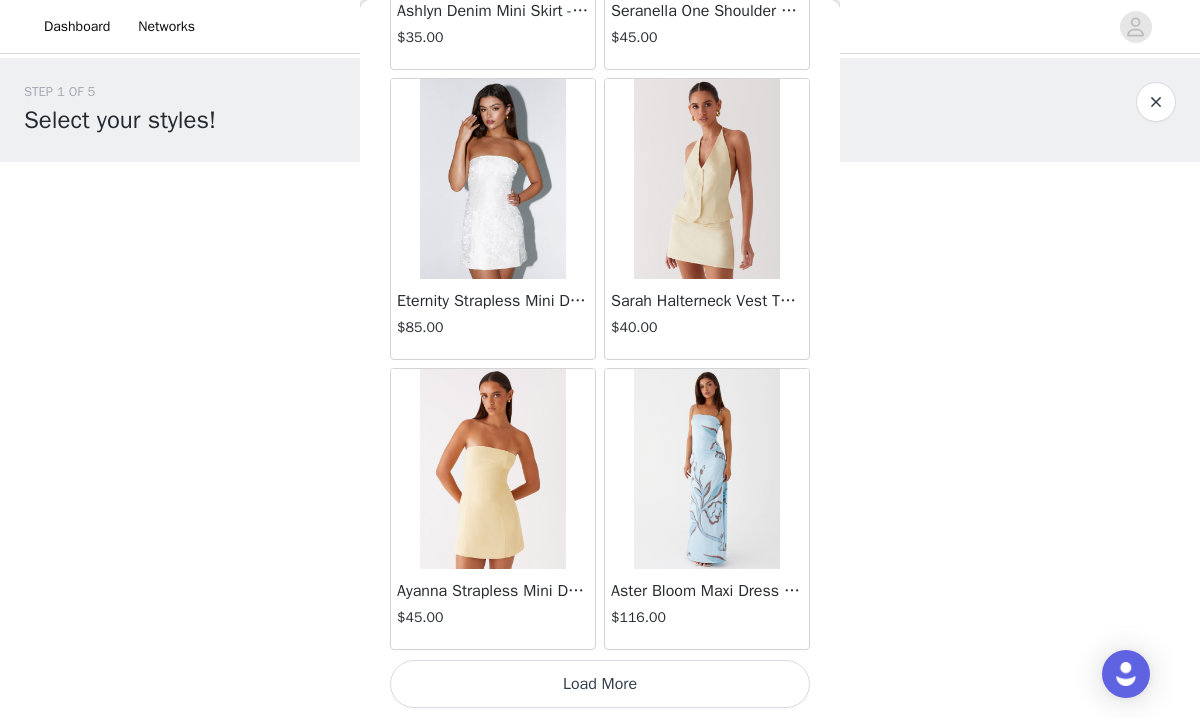click on "Load More" at bounding box center (600, 684) 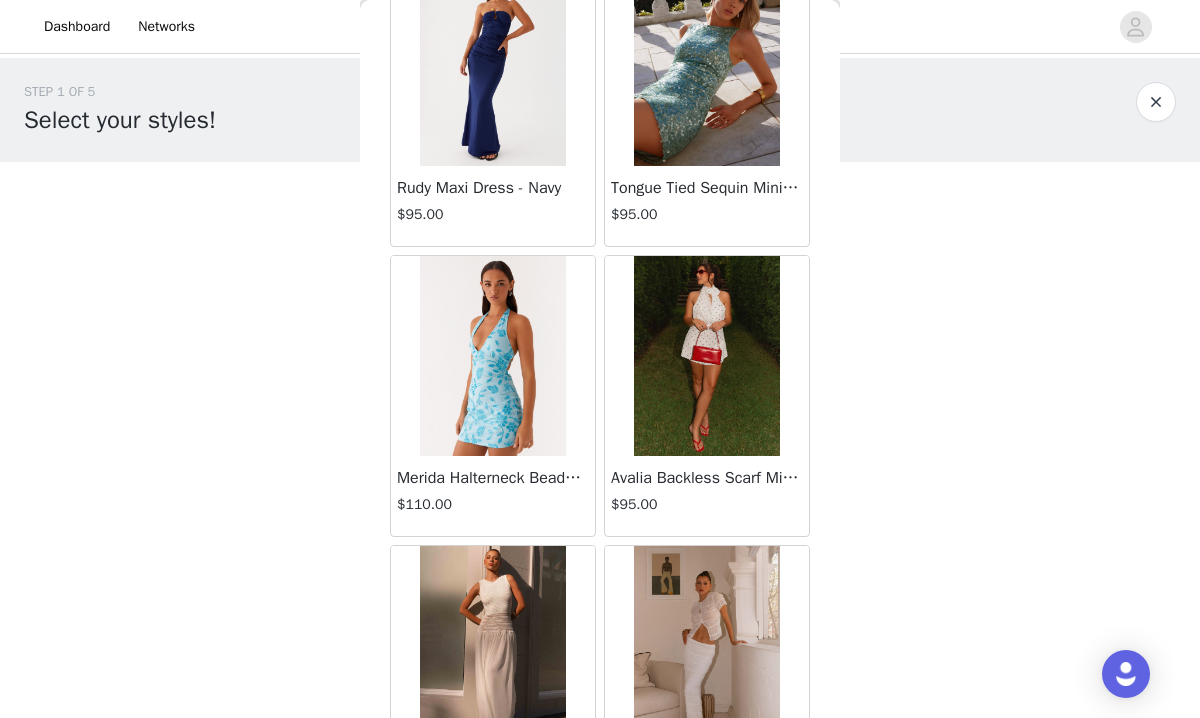 scroll, scrollTop: 13942, scrollLeft: 0, axis: vertical 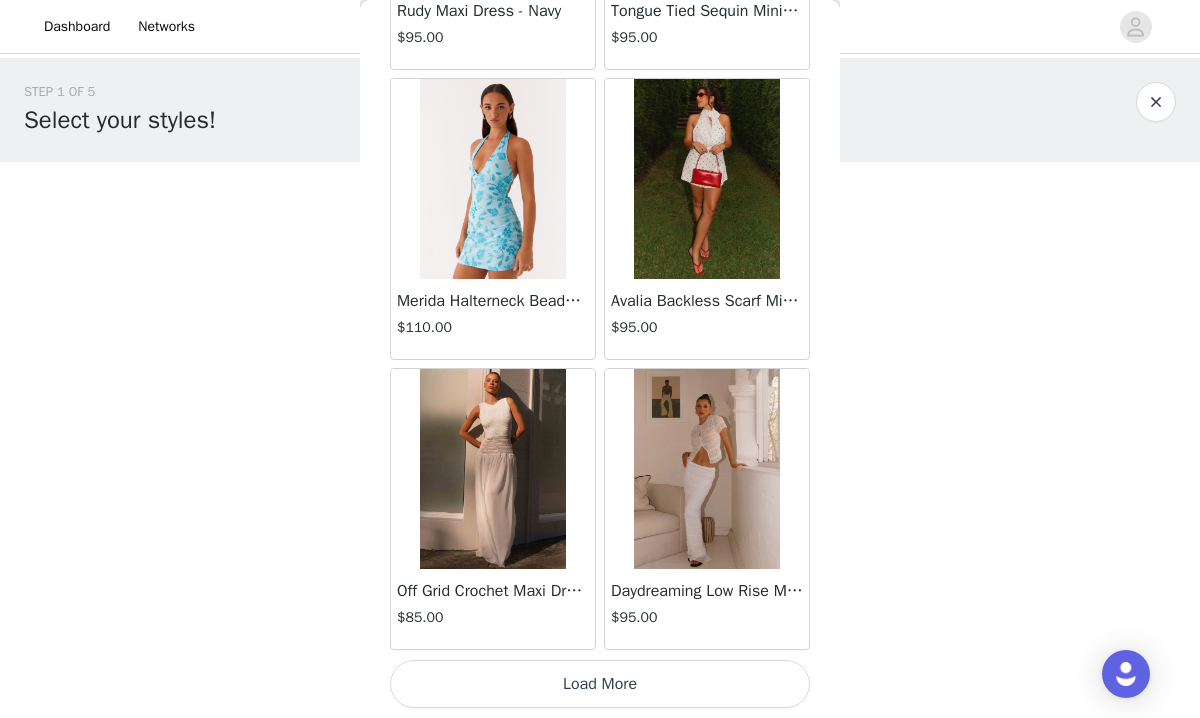 click on "Load More" at bounding box center (600, 684) 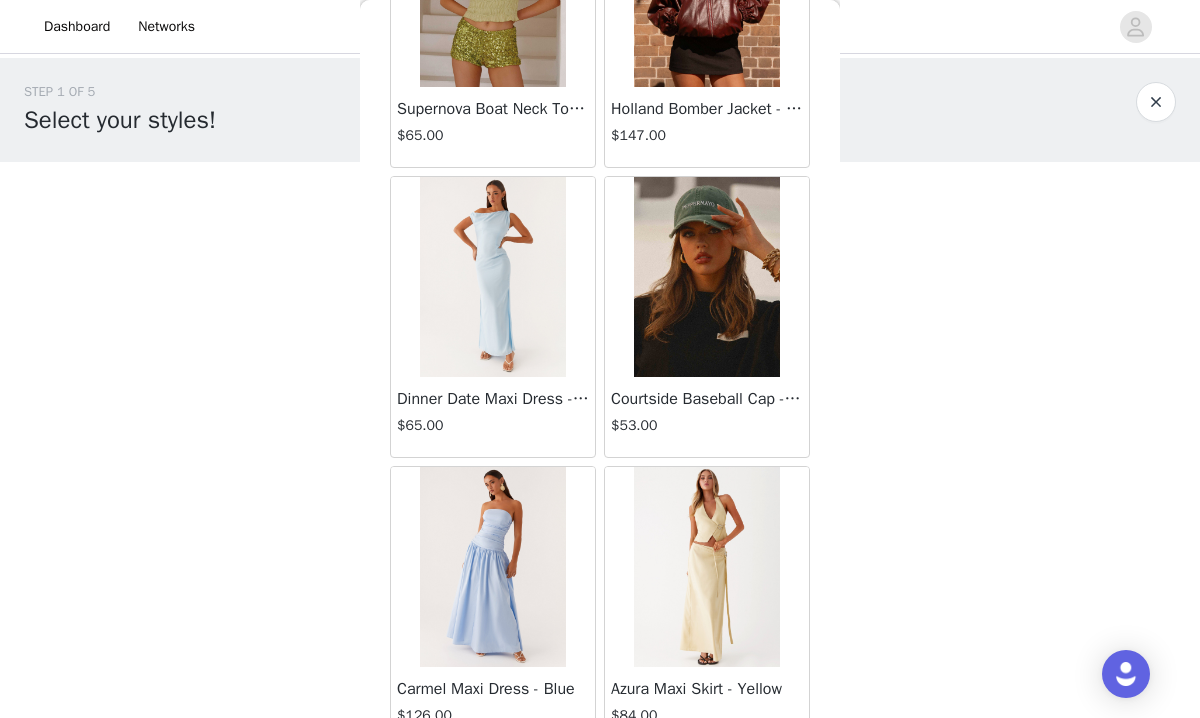 scroll, scrollTop: 16842, scrollLeft: 0, axis: vertical 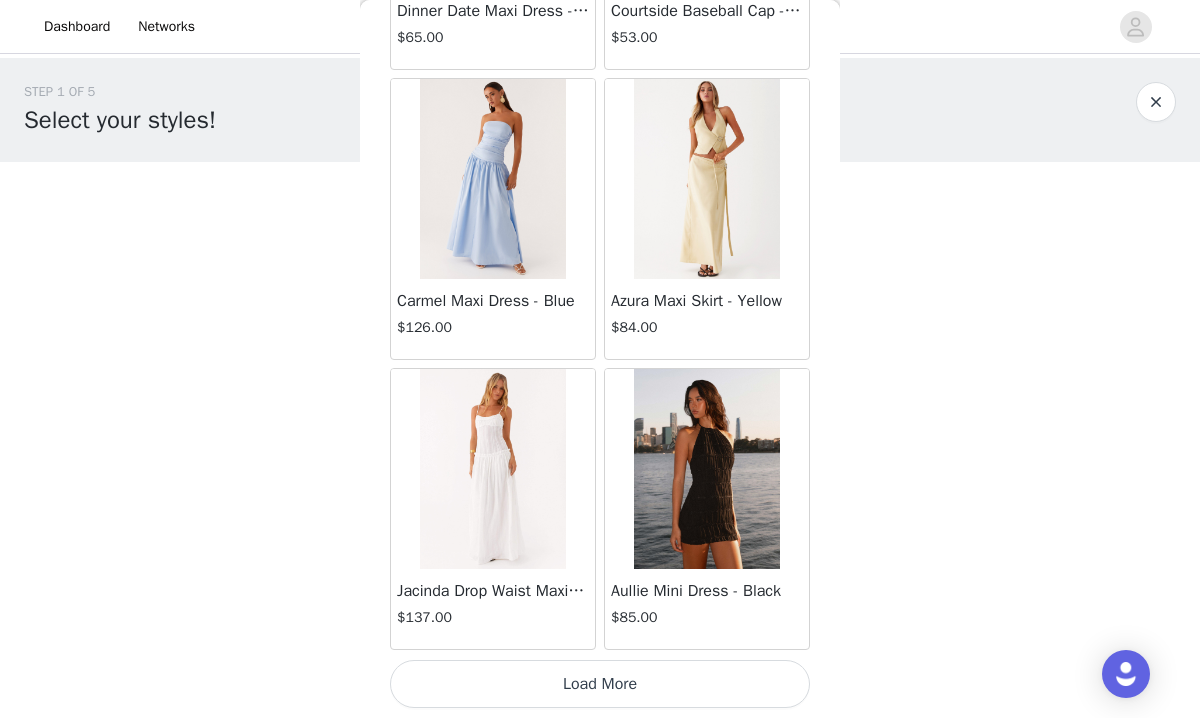 click on "Load More" at bounding box center [600, 684] 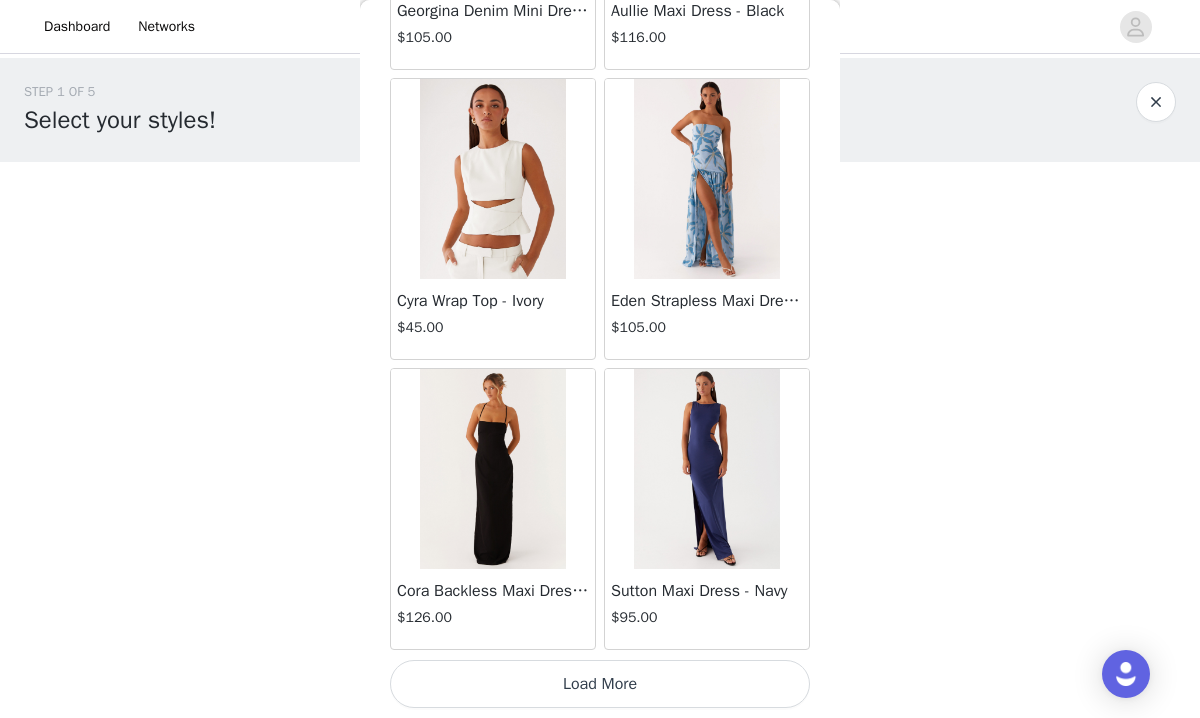 scroll, scrollTop: 19742, scrollLeft: 0, axis: vertical 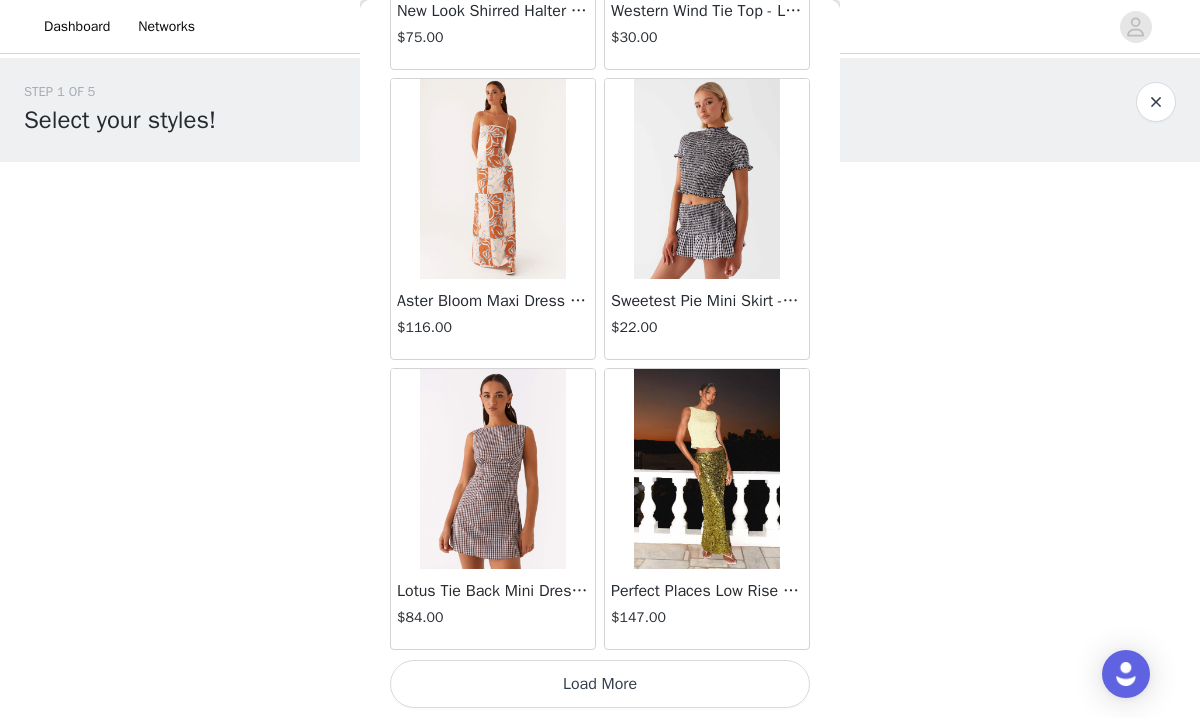 click on "Load More" at bounding box center (600, 684) 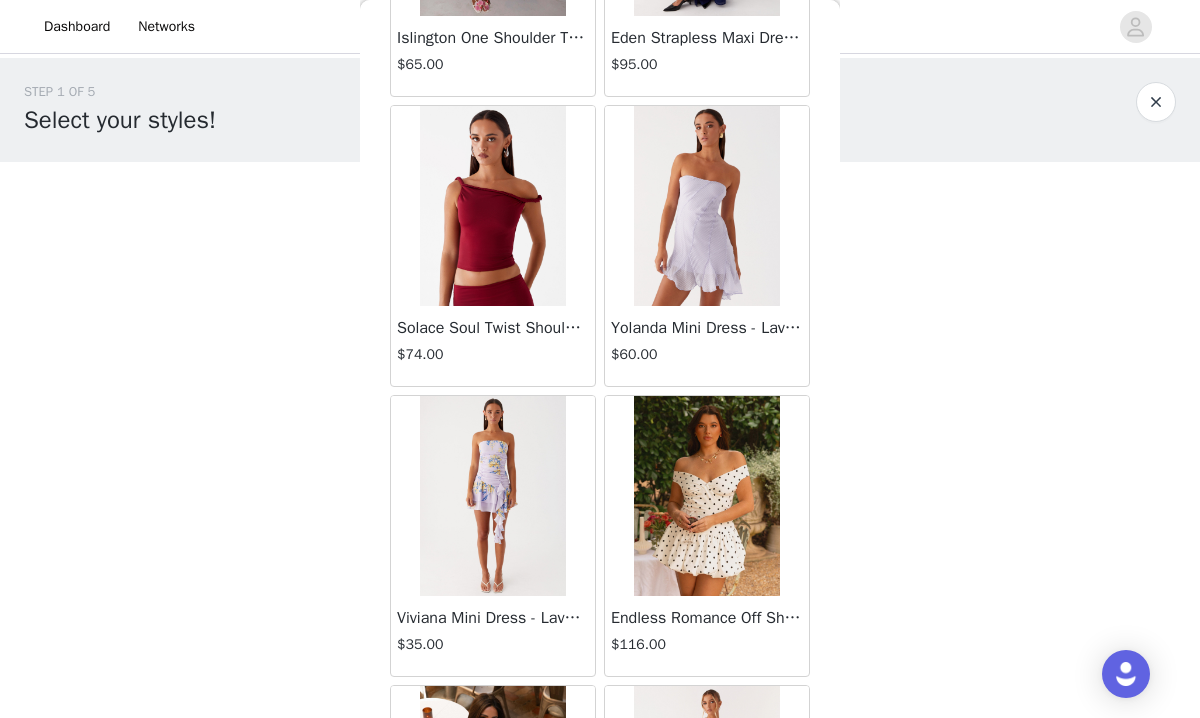 scroll, scrollTop: 25542, scrollLeft: 0, axis: vertical 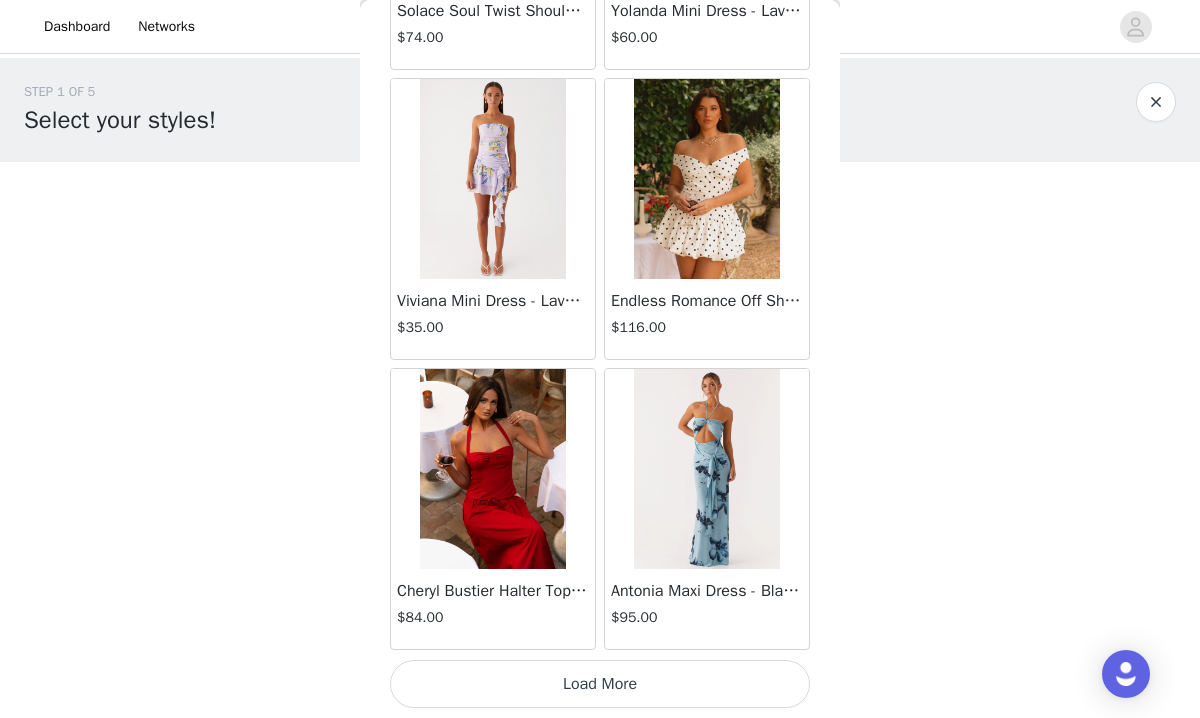 click on "Load More" at bounding box center (600, 684) 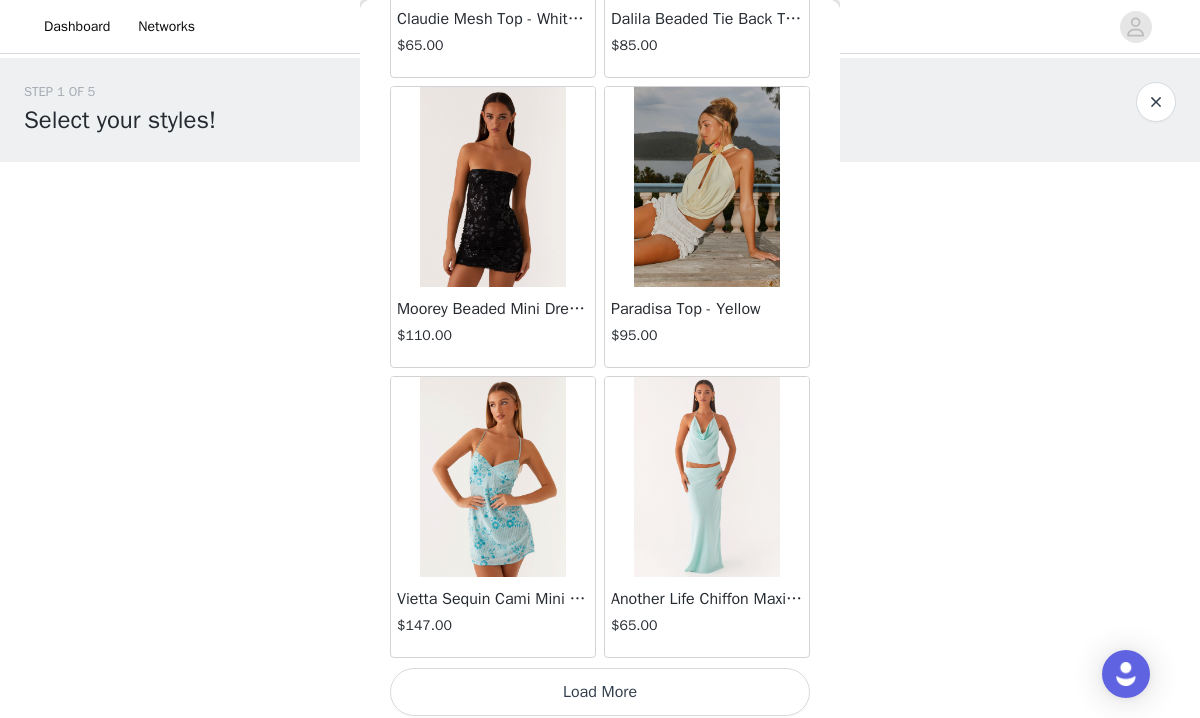scroll, scrollTop: 28442, scrollLeft: 0, axis: vertical 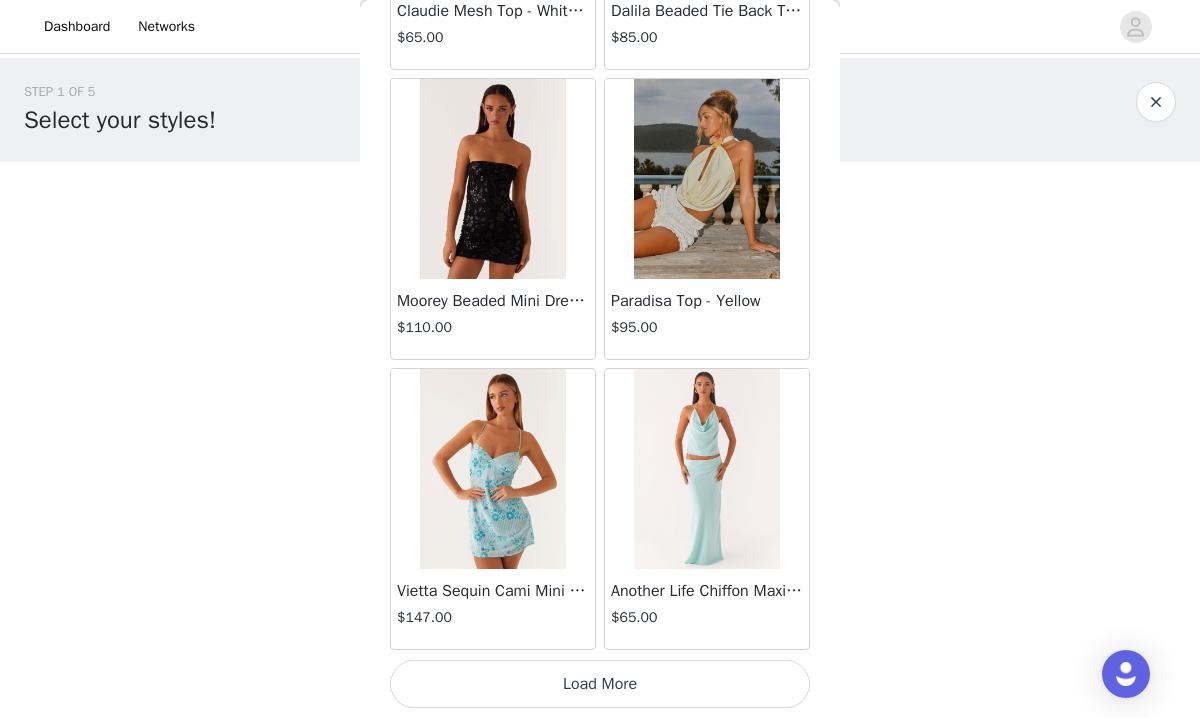 click on "Load More" at bounding box center (600, 684) 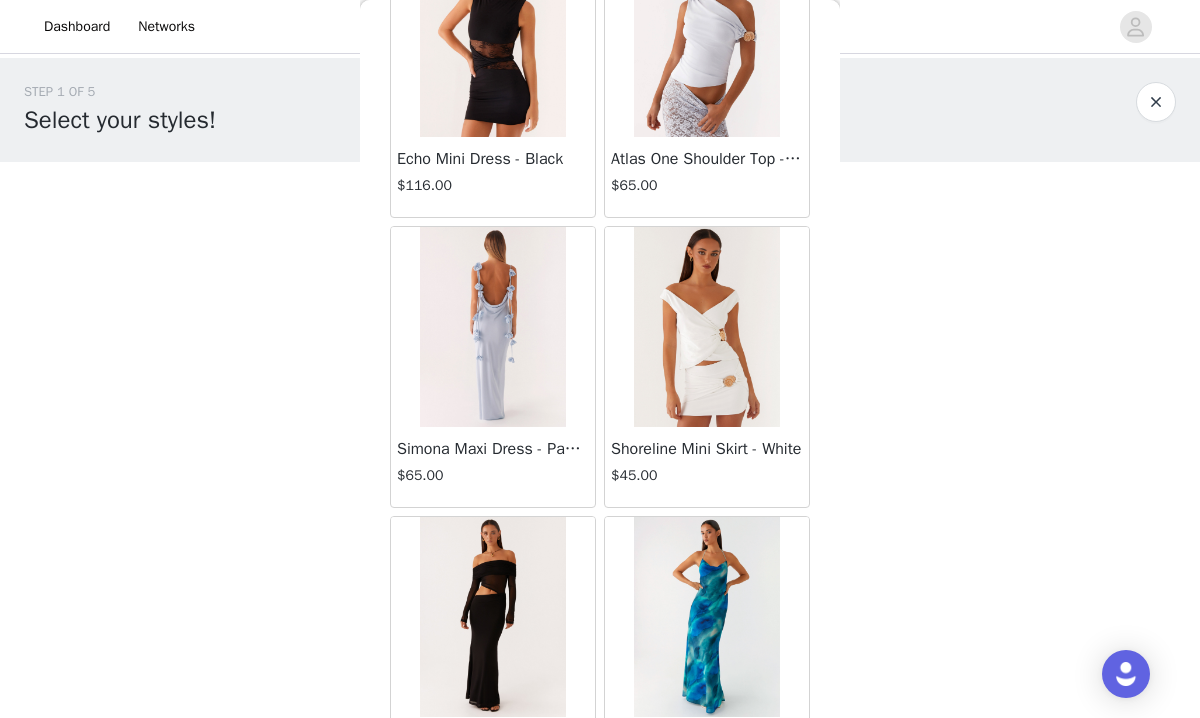 scroll, scrollTop: 31342, scrollLeft: 0, axis: vertical 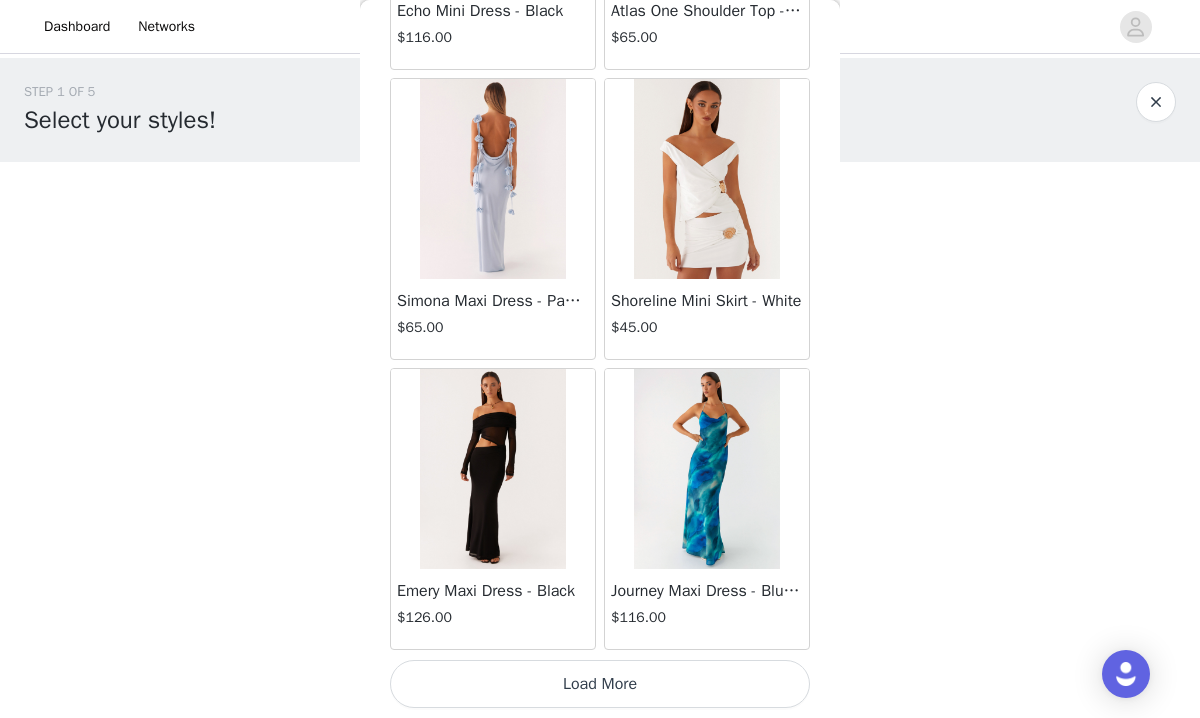 click on "Load More" at bounding box center (600, 684) 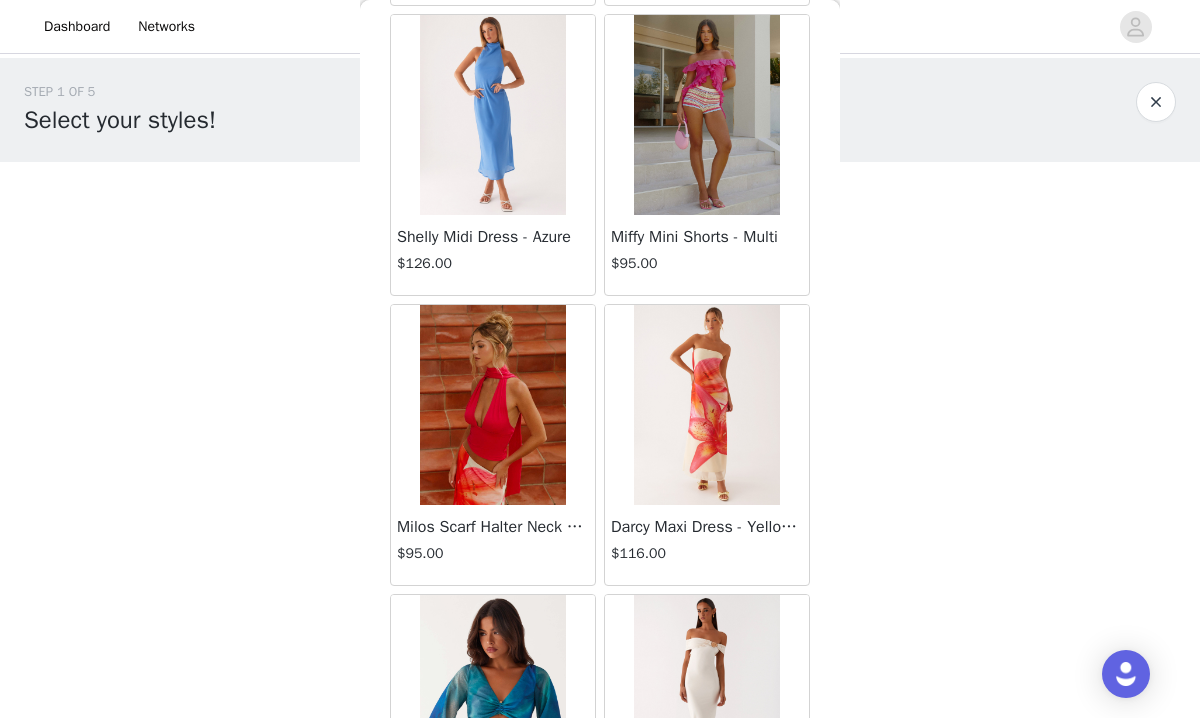 scroll, scrollTop: 32881, scrollLeft: 0, axis: vertical 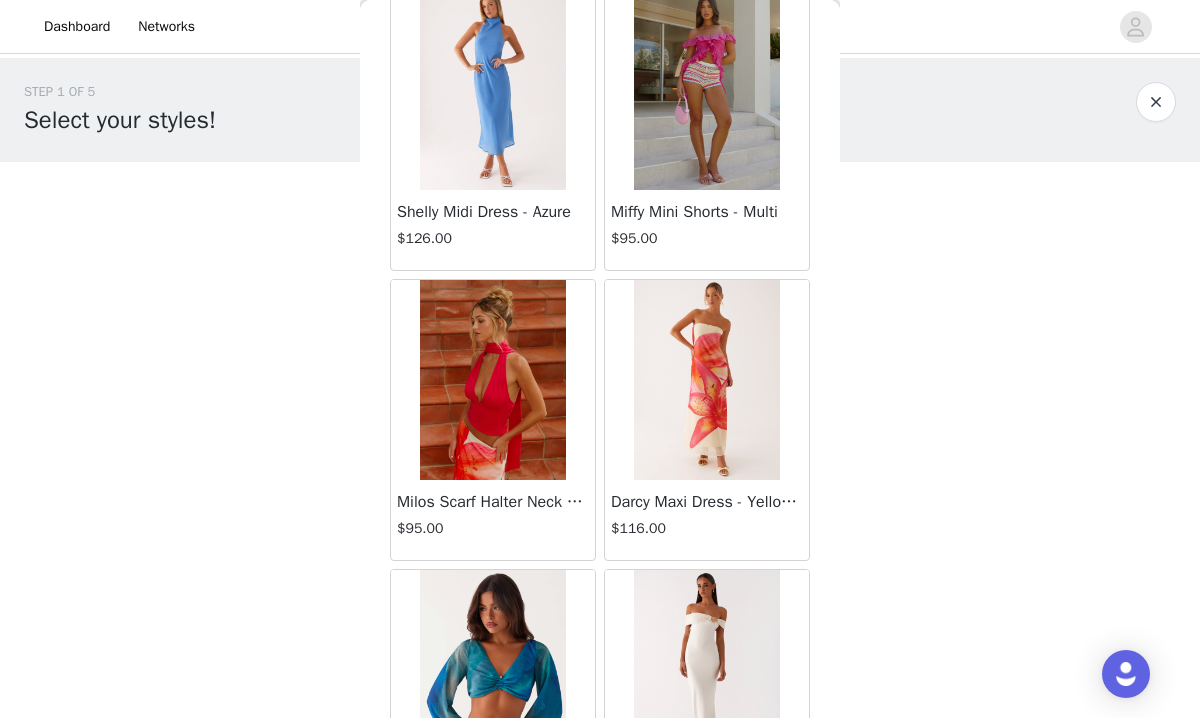 click at bounding box center (492, 380) 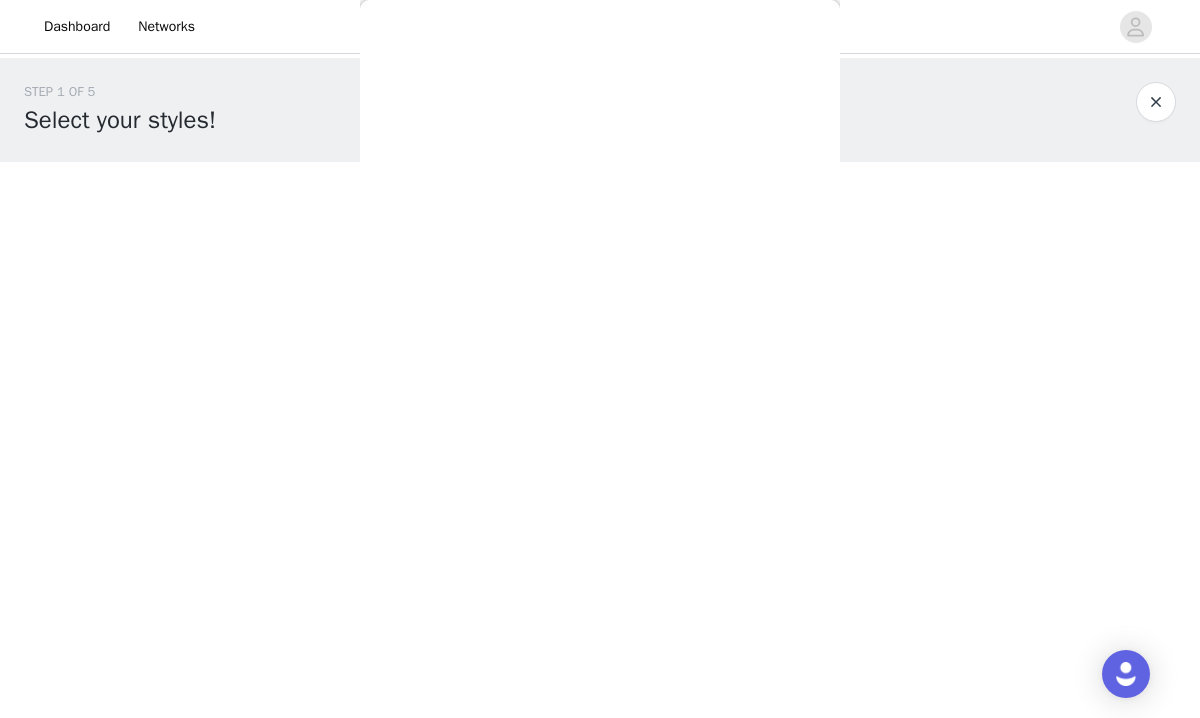 scroll, scrollTop: 366, scrollLeft: 0, axis: vertical 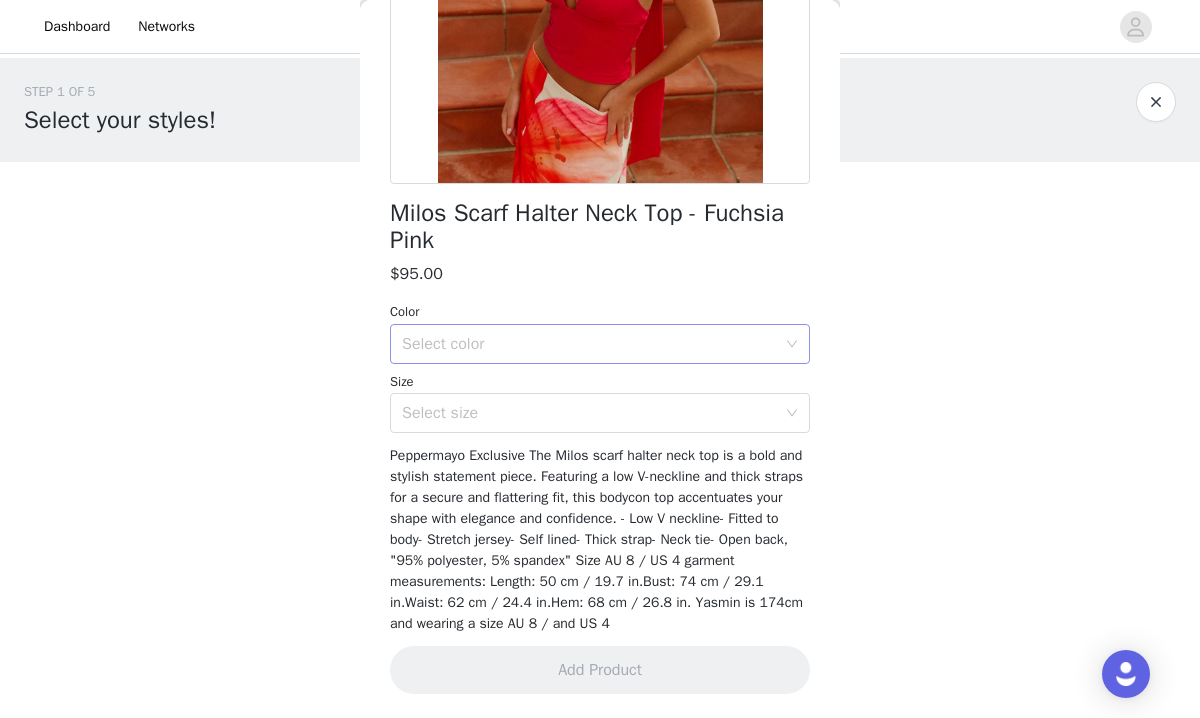 click on "Select color" at bounding box center [589, 344] 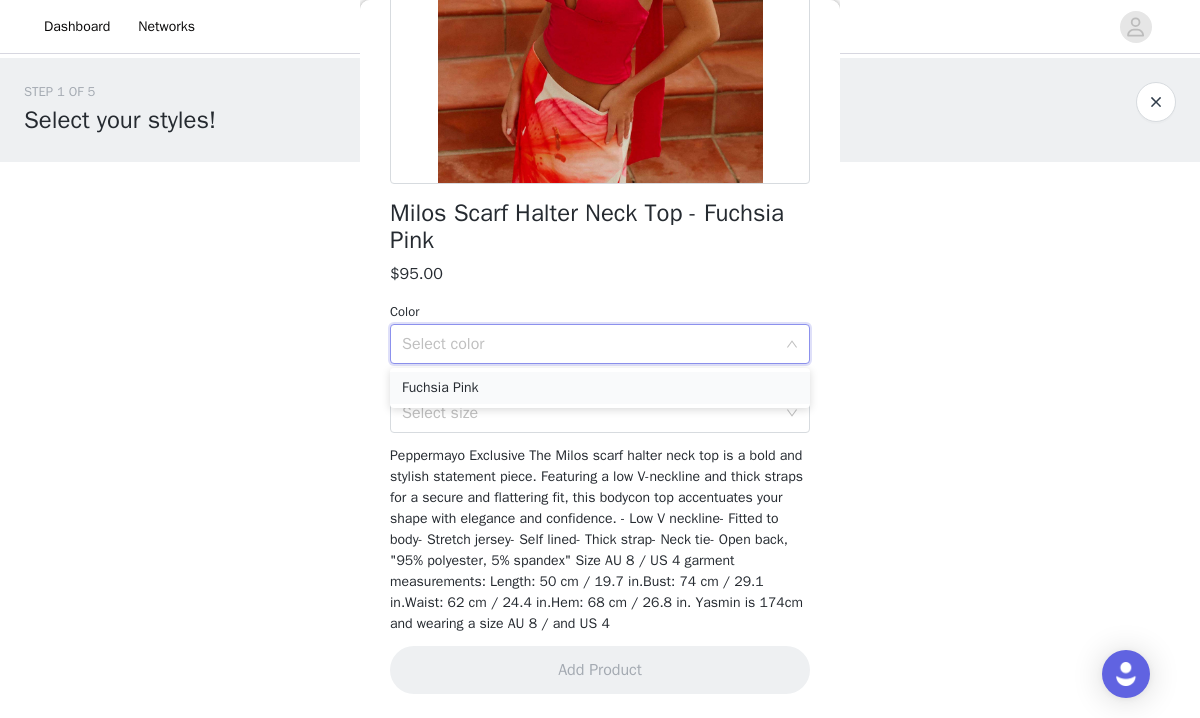 click on "Fuchsia Pink" at bounding box center (600, 388) 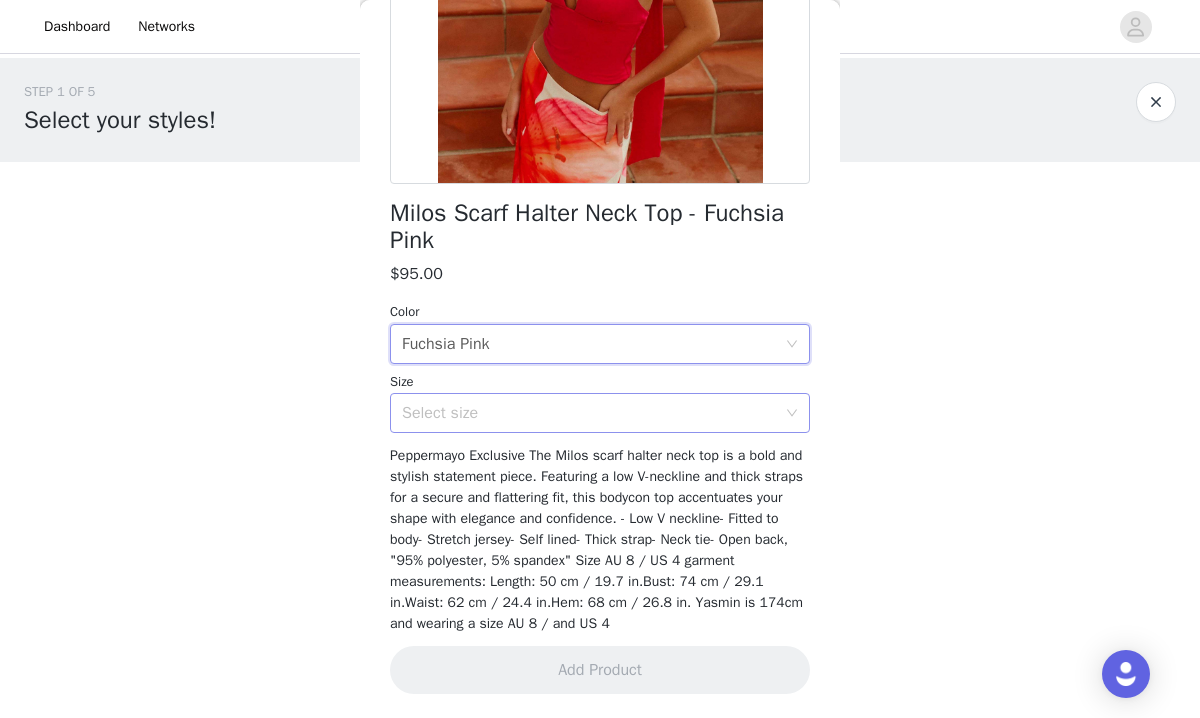 click on "Select size" at bounding box center (589, 413) 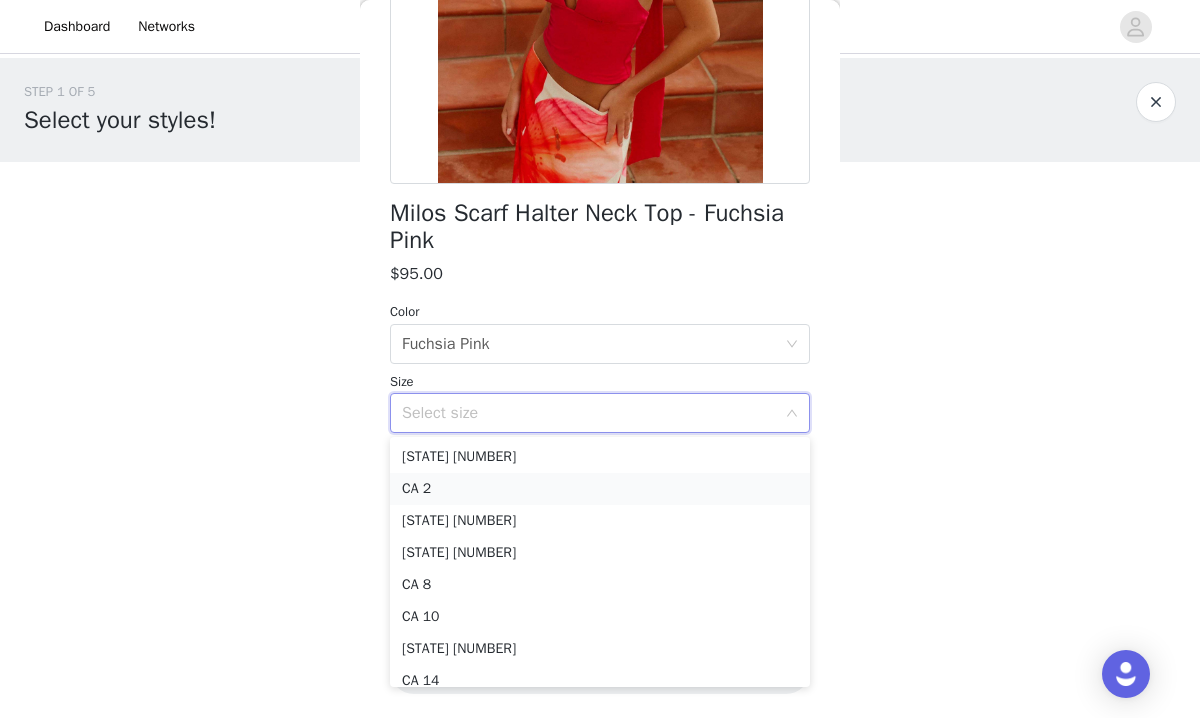 click on "CA 2" at bounding box center (600, 489) 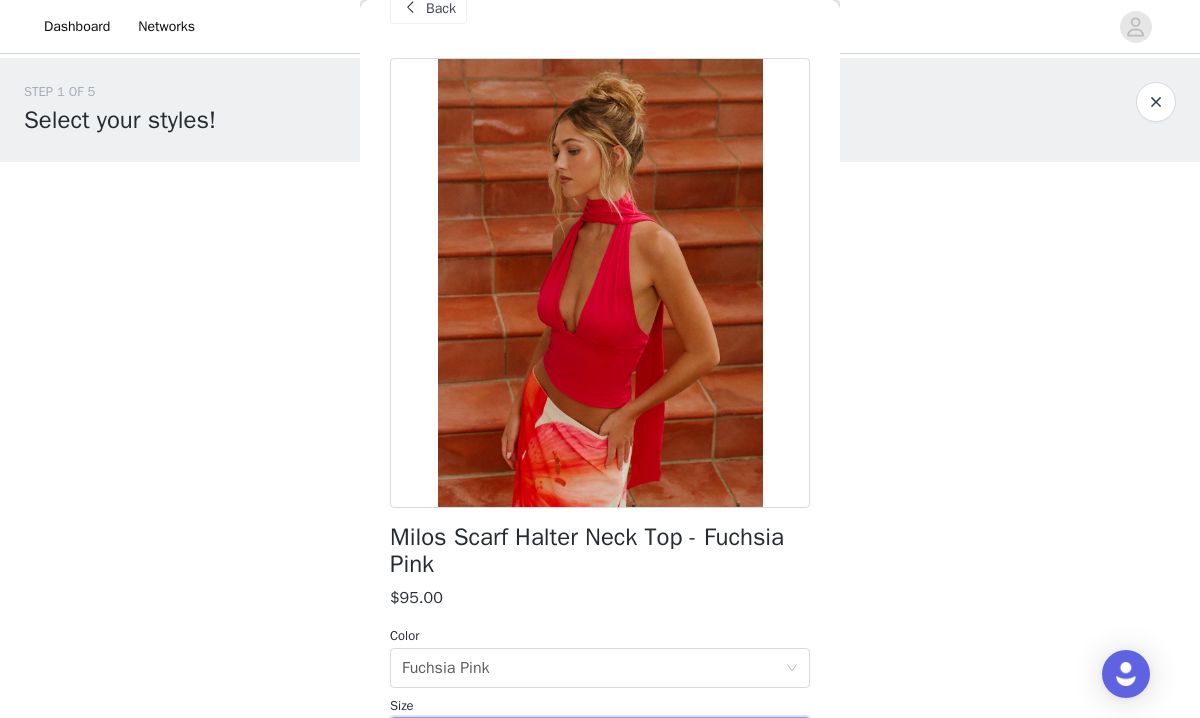 scroll, scrollTop: 366, scrollLeft: 0, axis: vertical 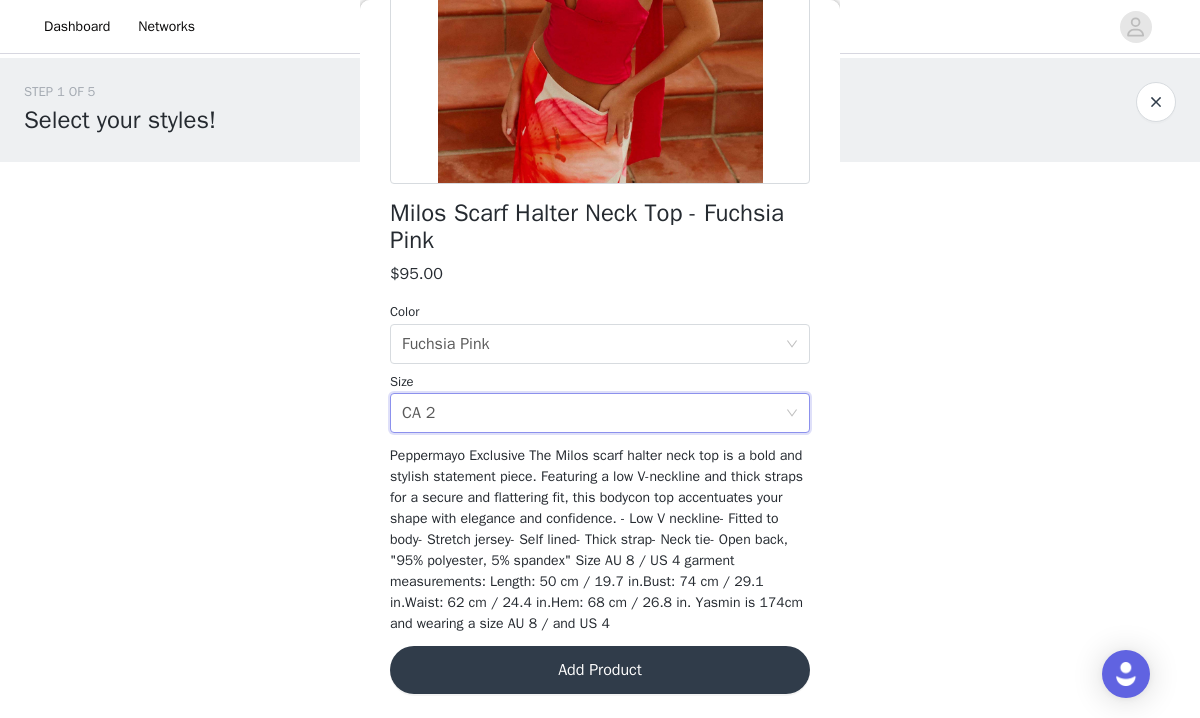 click on "Add Product" at bounding box center [600, 670] 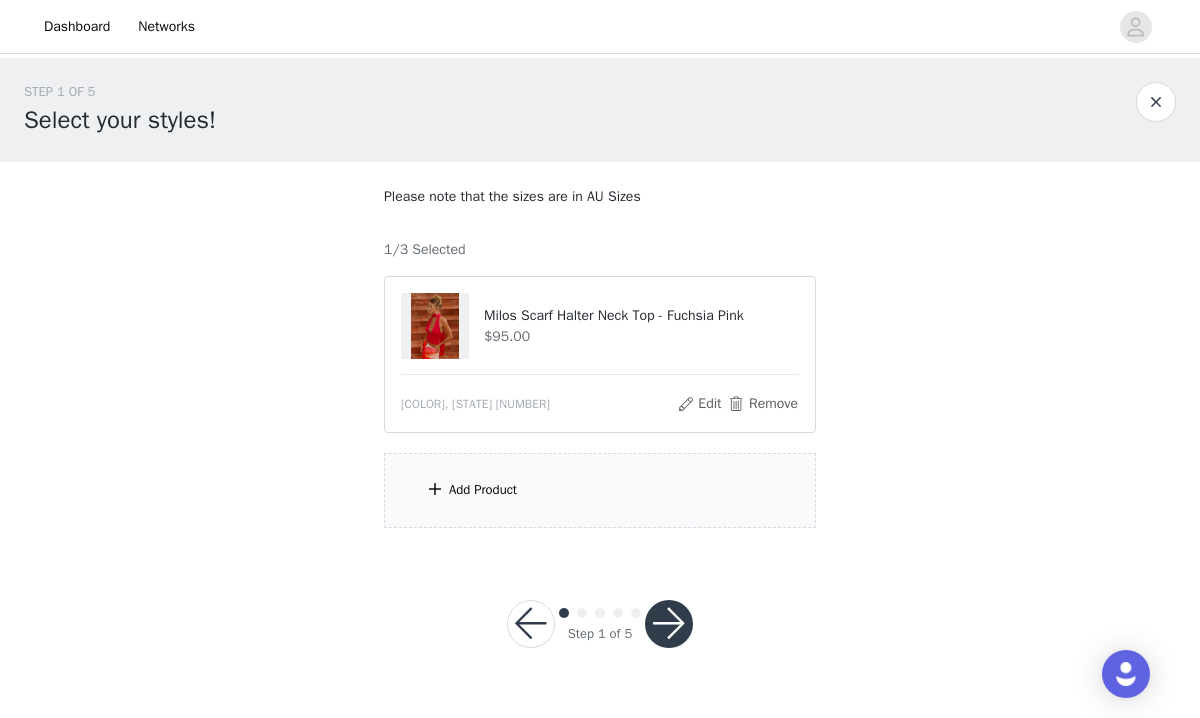 click on "Add Product" at bounding box center [600, 490] 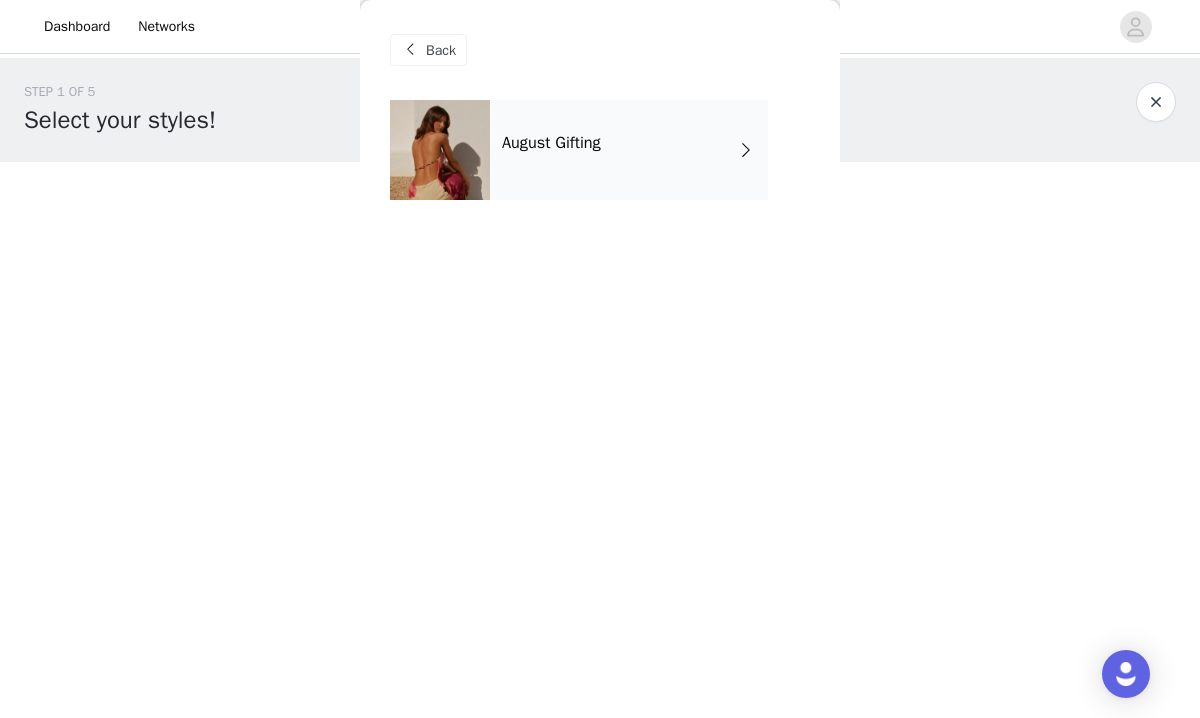 click on "Back" at bounding box center [600, 50] 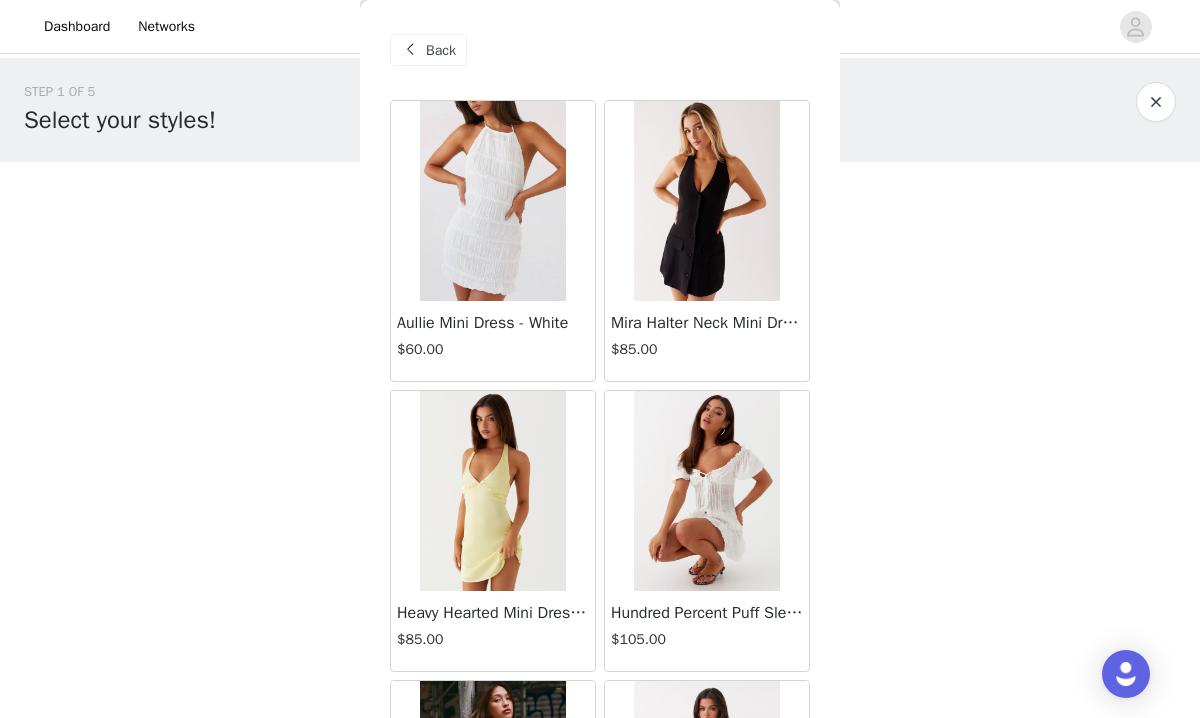 scroll, scrollTop: 2342, scrollLeft: 0, axis: vertical 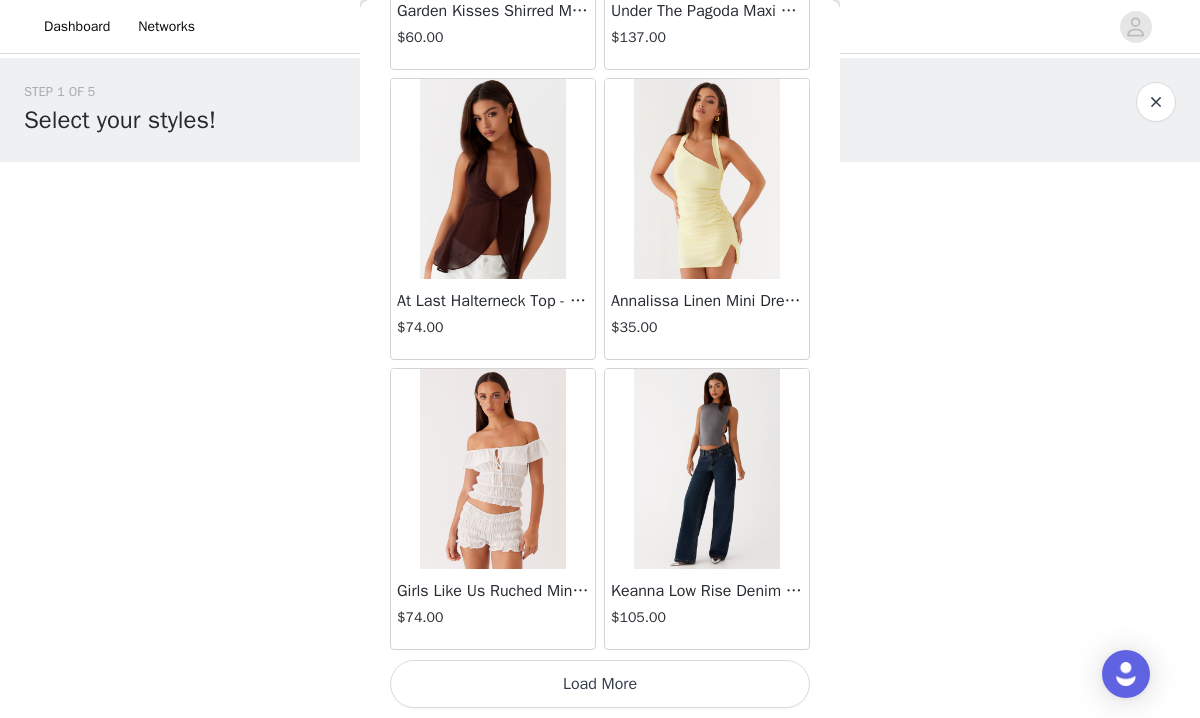 click on "Load More" at bounding box center (600, 684) 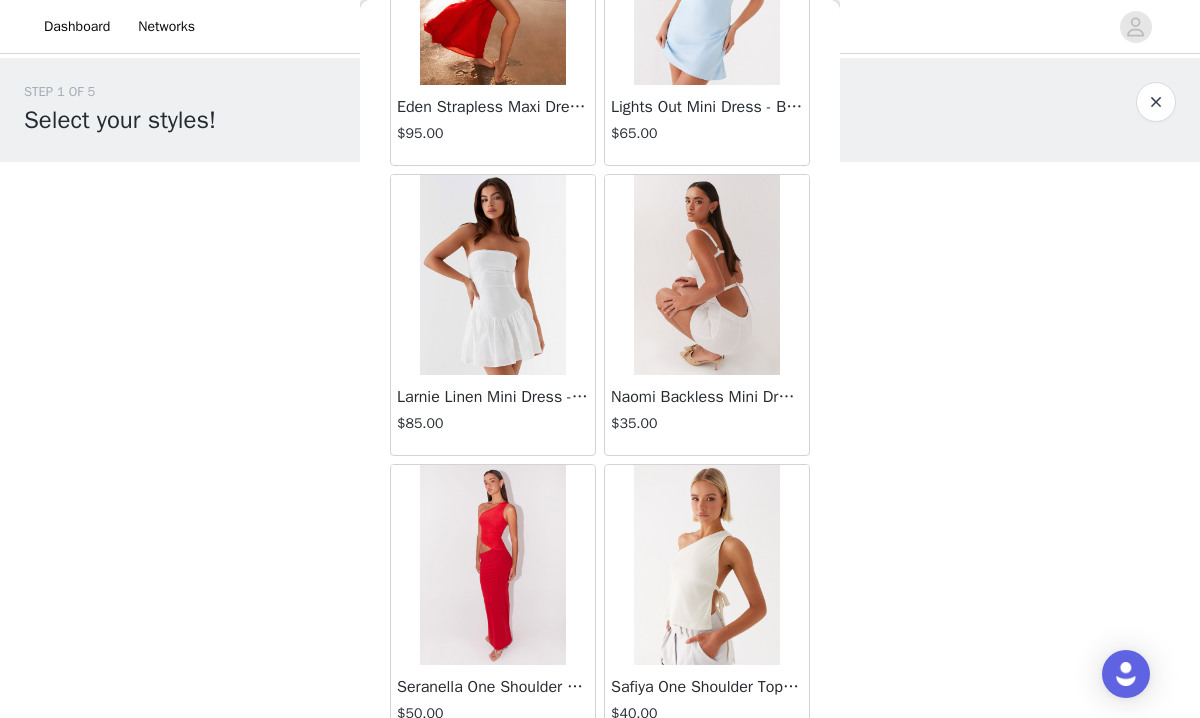 scroll, scrollTop: 5242, scrollLeft: 0, axis: vertical 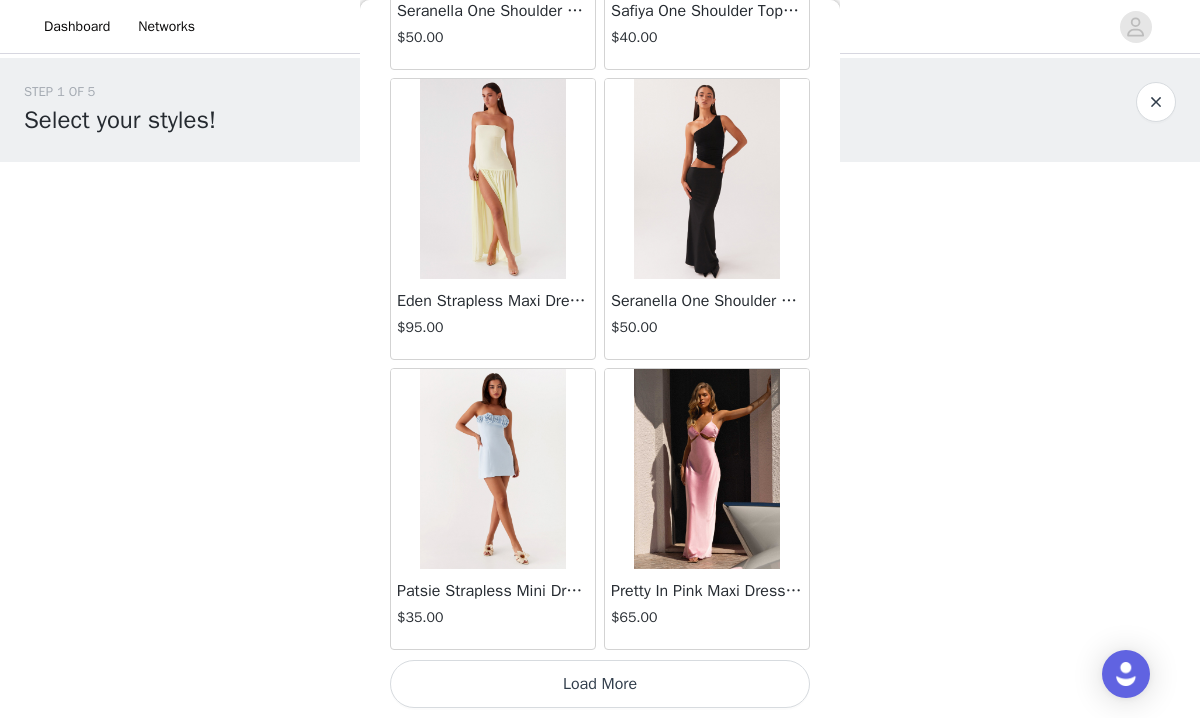click on "Load More" at bounding box center [600, 684] 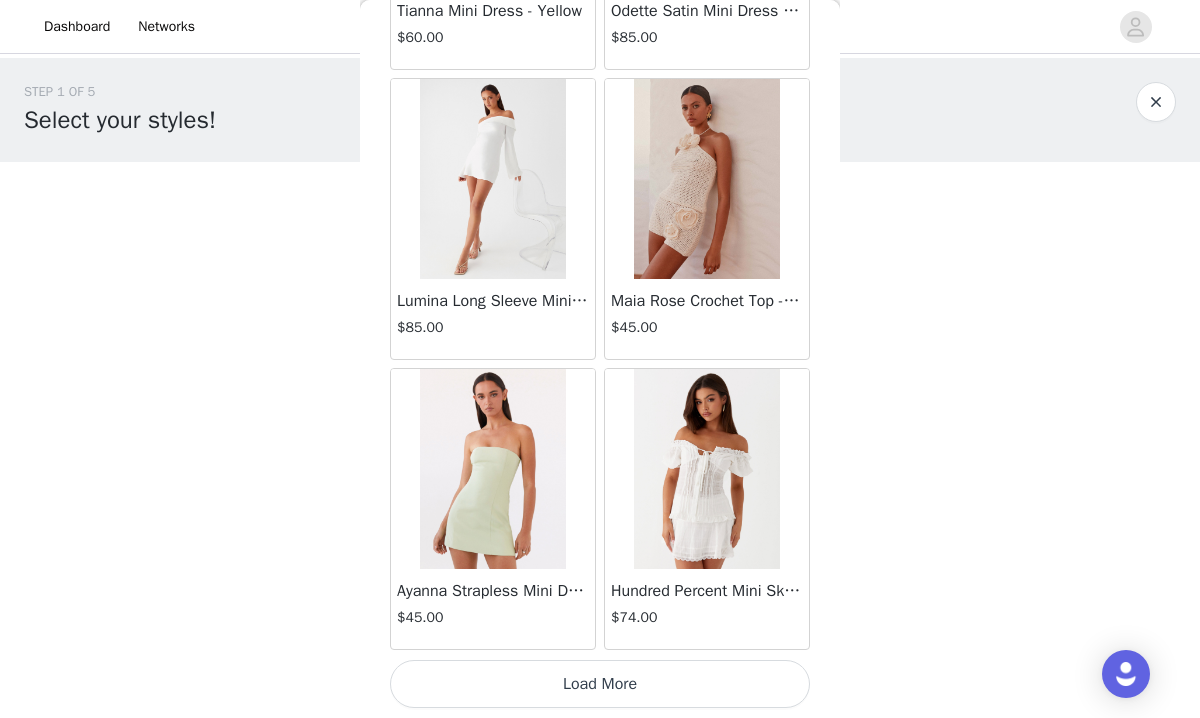 click on "Load More" at bounding box center (600, 684) 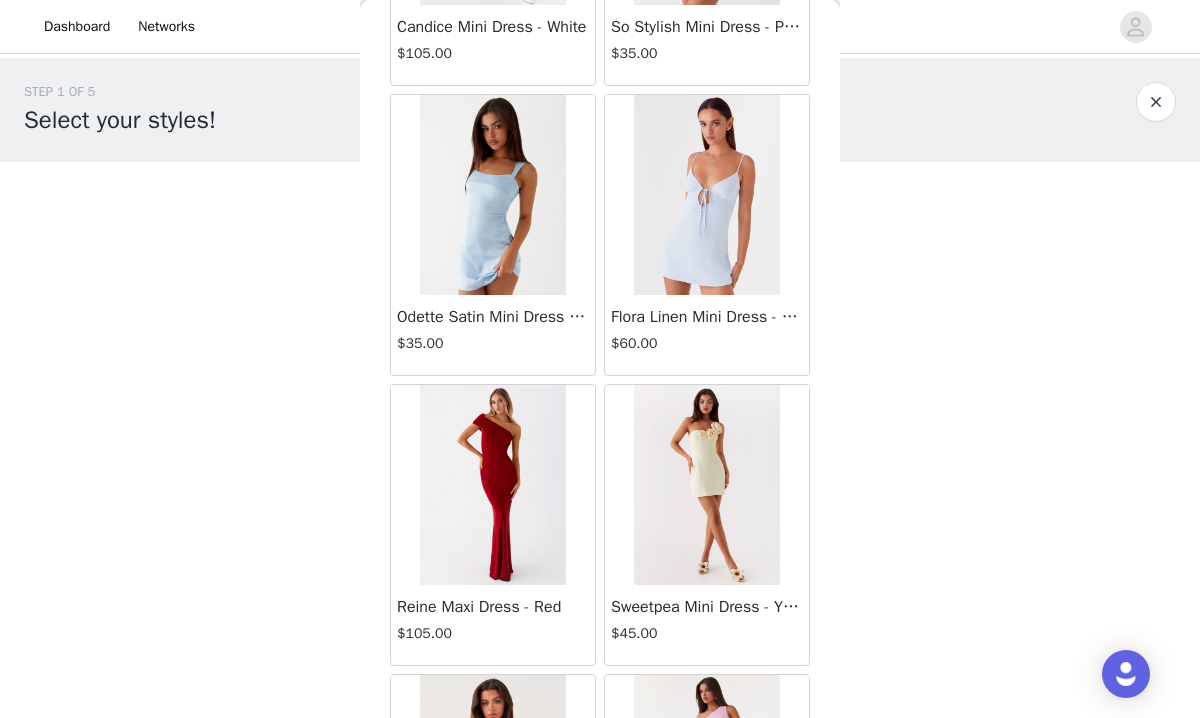 scroll, scrollTop: 11042, scrollLeft: 0, axis: vertical 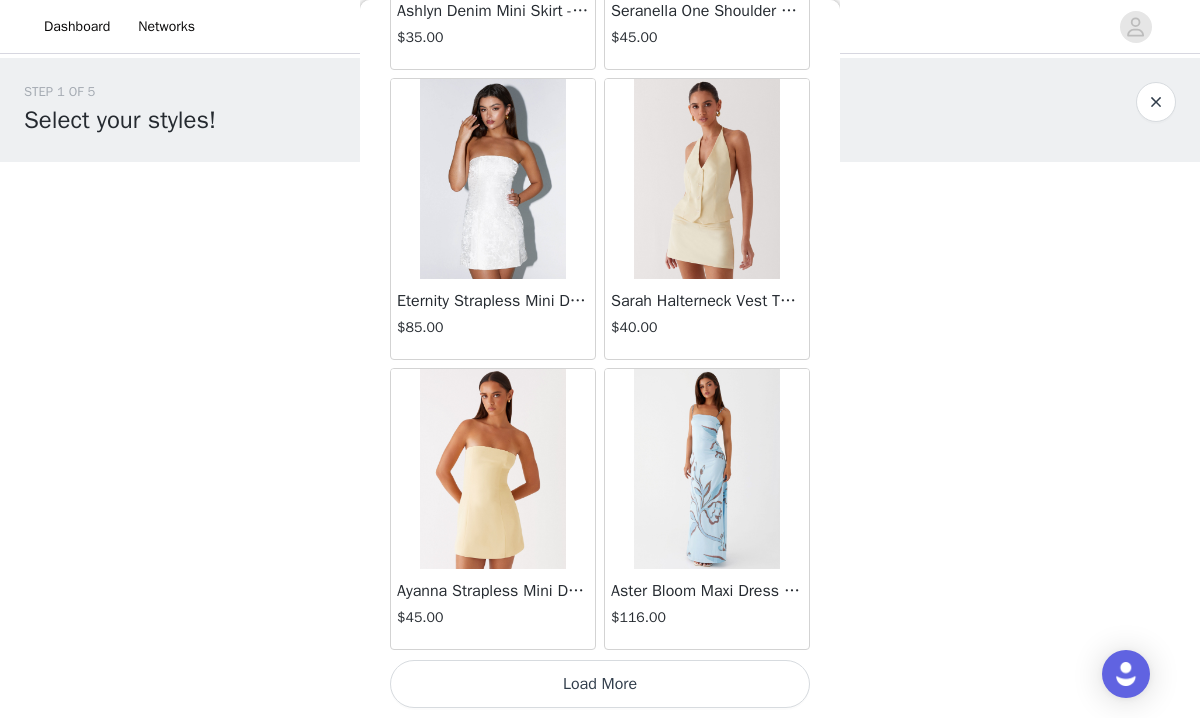 click on "Load More" at bounding box center (600, 684) 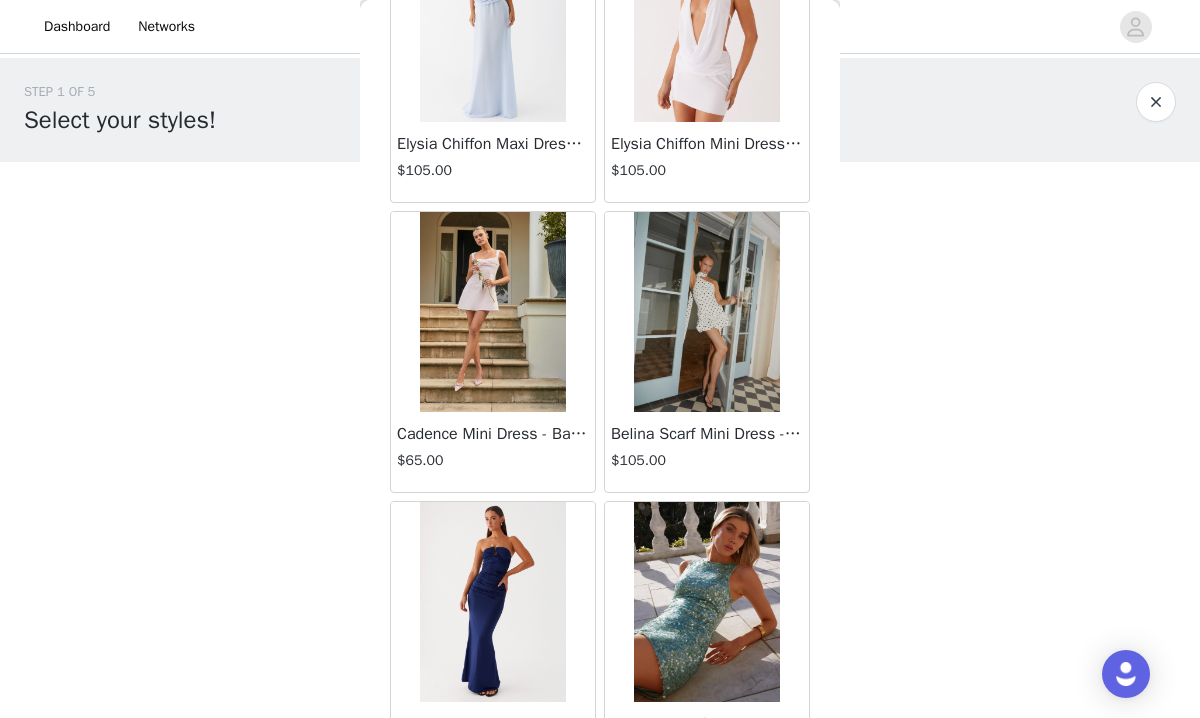 scroll, scrollTop: 13942, scrollLeft: 0, axis: vertical 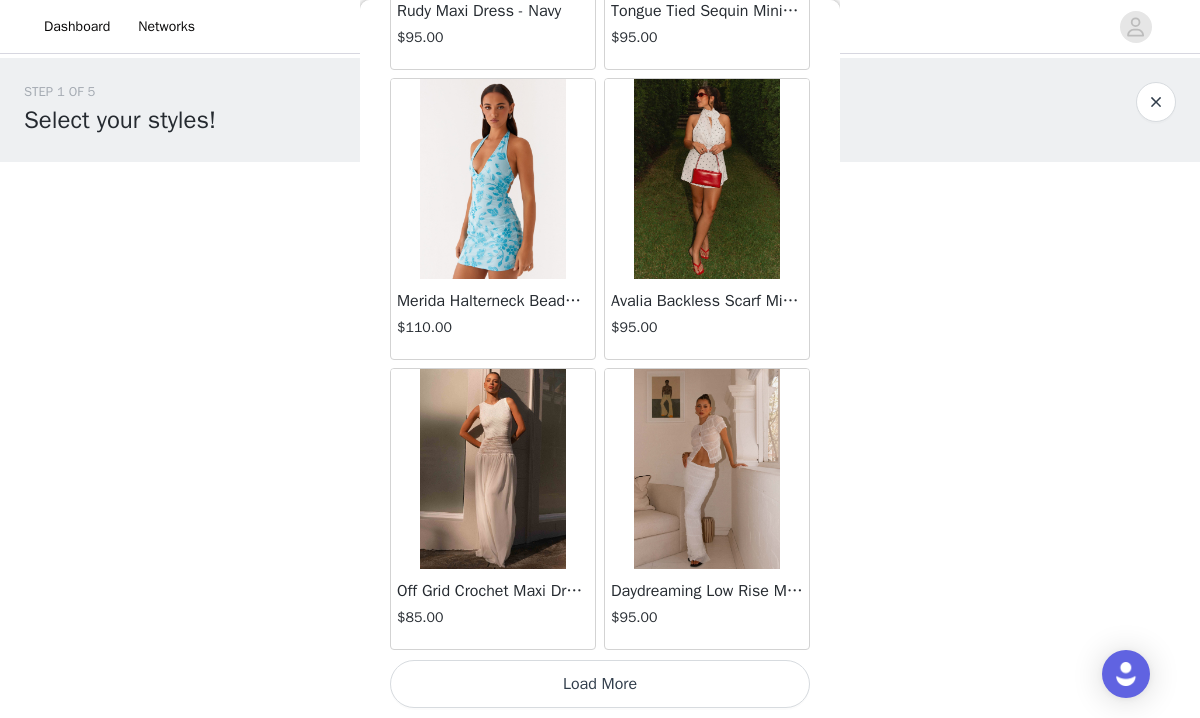 click on "Load More" at bounding box center (600, 684) 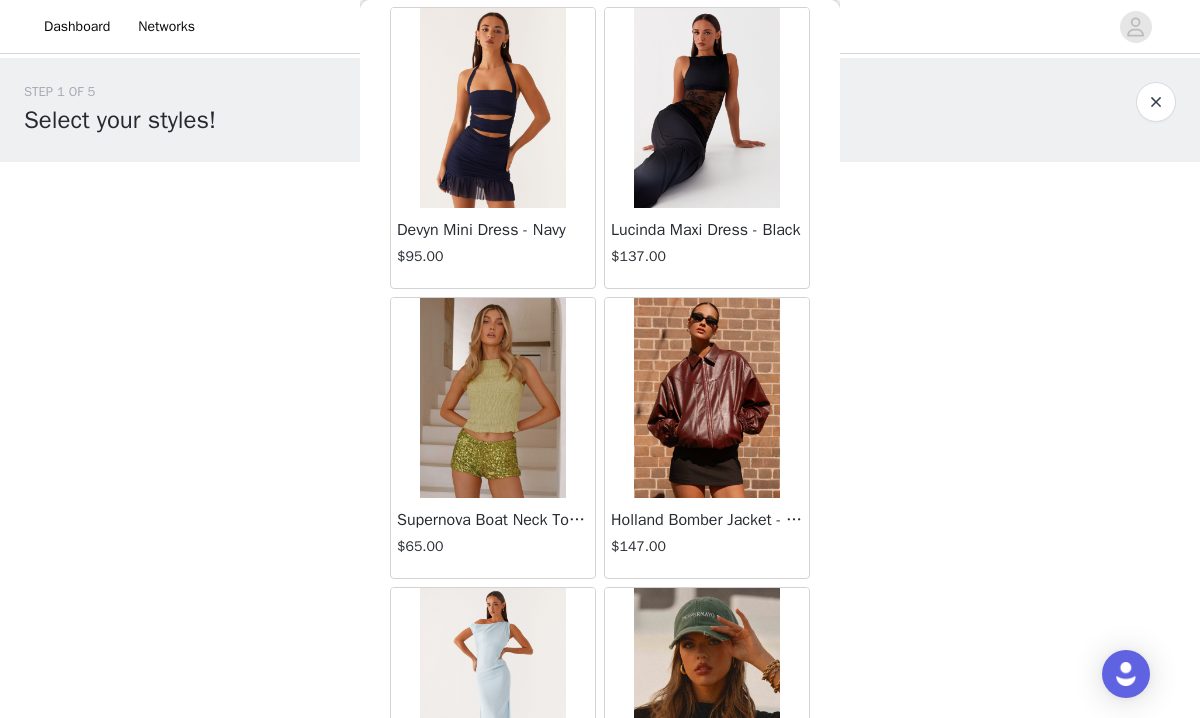 scroll, scrollTop: 16842, scrollLeft: 0, axis: vertical 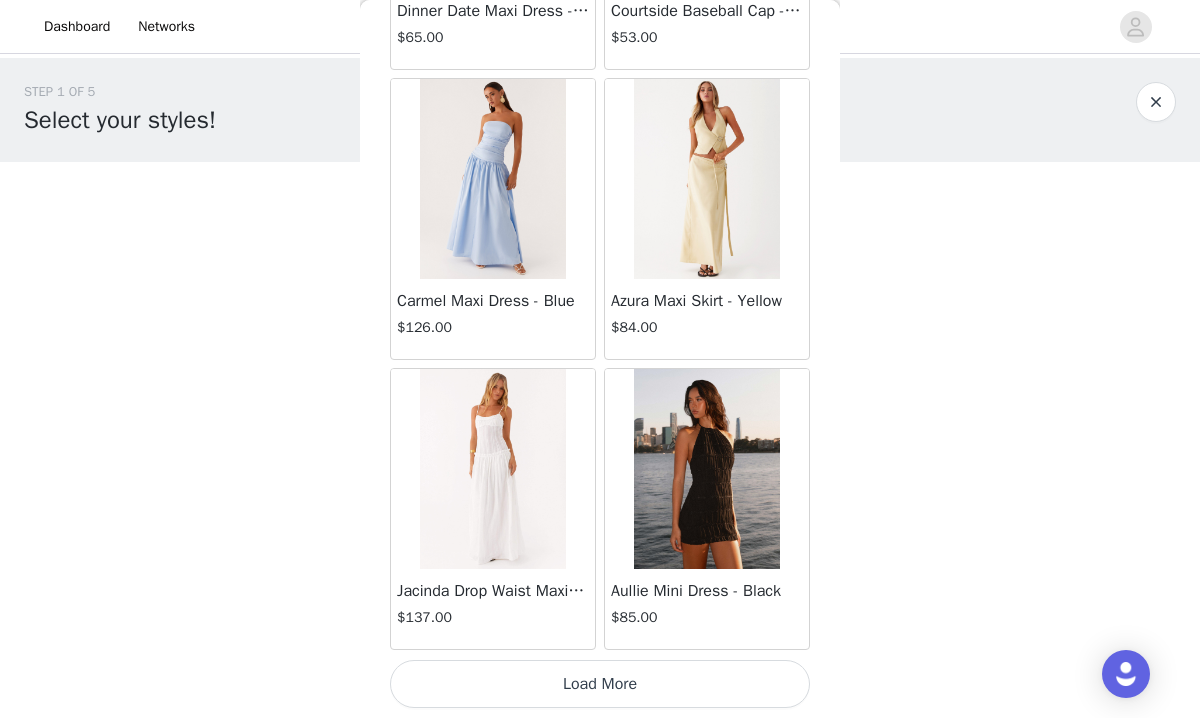 click on "Load More" at bounding box center [600, 684] 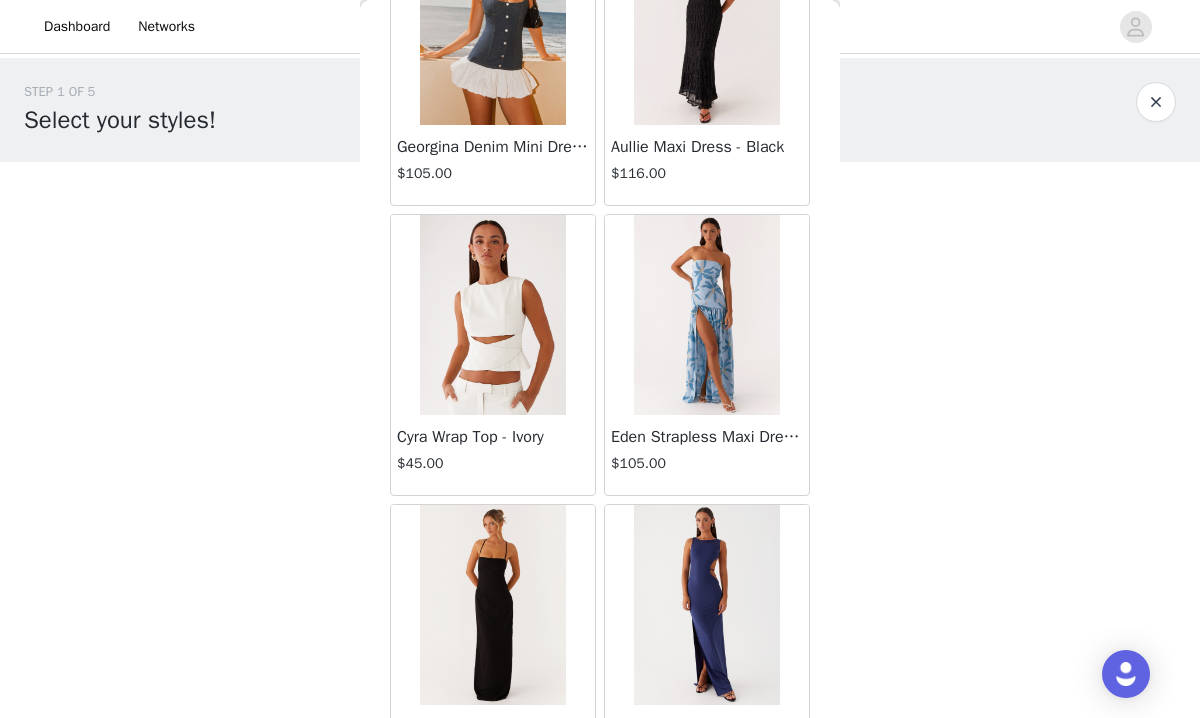 scroll, scrollTop: 19742, scrollLeft: 0, axis: vertical 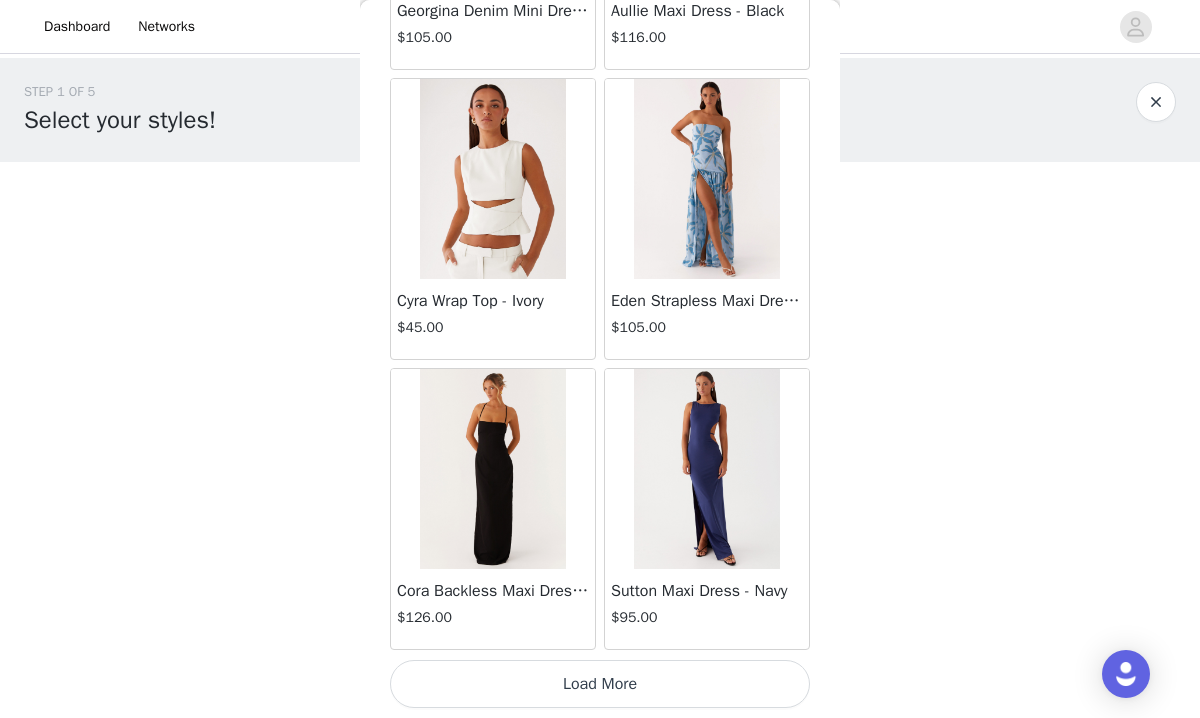 click on "Load More" at bounding box center [600, 684] 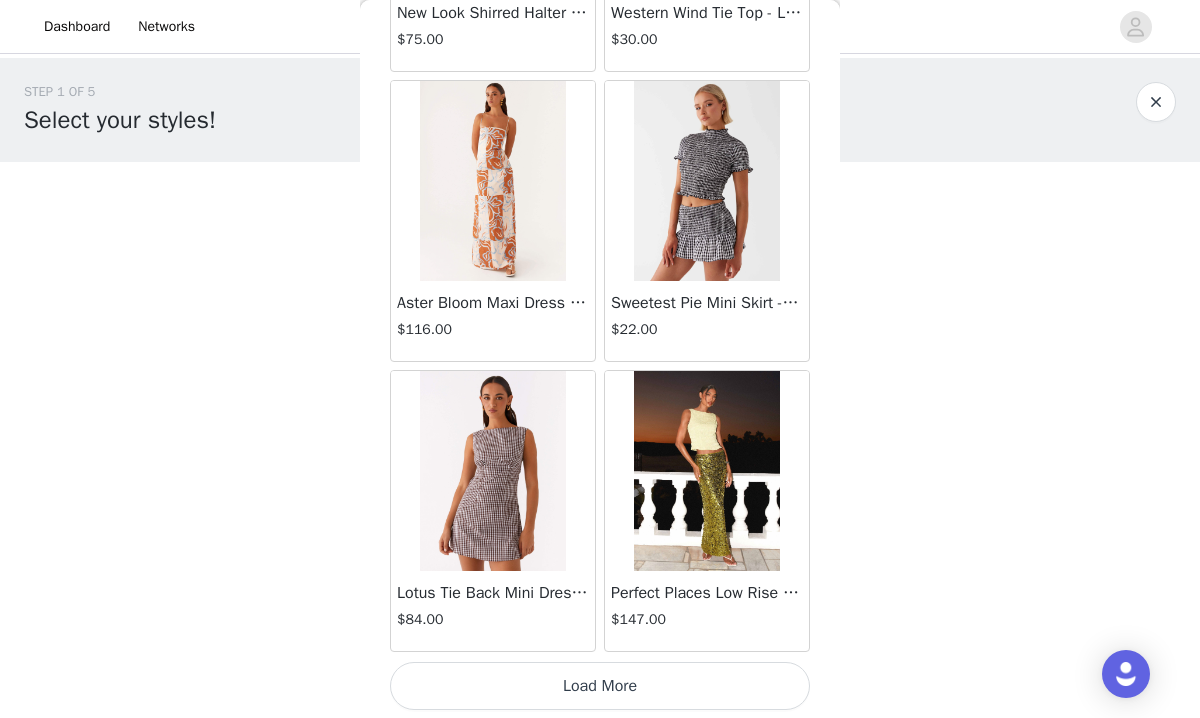 click on "Load More" at bounding box center [600, 686] 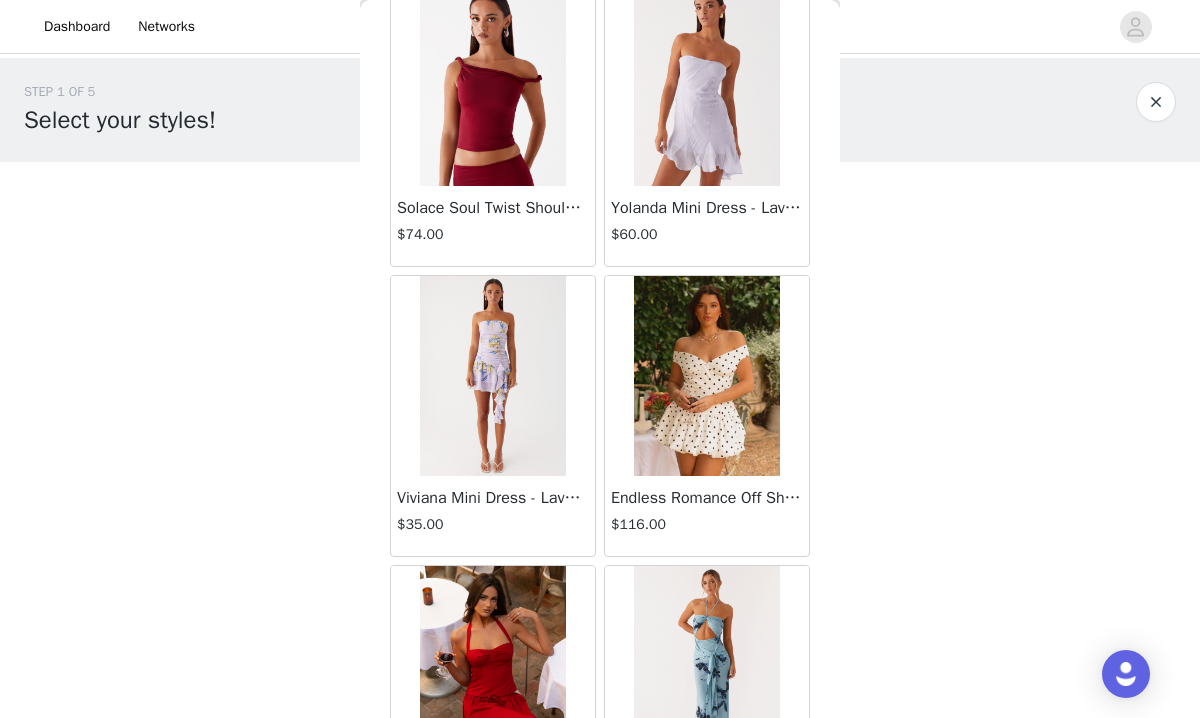 scroll, scrollTop: 25542, scrollLeft: 0, axis: vertical 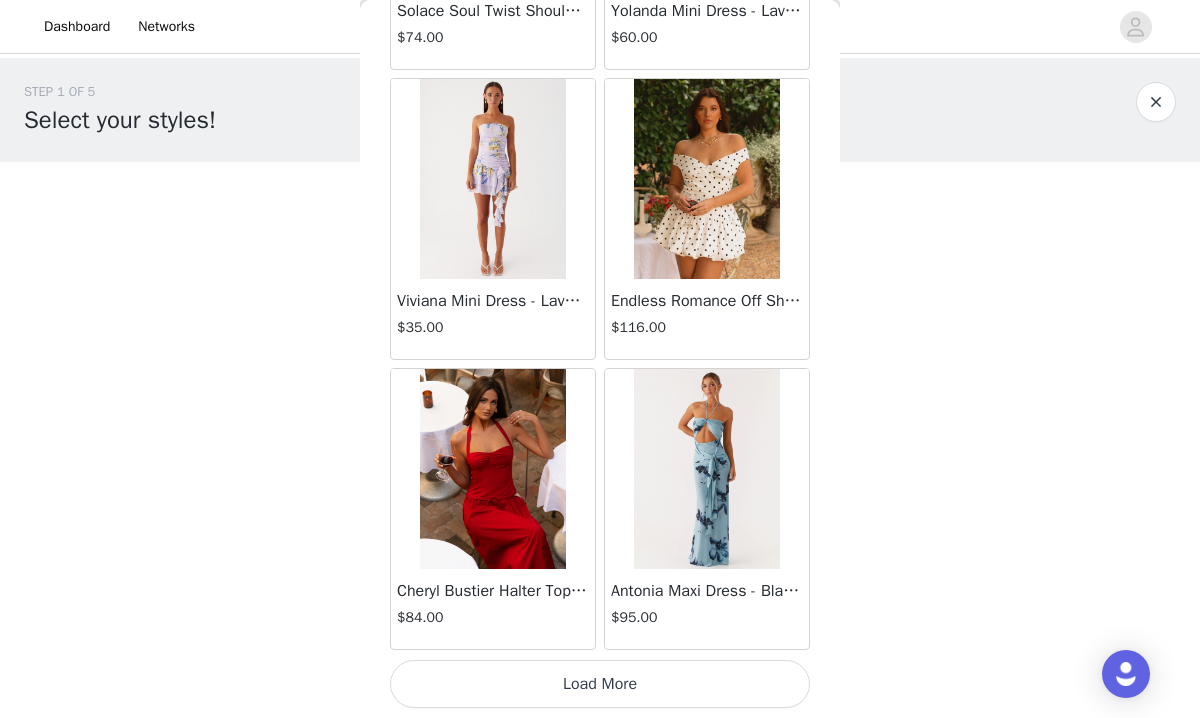 click on "Load More" at bounding box center [600, 684] 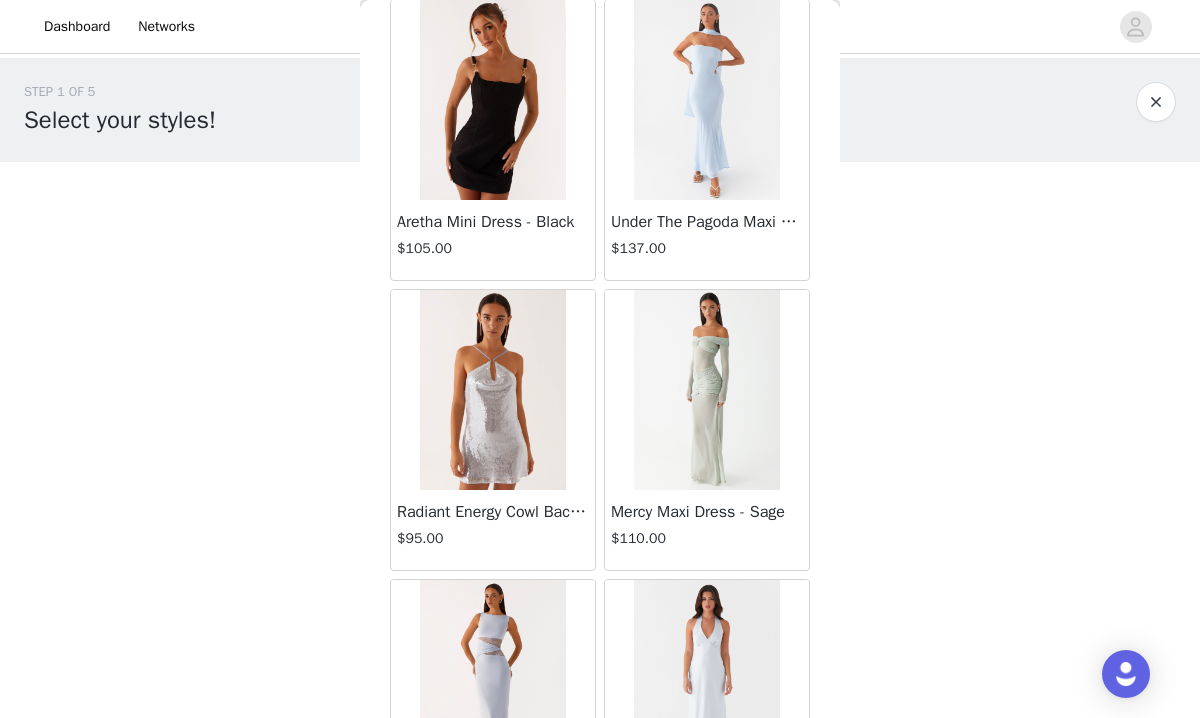 scroll, scrollTop: 28442, scrollLeft: 0, axis: vertical 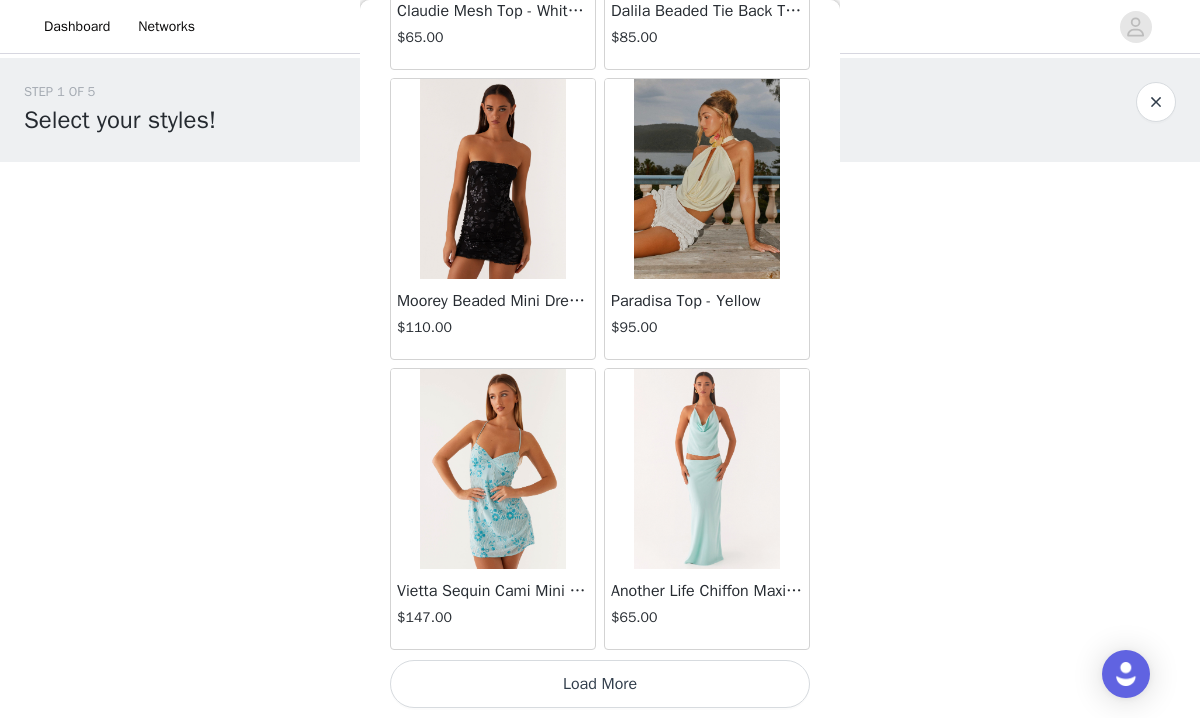 click on "Load More" at bounding box center (600, 684) 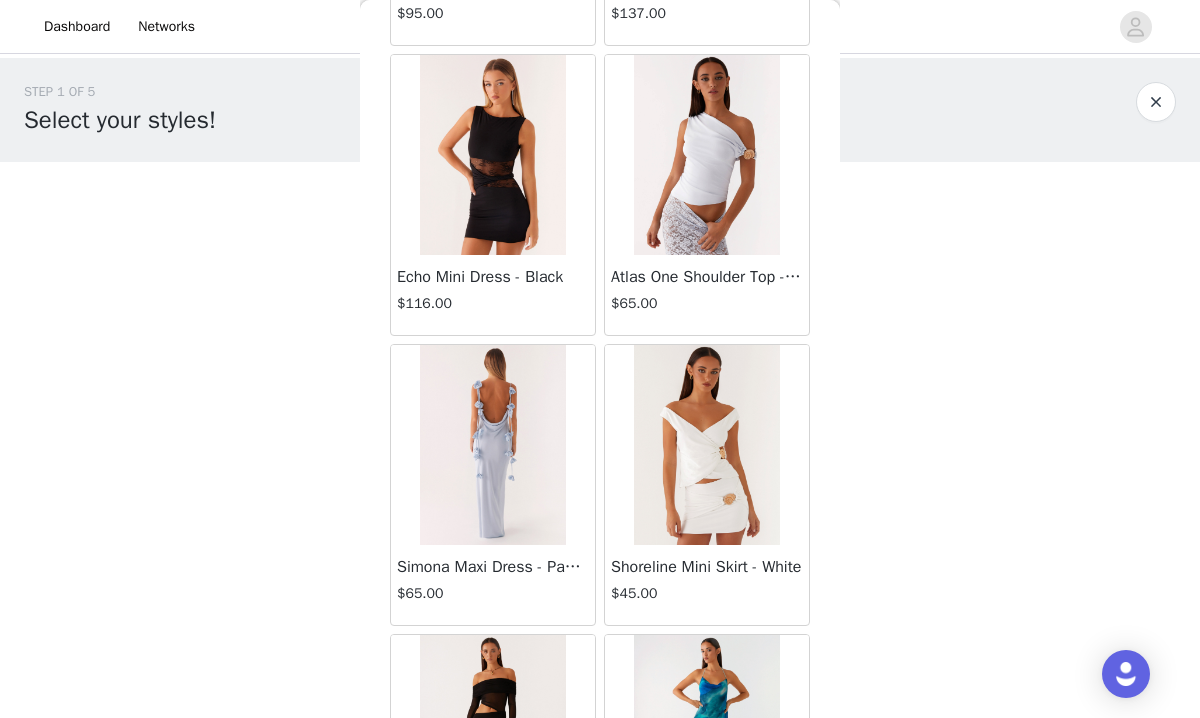 scroll, scrollTop: 31342, scrollLeft: 0, axis: vertical 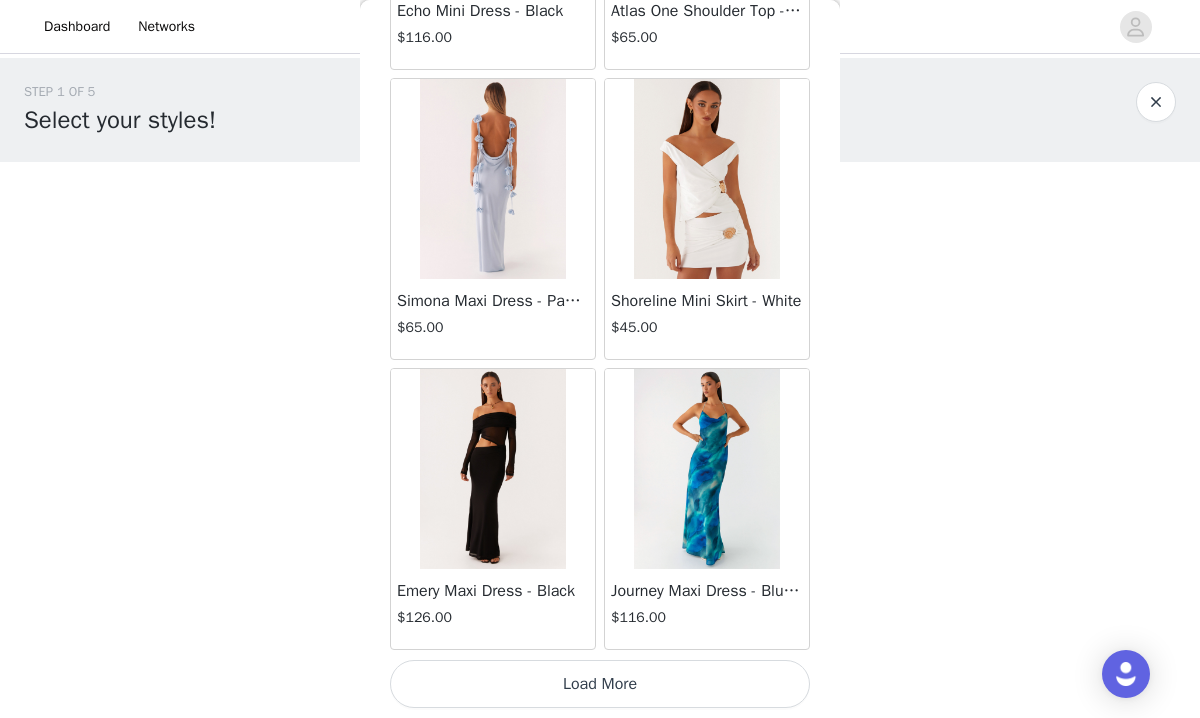 click on "Load More" at bounding box center (600, 684) 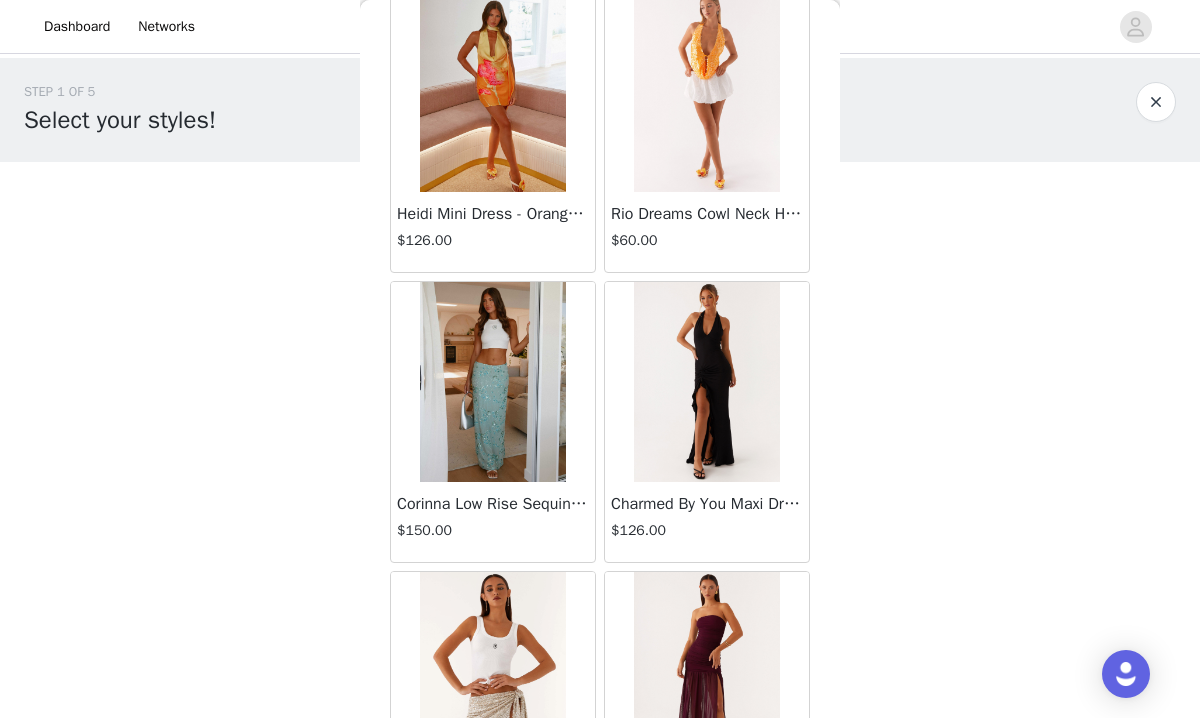 scroll, scrollTop: 34242, scrollLeft: 0, axis: vertical 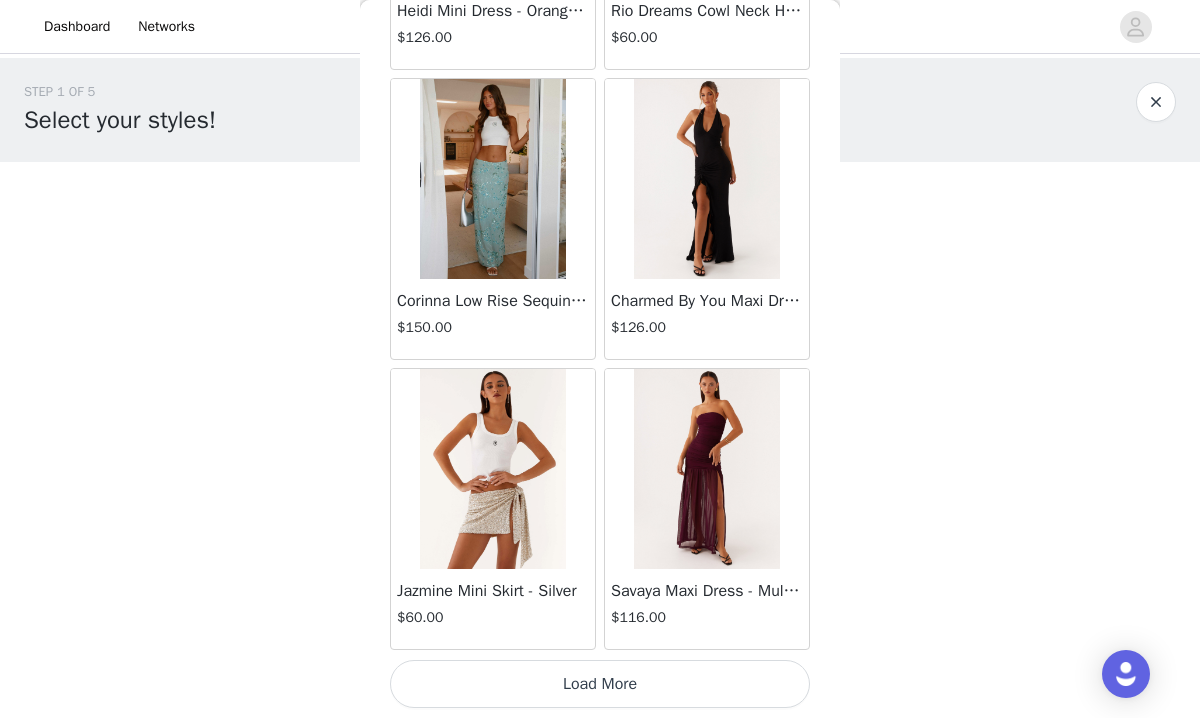 click on "Load More" at bounding box center [600, 684] 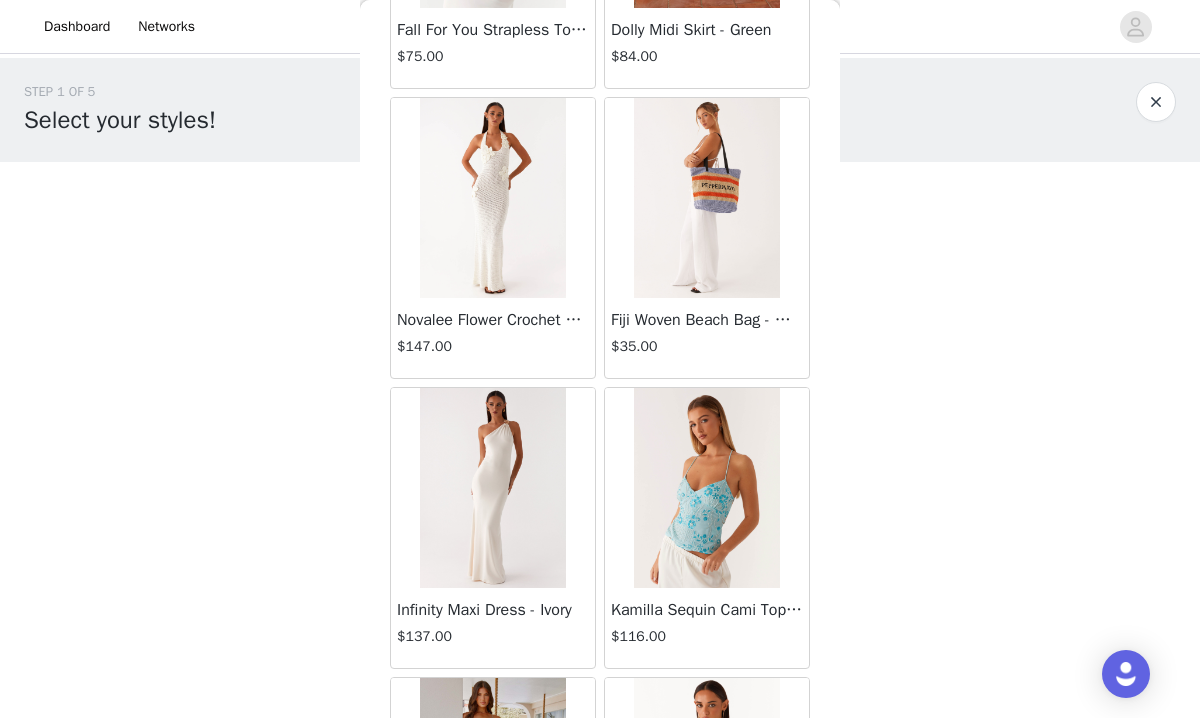 scroll, scrollTop: 36544, scrollLeft: 0, axis: vertical 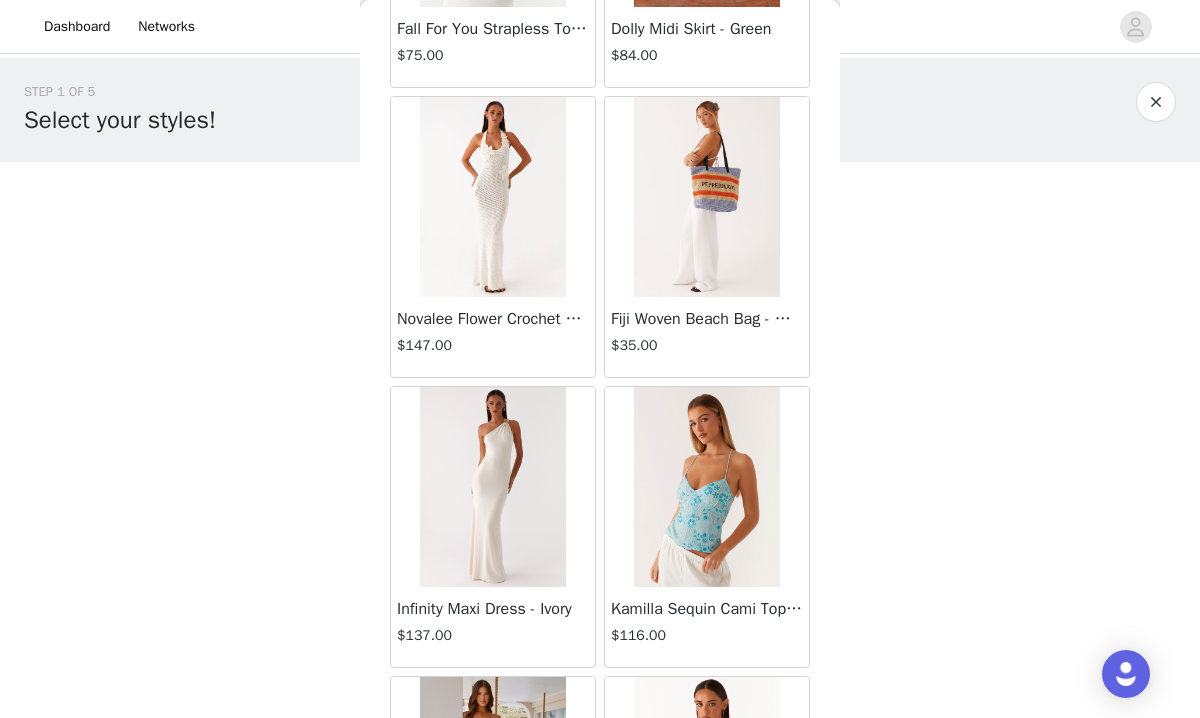 click at bounding box center [492, 197] 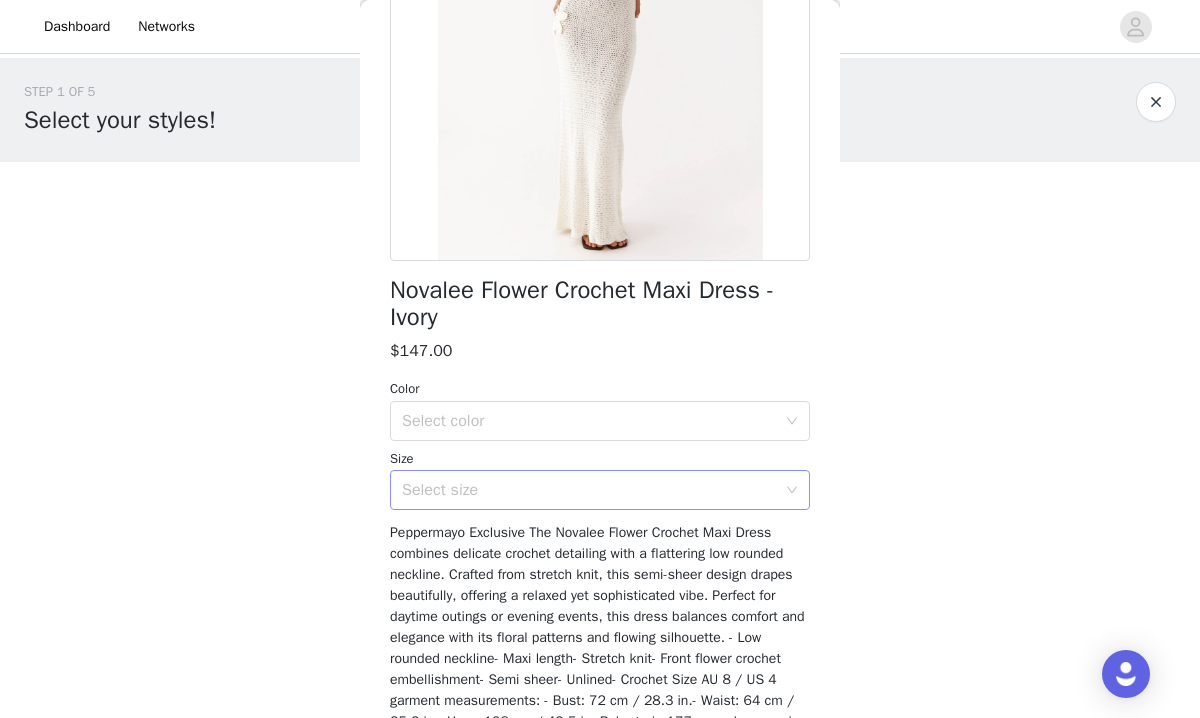 scroll, scrollTop: 290, scrollLeft: 0, axis: vertical 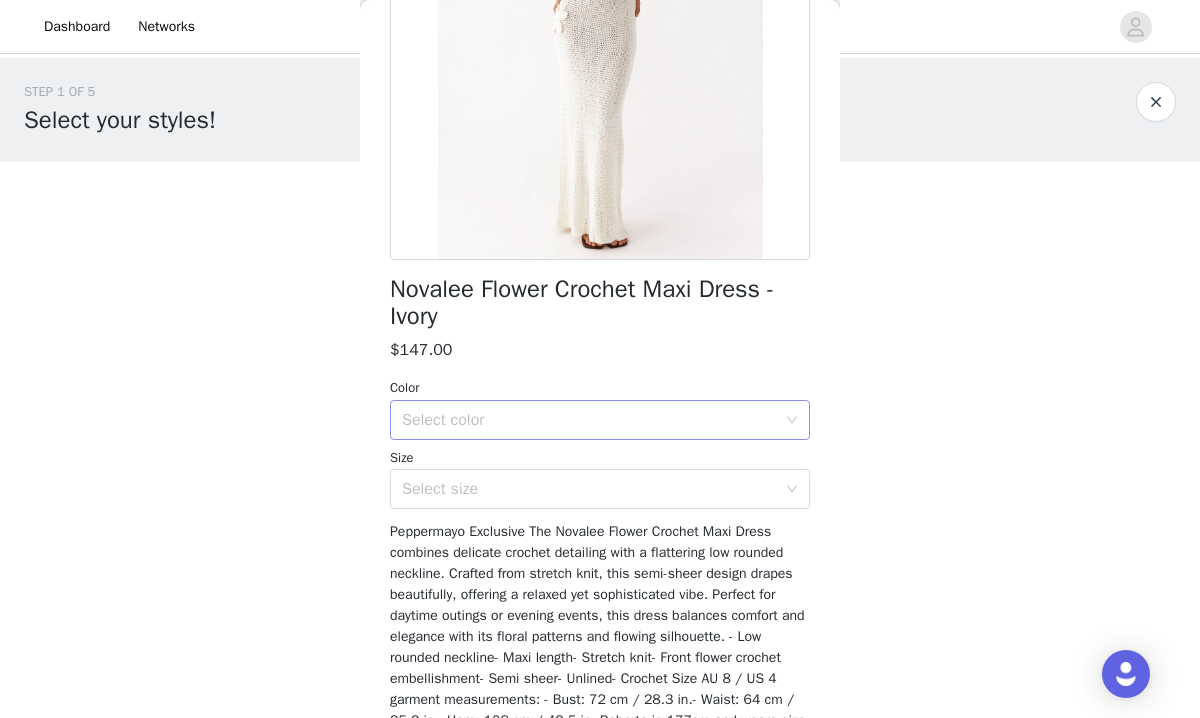 click on "Select color" at bounding box center [589, 420] 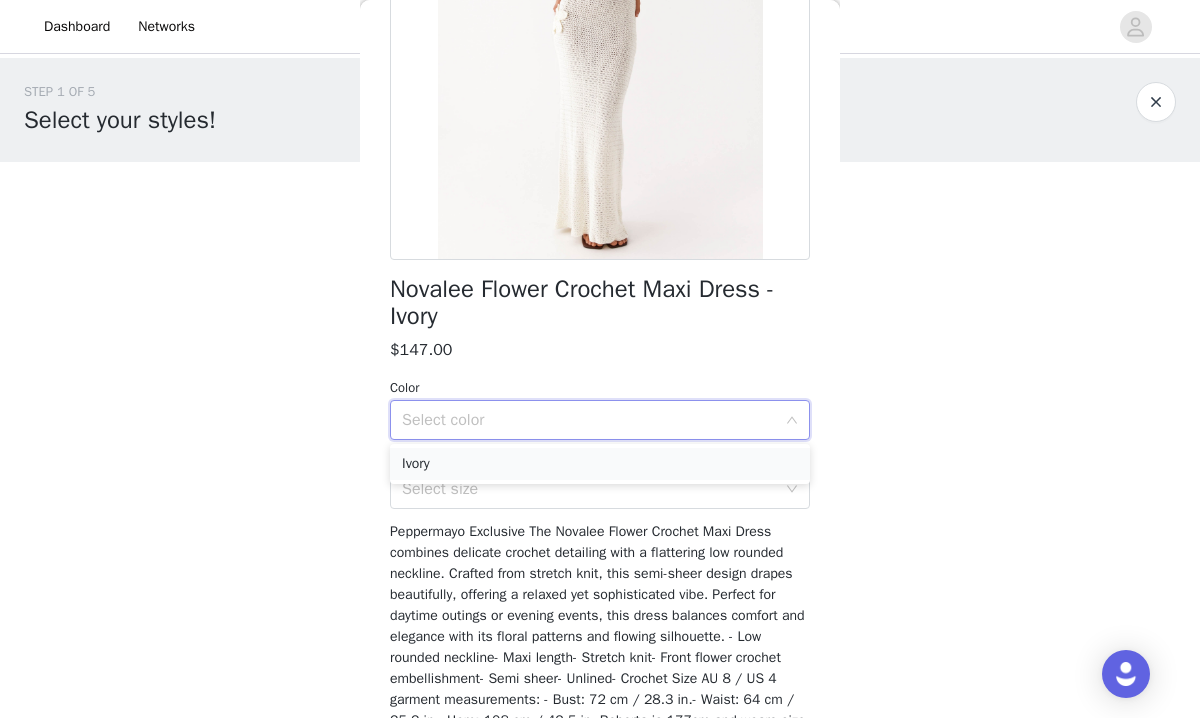 click on "Ivory" at bounding box center (600, 464) 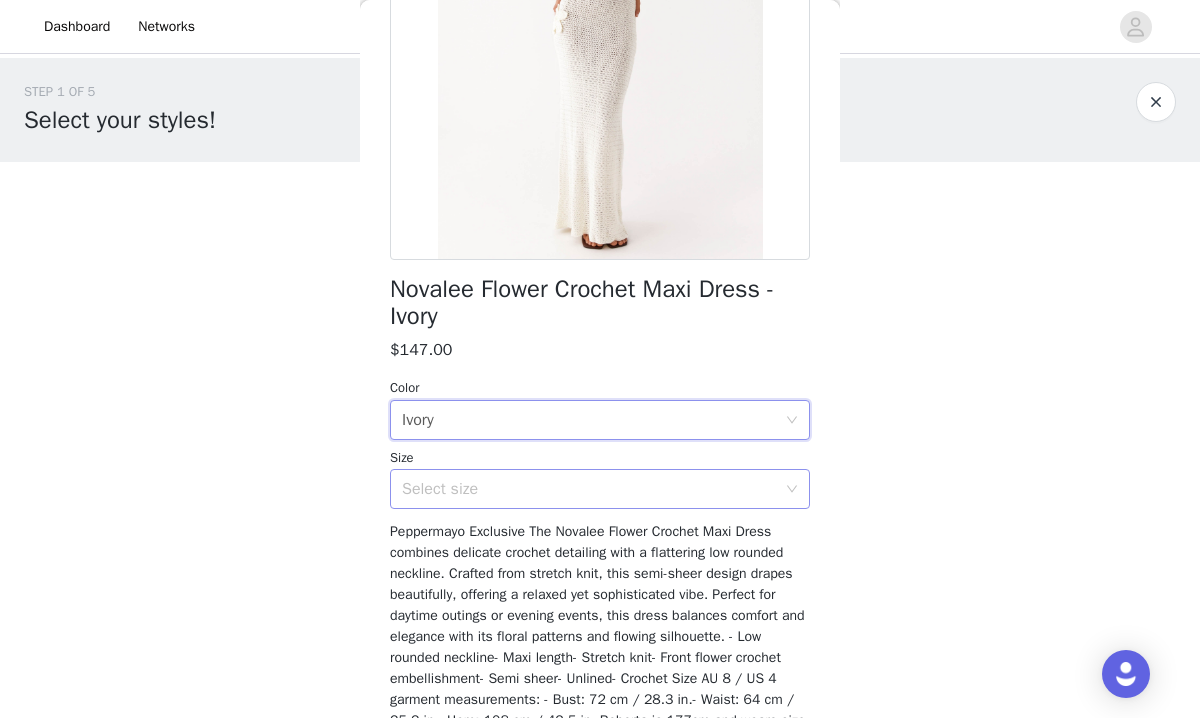 click on "Select size" at bounding box center (589, 489) 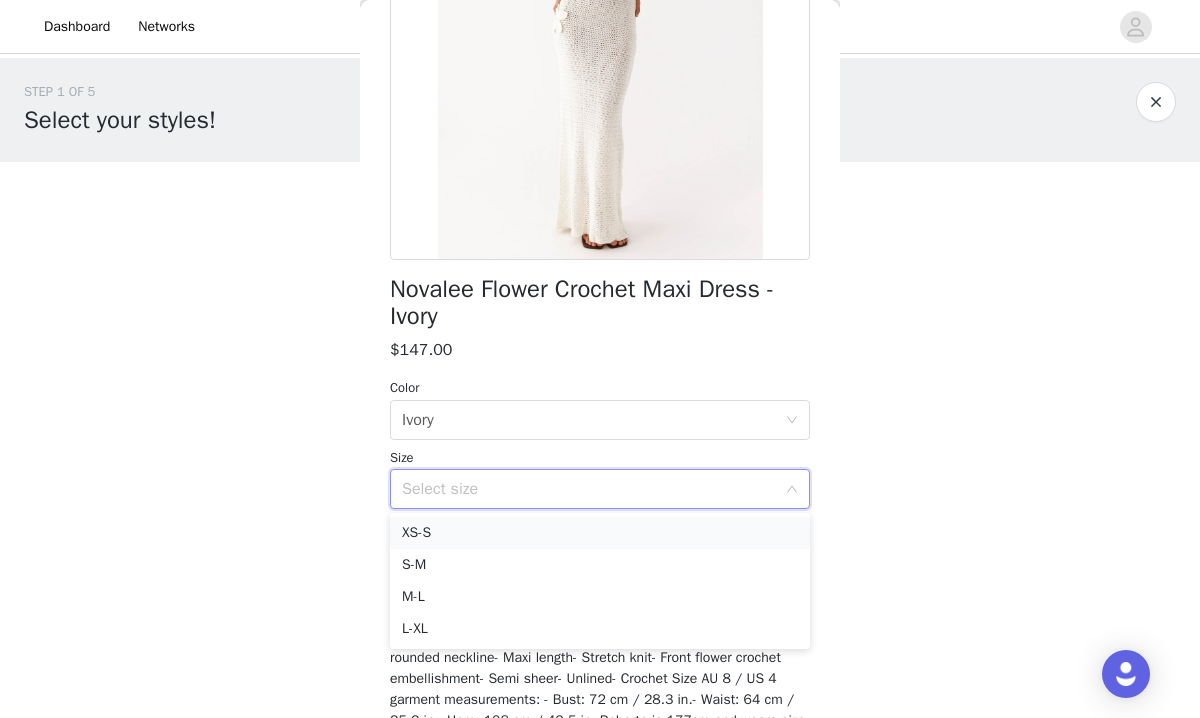 click on "XS-S" at bounding box center [600, 533] 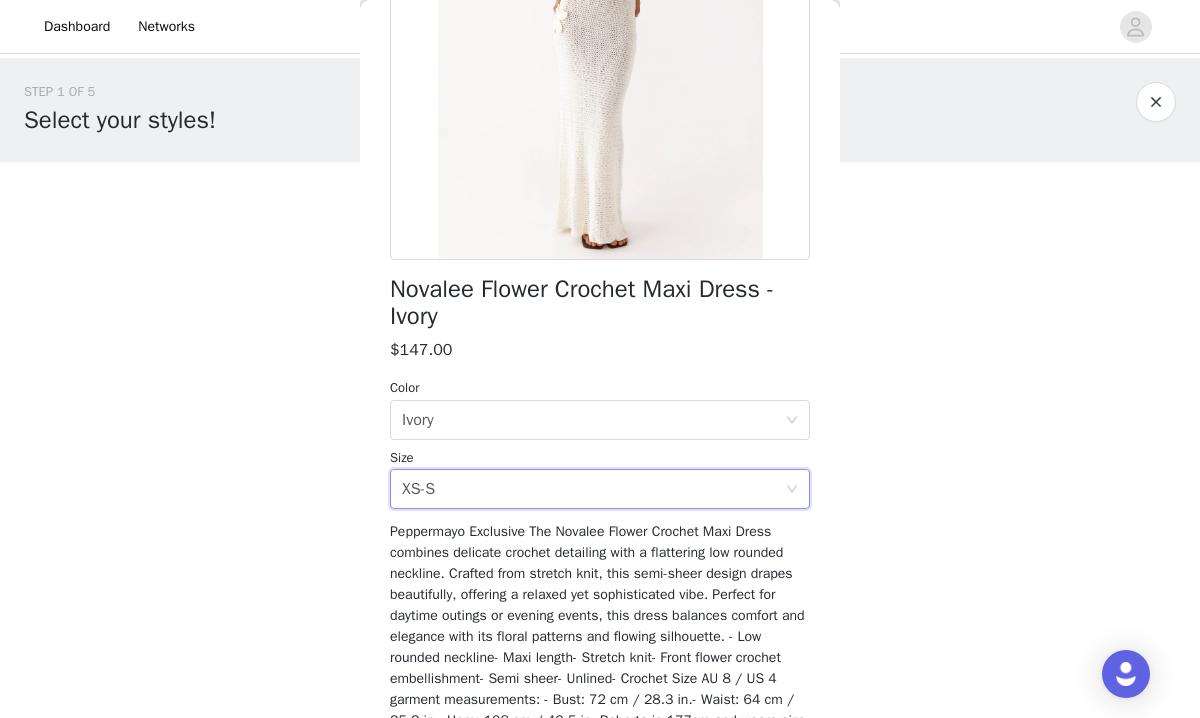 scroll, scrollTop: 408, scrollLeft: 0, axis: vertical 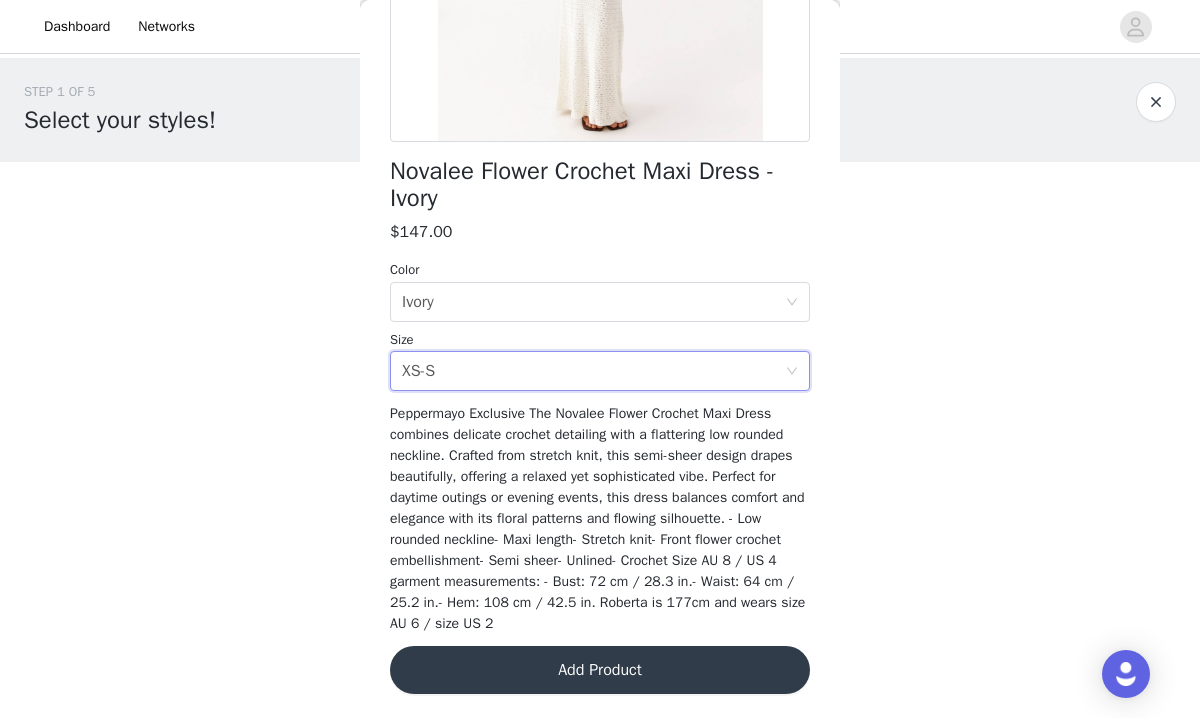click on "Add Product" at bounding box center [600, 670] 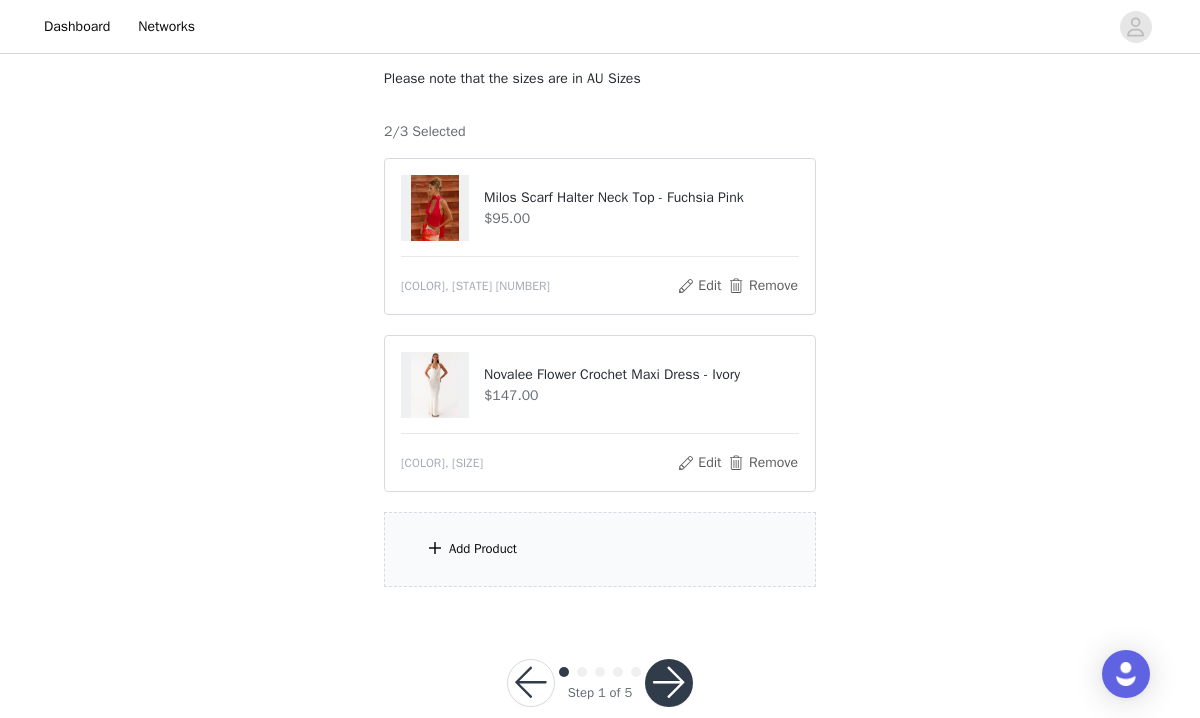 scroll, scrollTop: 129, scrollLeft: 0, axis: vertical 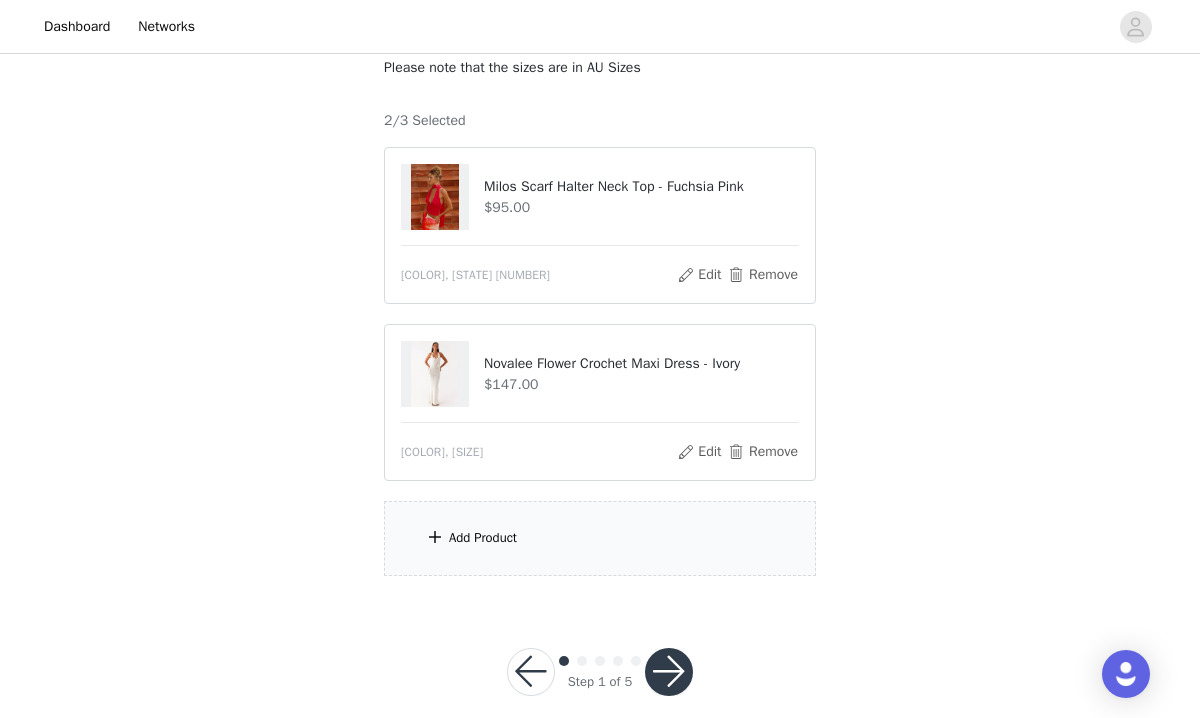 click on "Add Product" at bounding box center (600, 538) 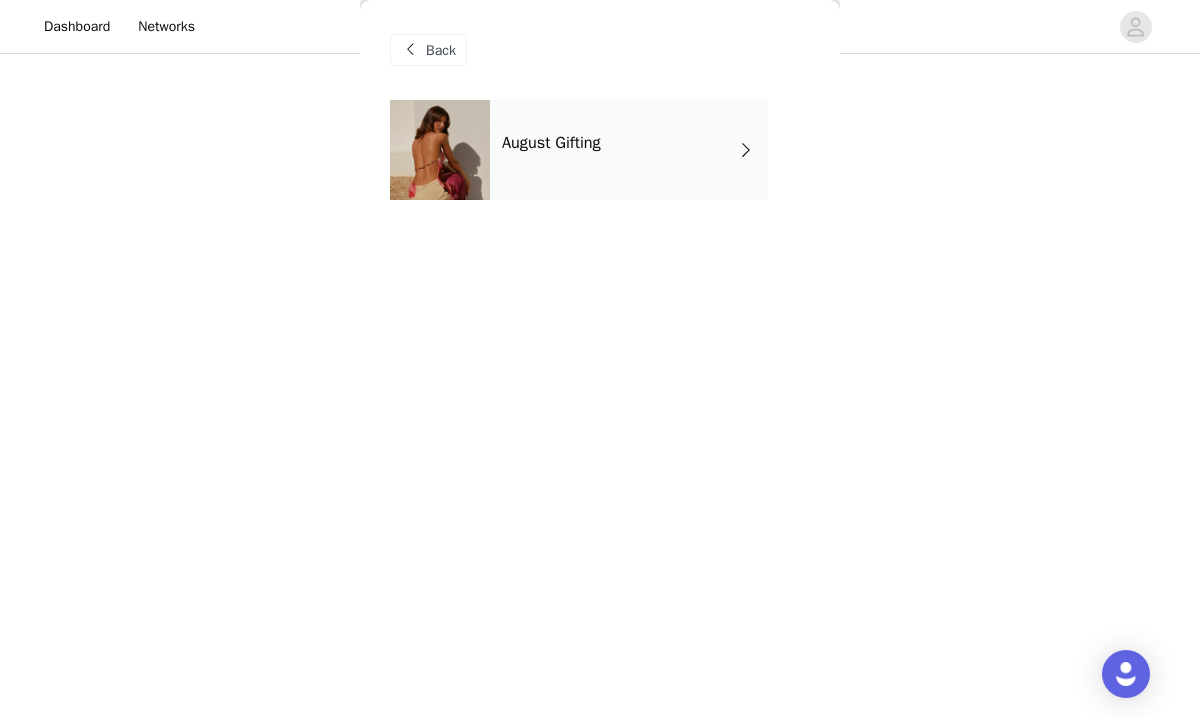 click on "August Gifting" at bounding box center [551, 143] 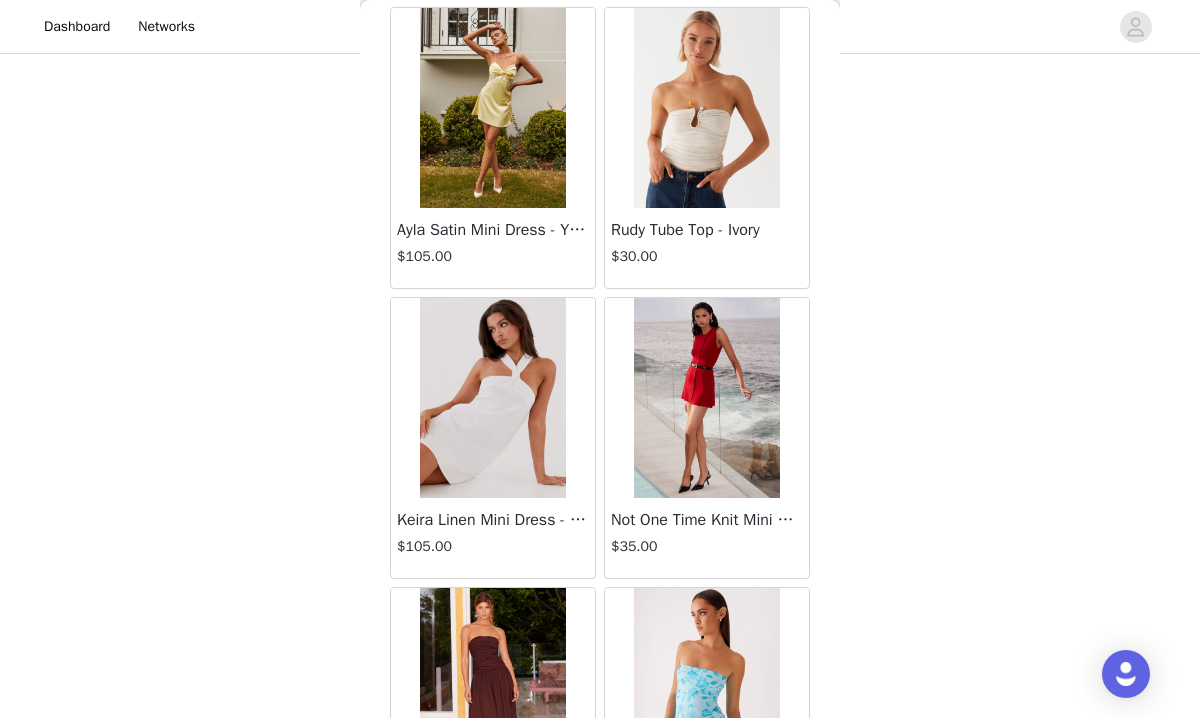 scroll, scrollTop: 2342, scrollLeft: 0, axis: vertical 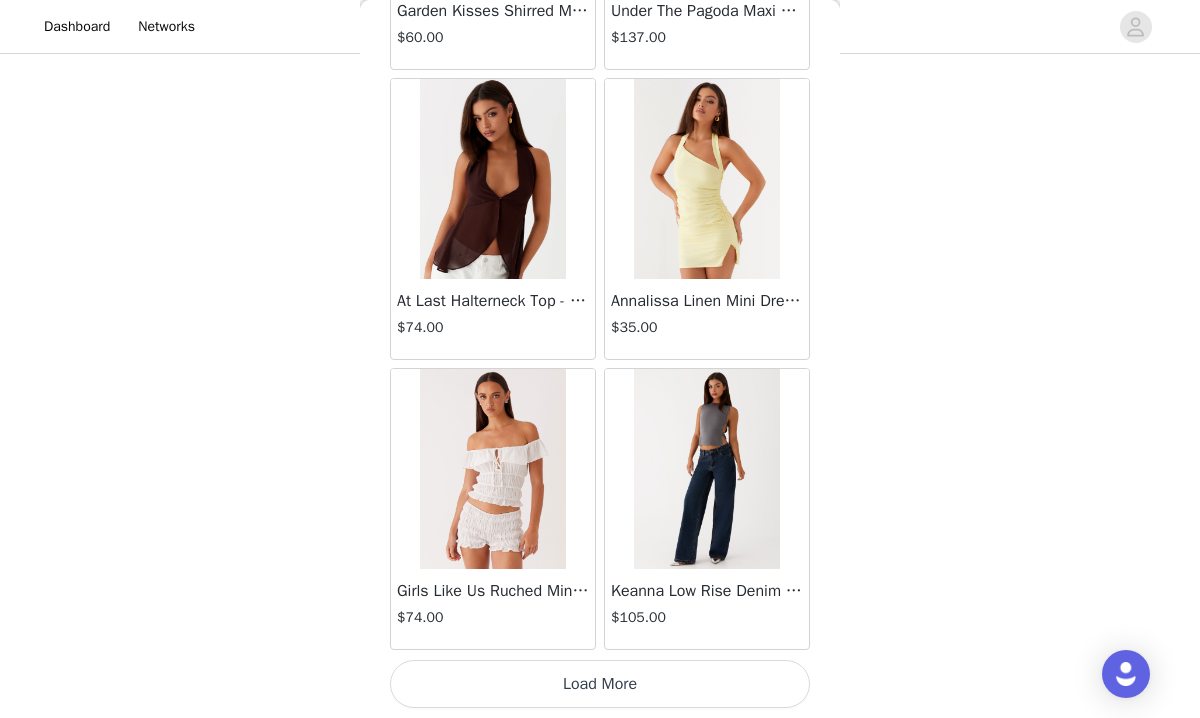 click on "Load More" at bounding box center (600, 684) 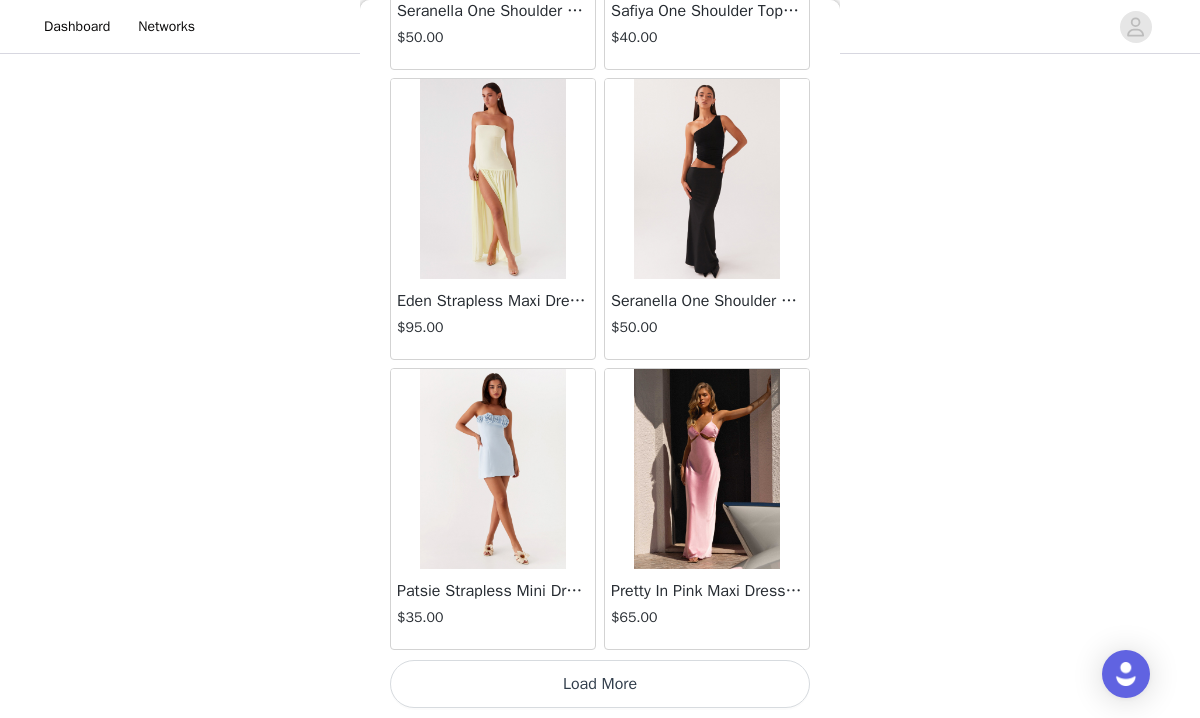 click on "Load More" at bounding box center (600, 684) 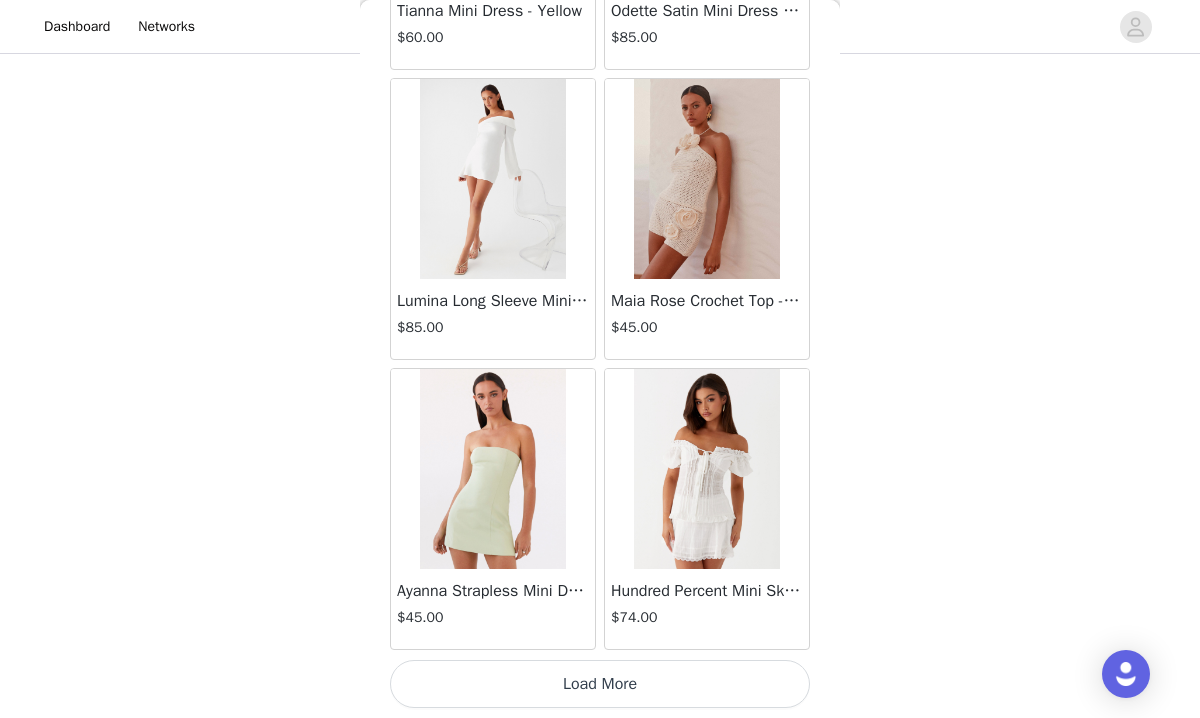 click on "Load More" at bounding box center (600, 684) 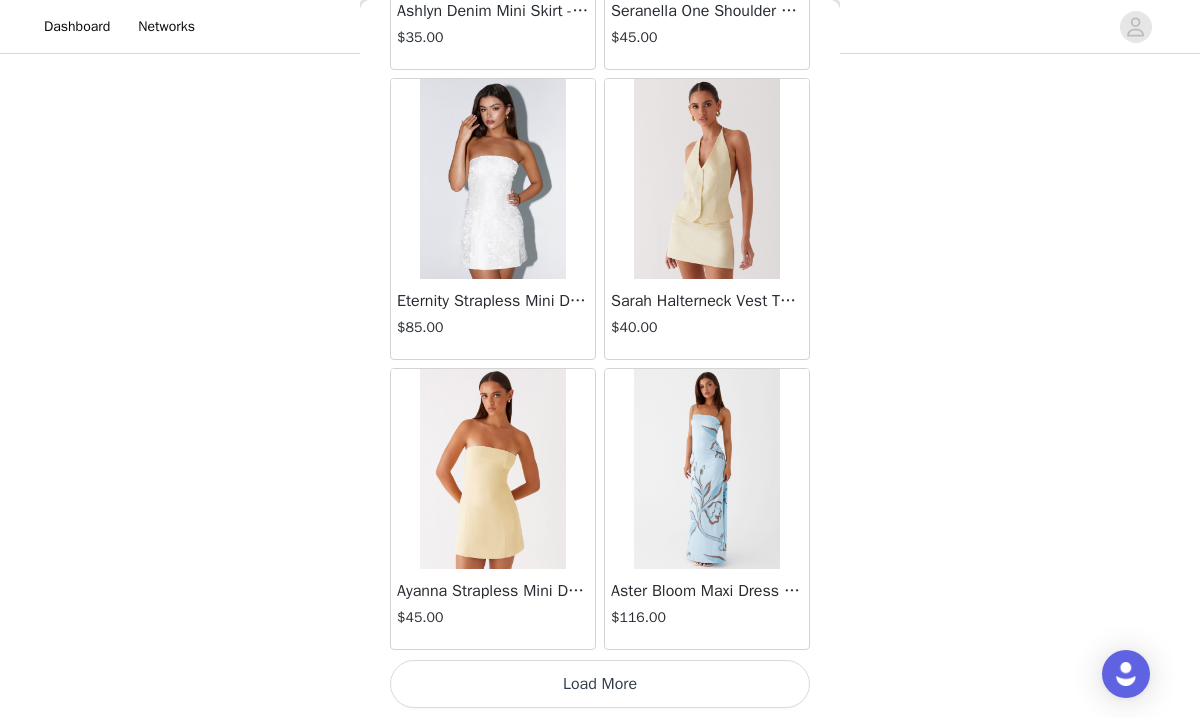 click on "Load More" at bounding box center [600, 684] 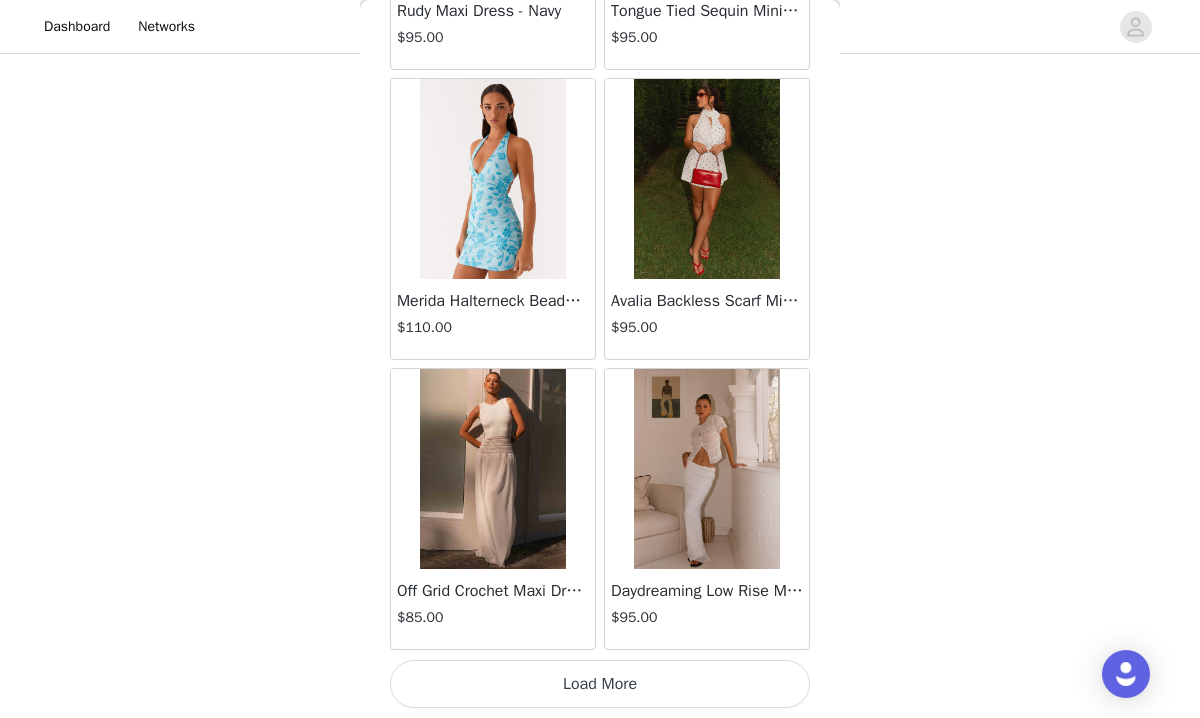 click on "Load More" at bounding box center [600, 684] 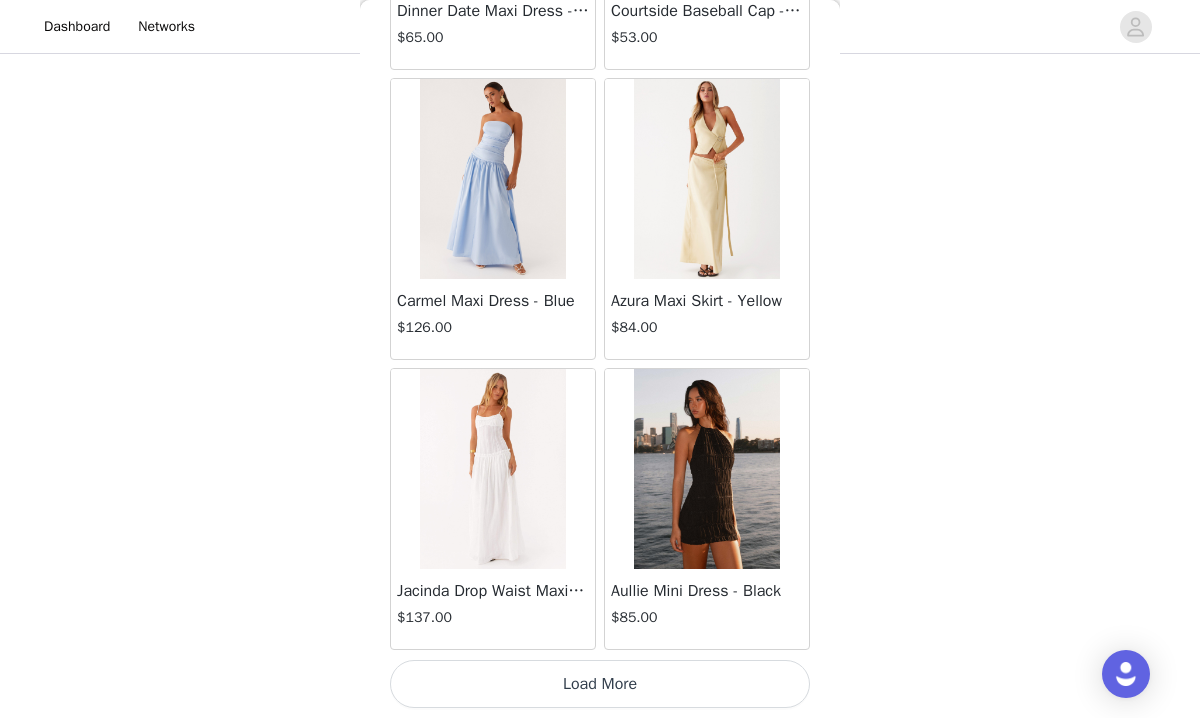 click on "Load More" at bounding box center [600, 684] 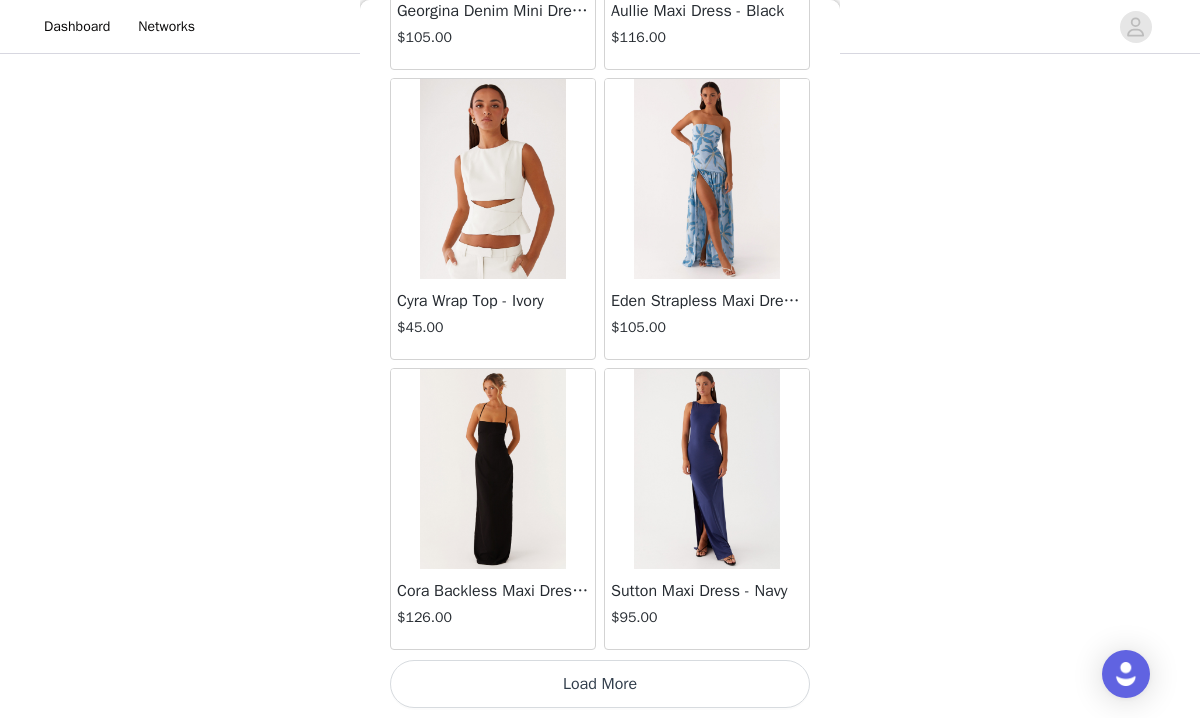 click on "Load More" at bounding box center [600, 684] 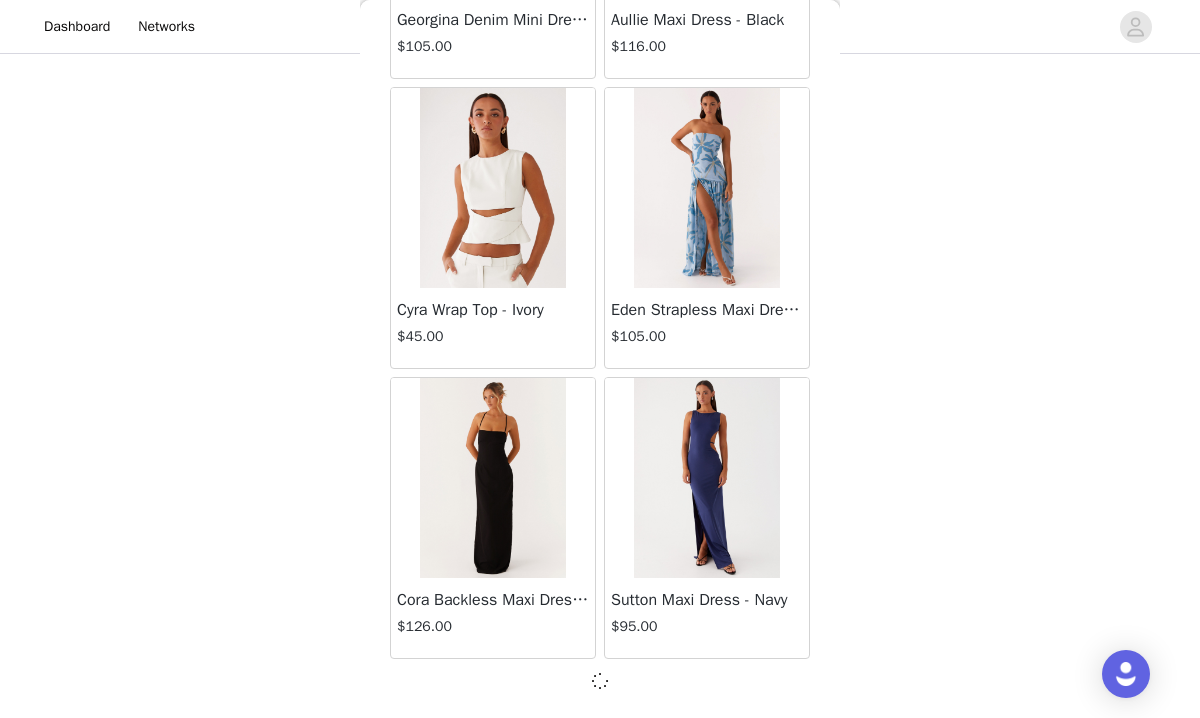 scroll, scrollTop: 19733, scrollLeft: 0, axis: vertical 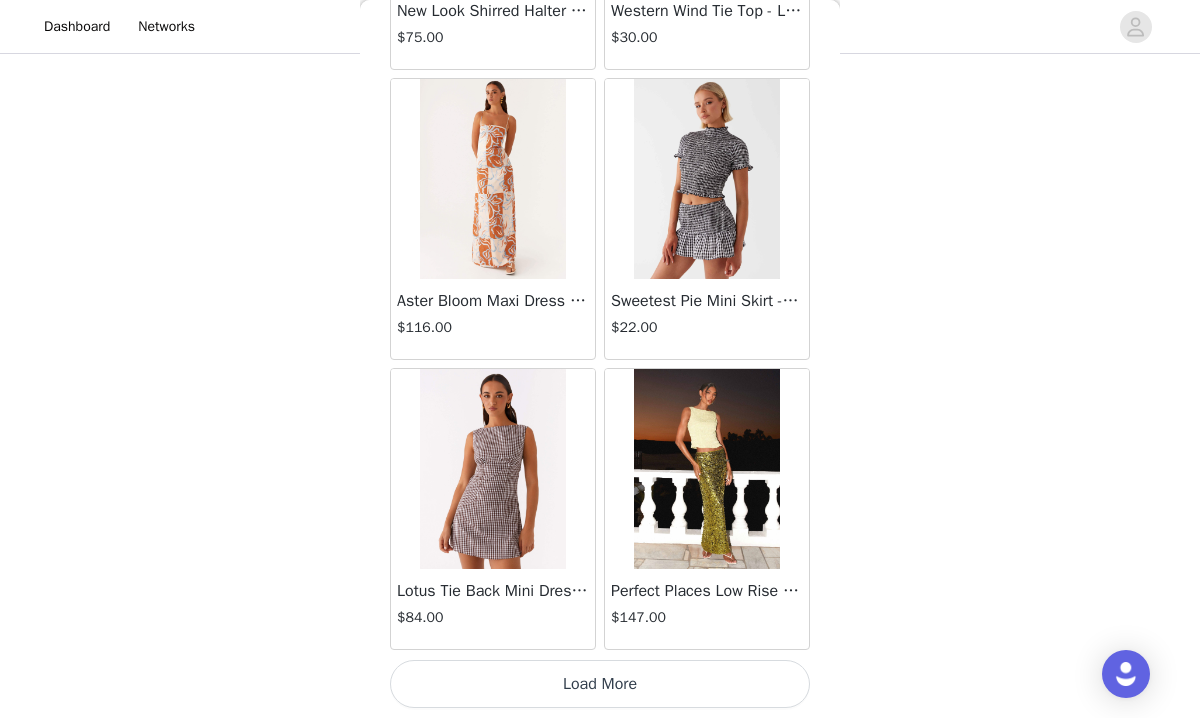click on "Load More" at bounding box center [600, 684] 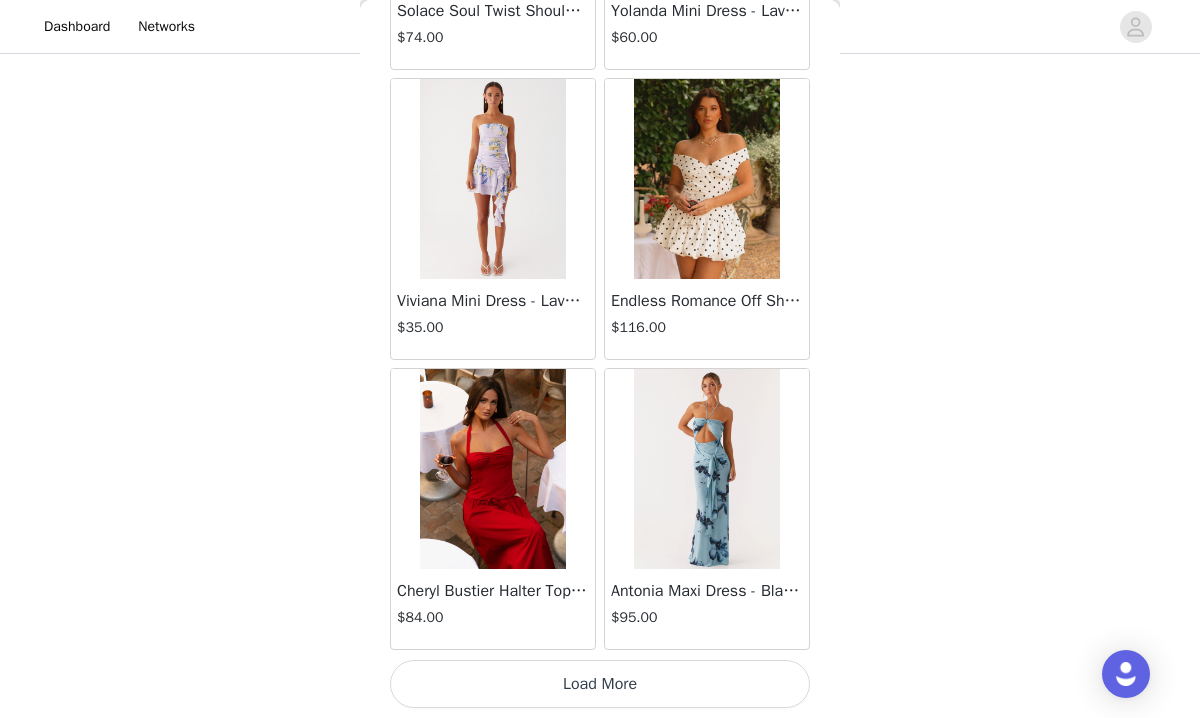 click on "Load More" at bounding box center (600, 684) 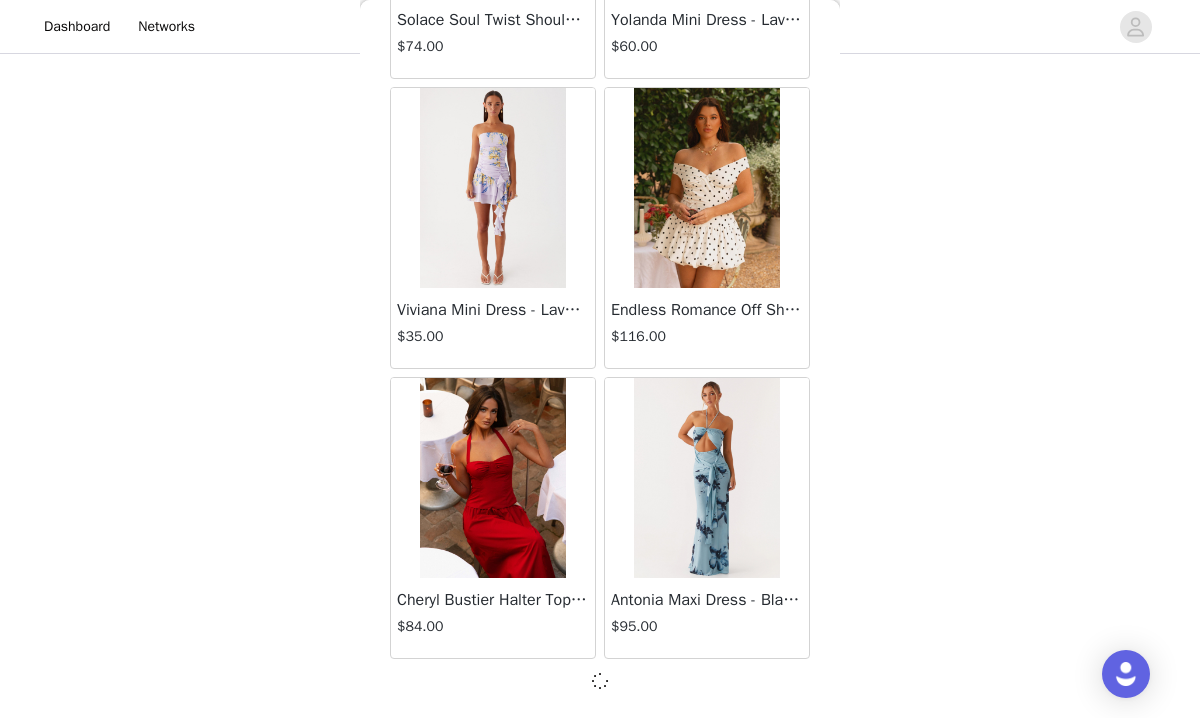 scroll, scrollTop: 25533, scrollLeft: 0, axis: vertical 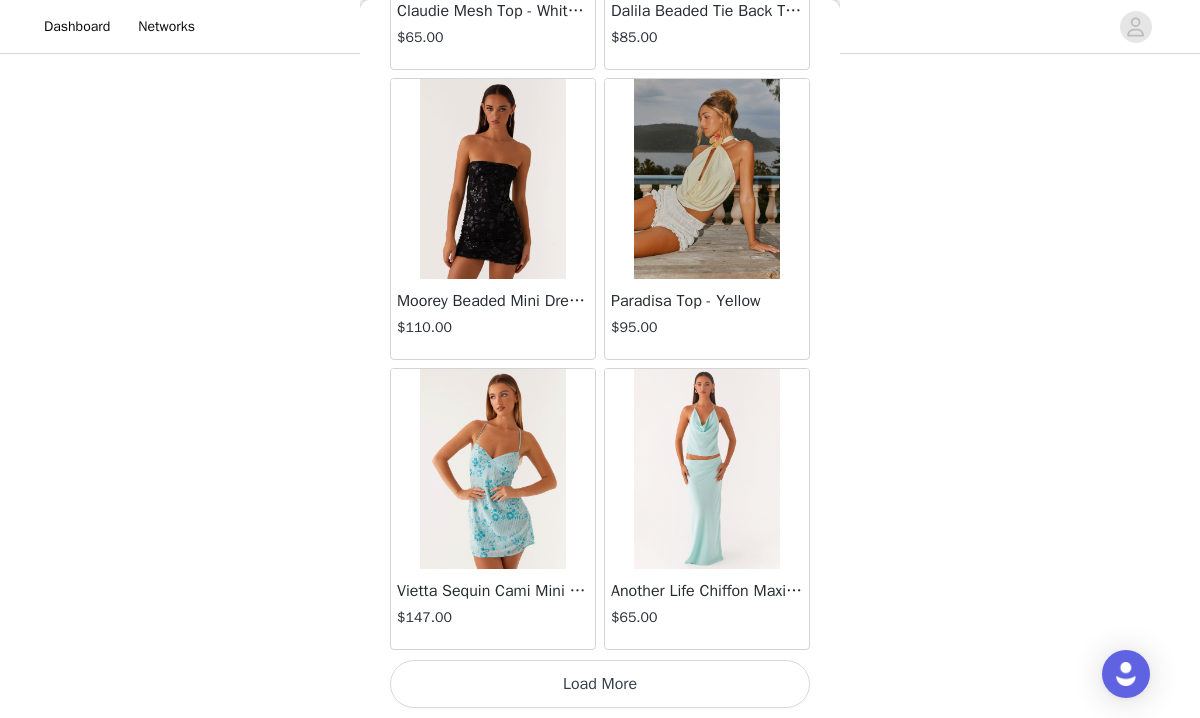 click on "Load More" at bounding box center (600, 684) 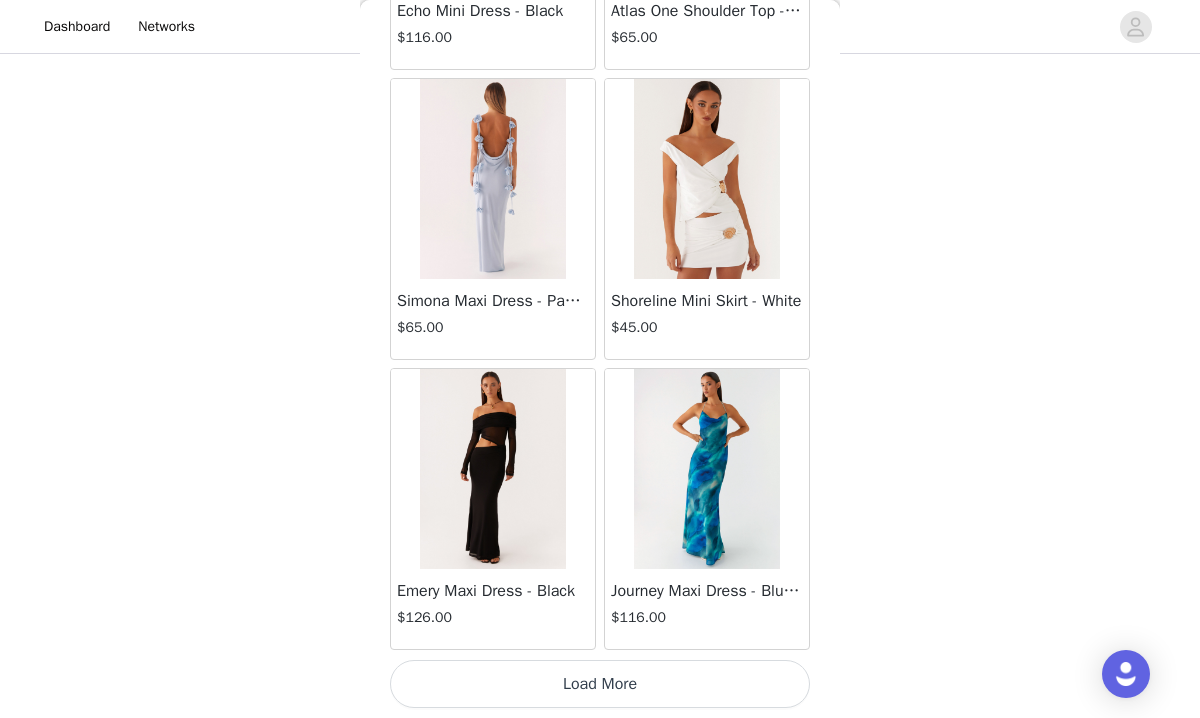 click on "Load More" at bounding box center (600, 684) 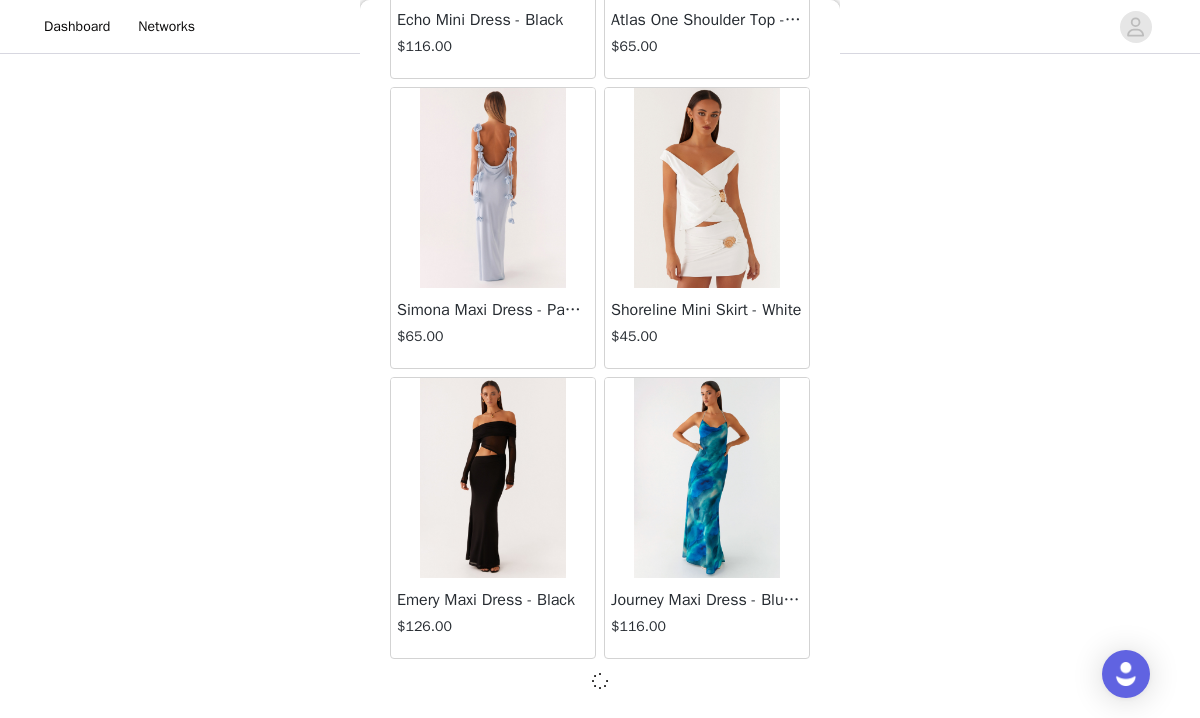 scroll, scrollTop: 31333, scrollLeft: 0, axis: vertical 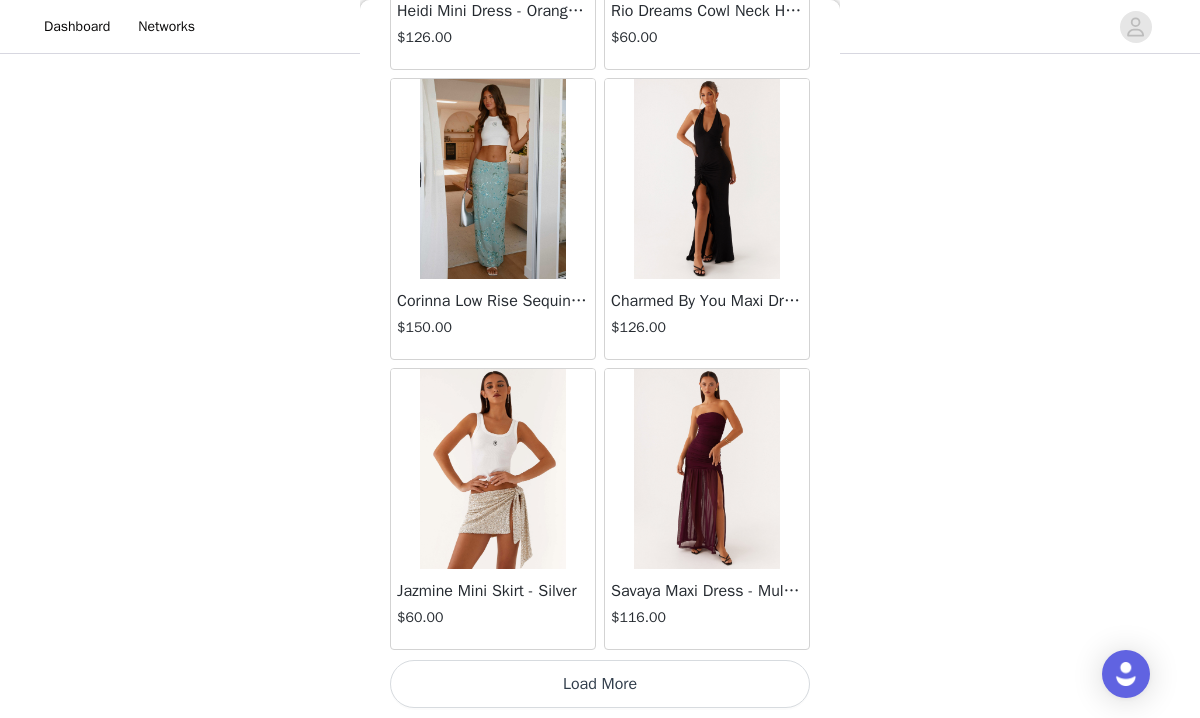 click on "Load More" at bounding box center [600, 684] 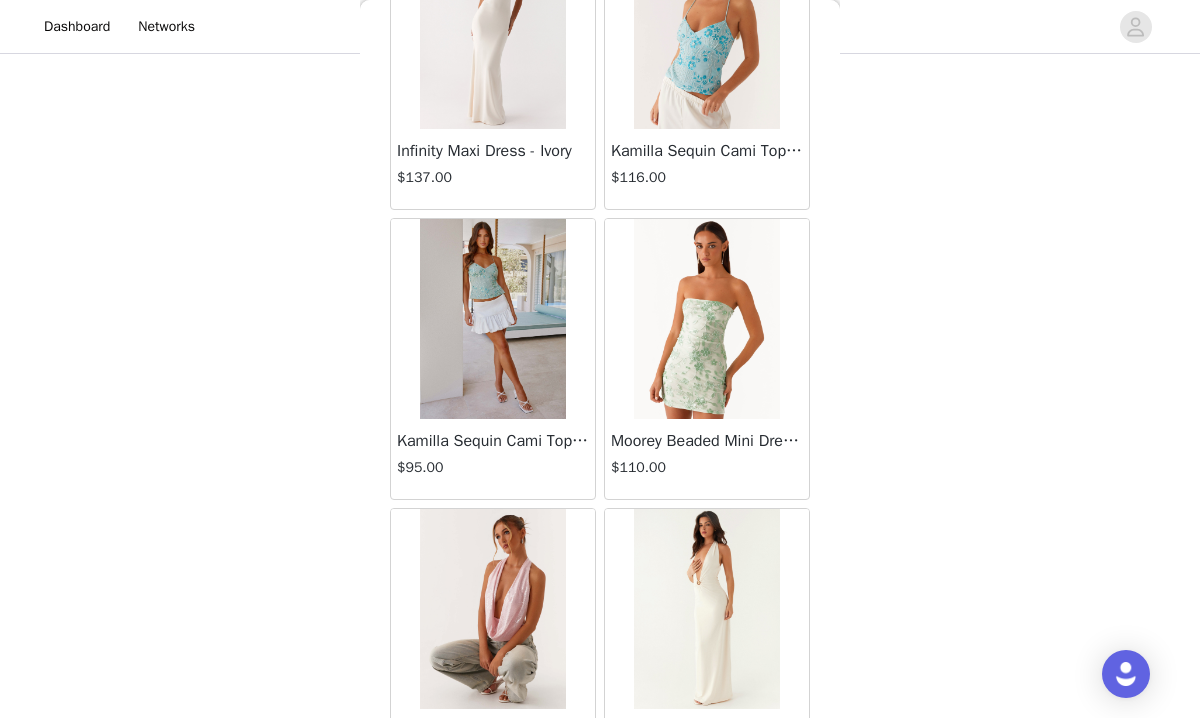 scroll, scrollTop: 37142, scrollLeft: 0, axis: vertical 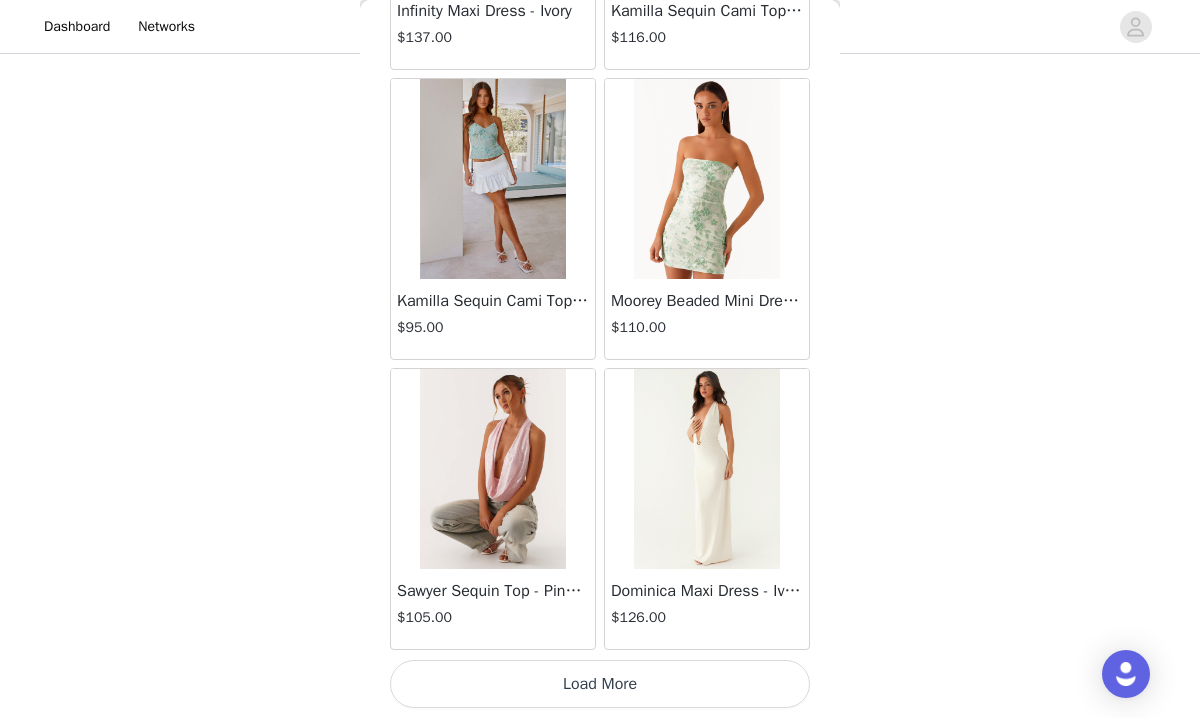 click on "Load More" at bounding box center [600, 684] 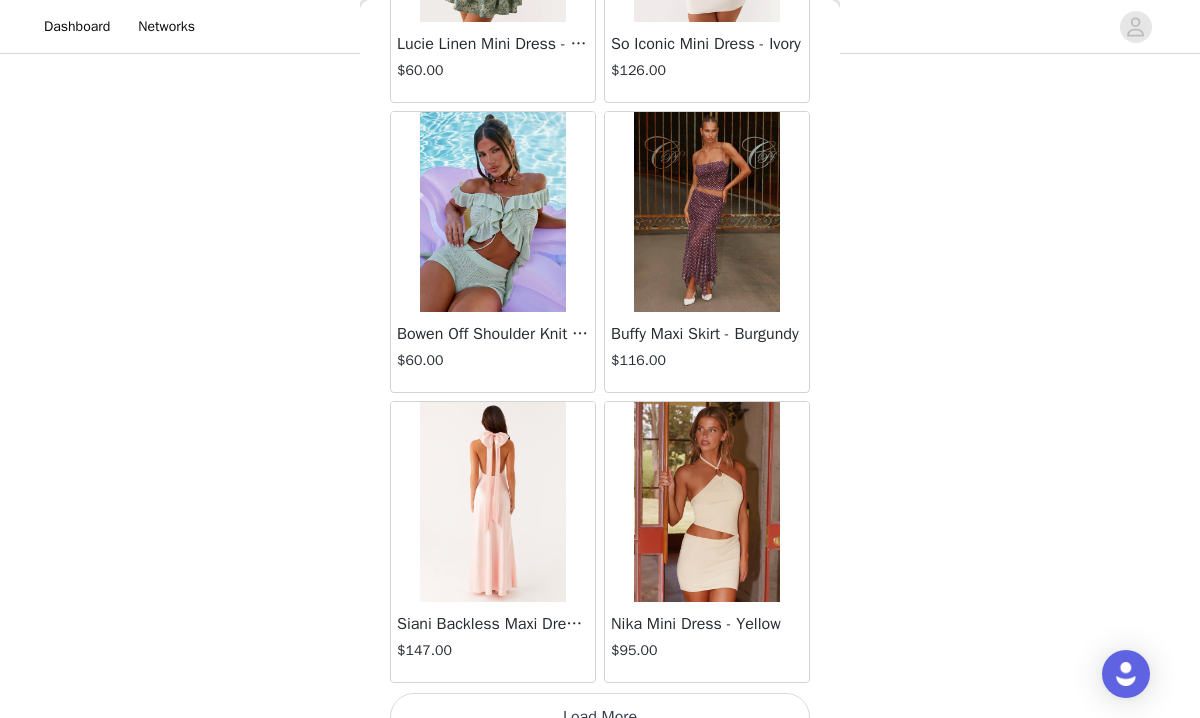 scroll, scrollTop: 40042, scrollLeft: 0, axis: vertical 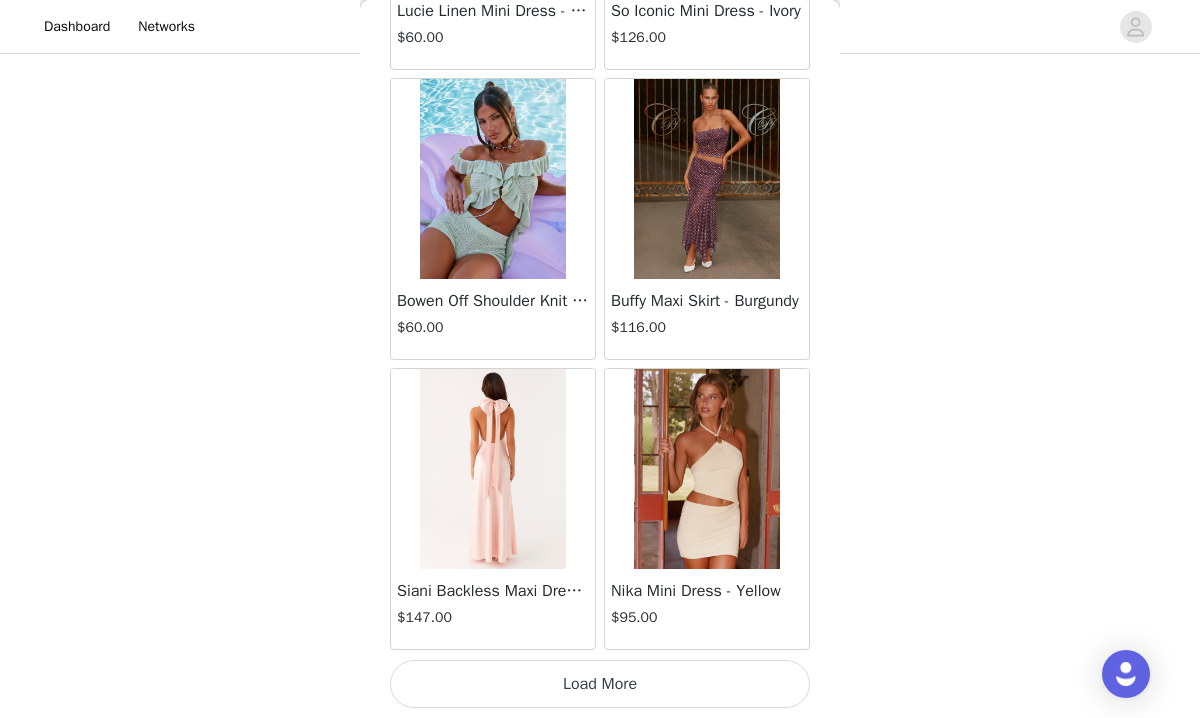 click on "Load More" at bounding box center (600, 684) 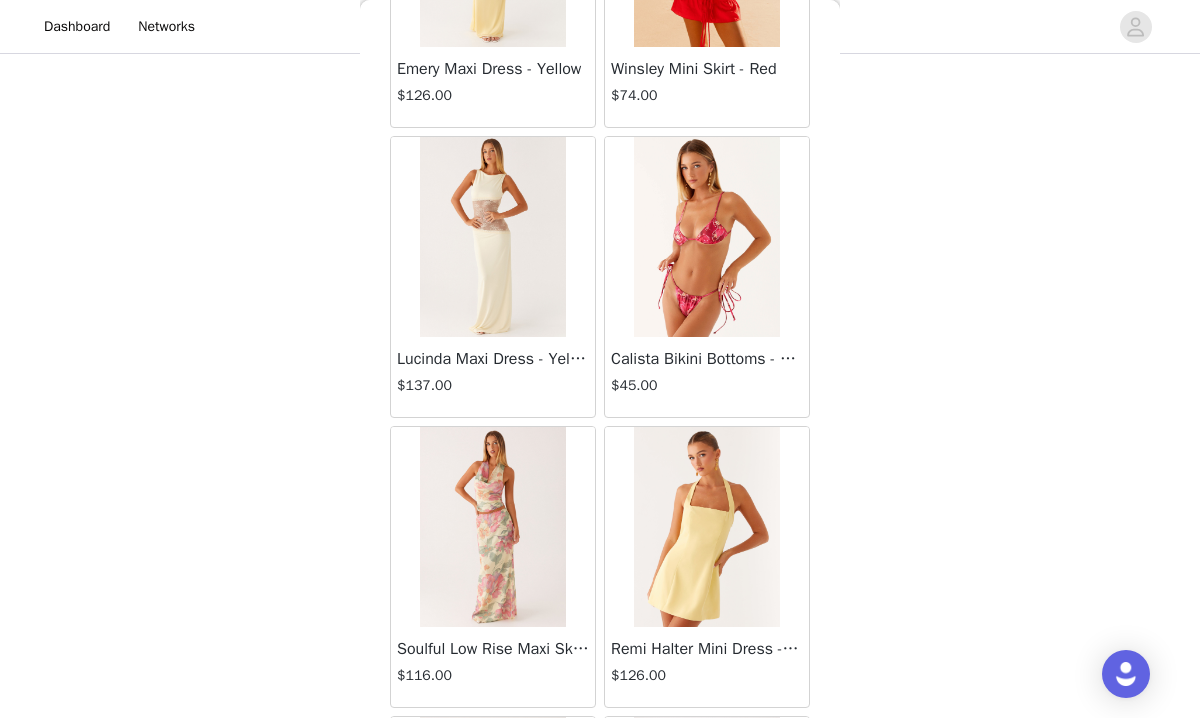 scroll, scrollTop: 42942, scrollLeft: 0, axis: vertical 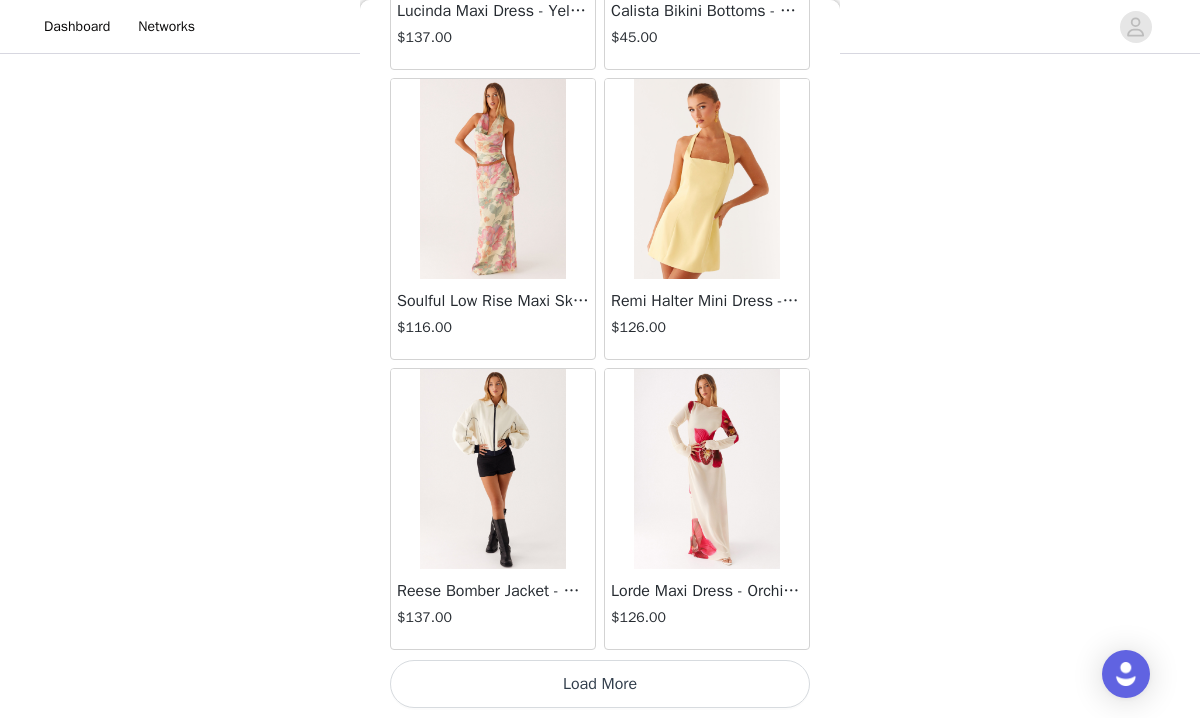 click on "Load More" at bounding box center [600, 684] 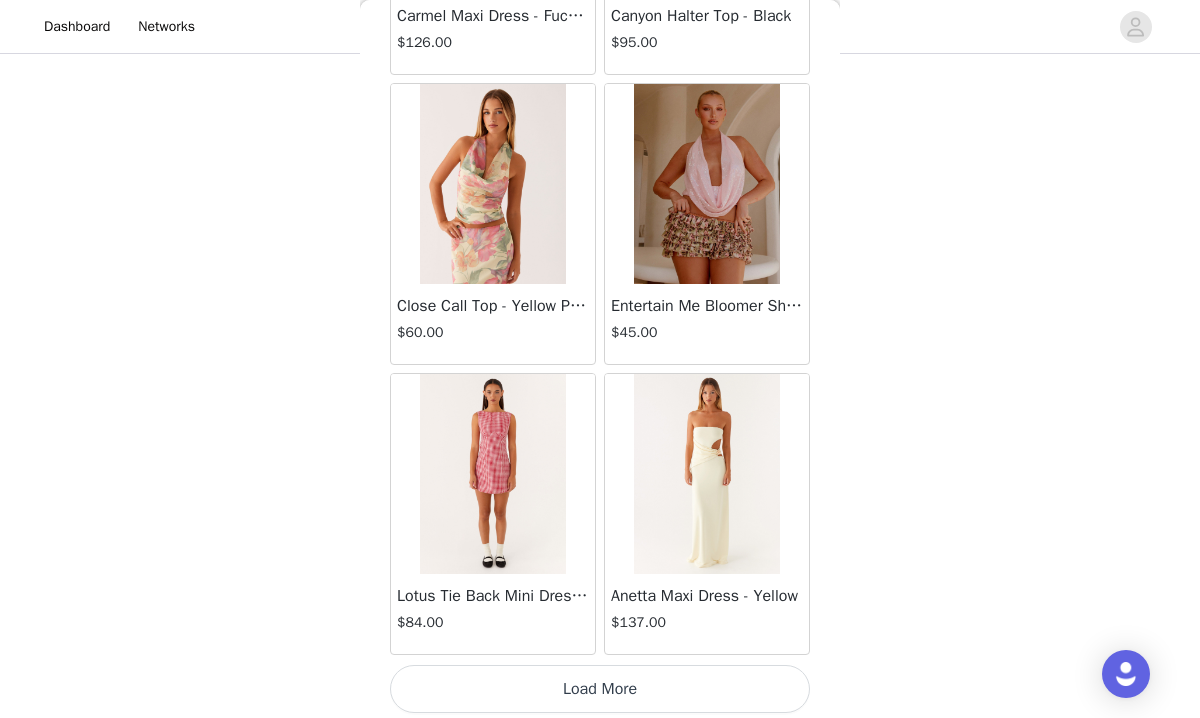scroll, scrollTop: 45842, scrollLeft: 0, axis: vertical 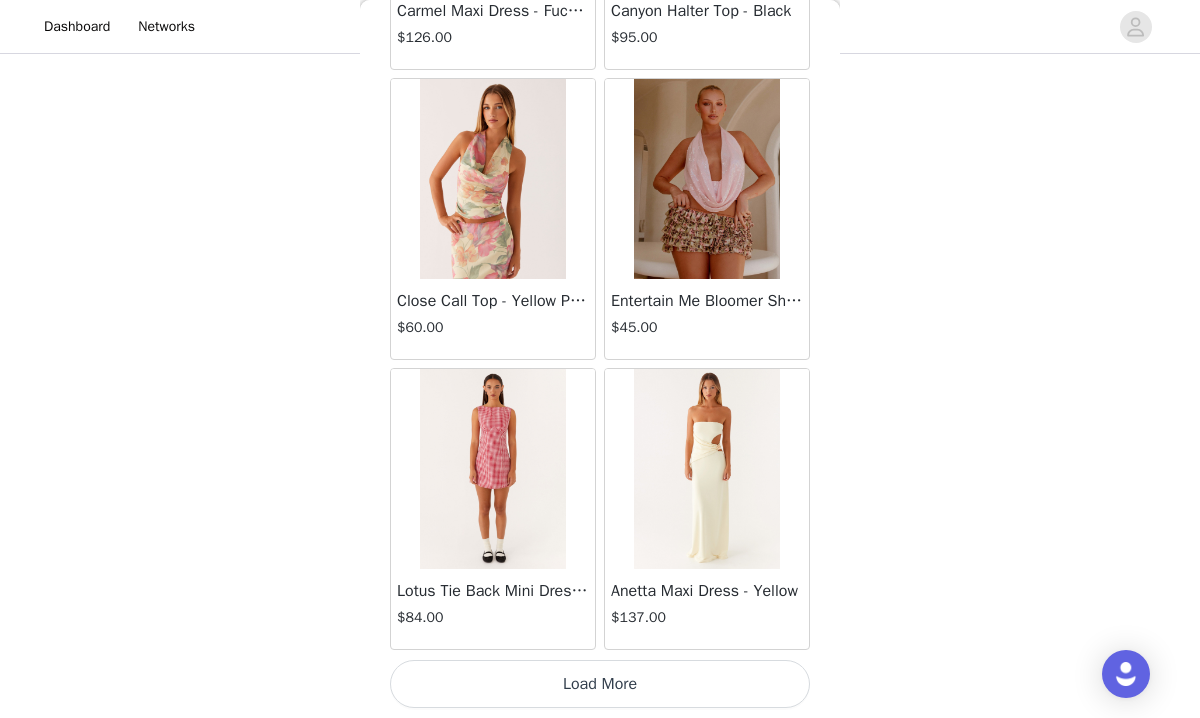 click on "Load More" at bounding box center [600, 684] 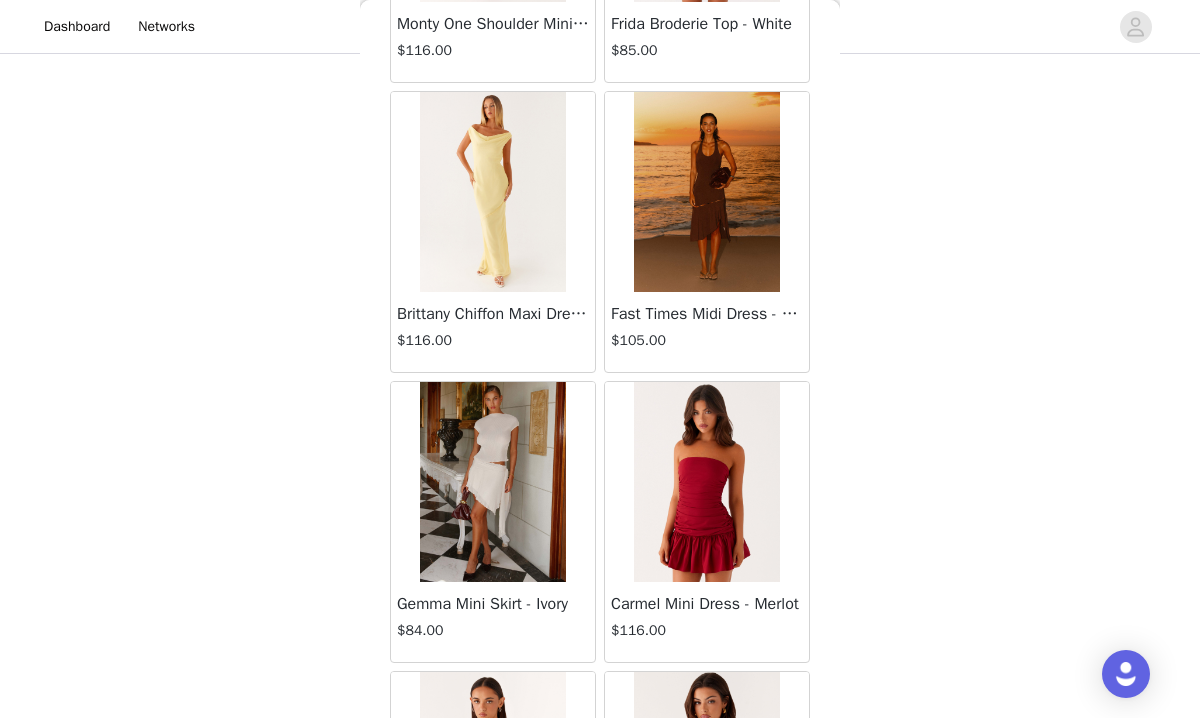 scroll, scrollTop: 48742, scrollLeft: 0, axis: vertical 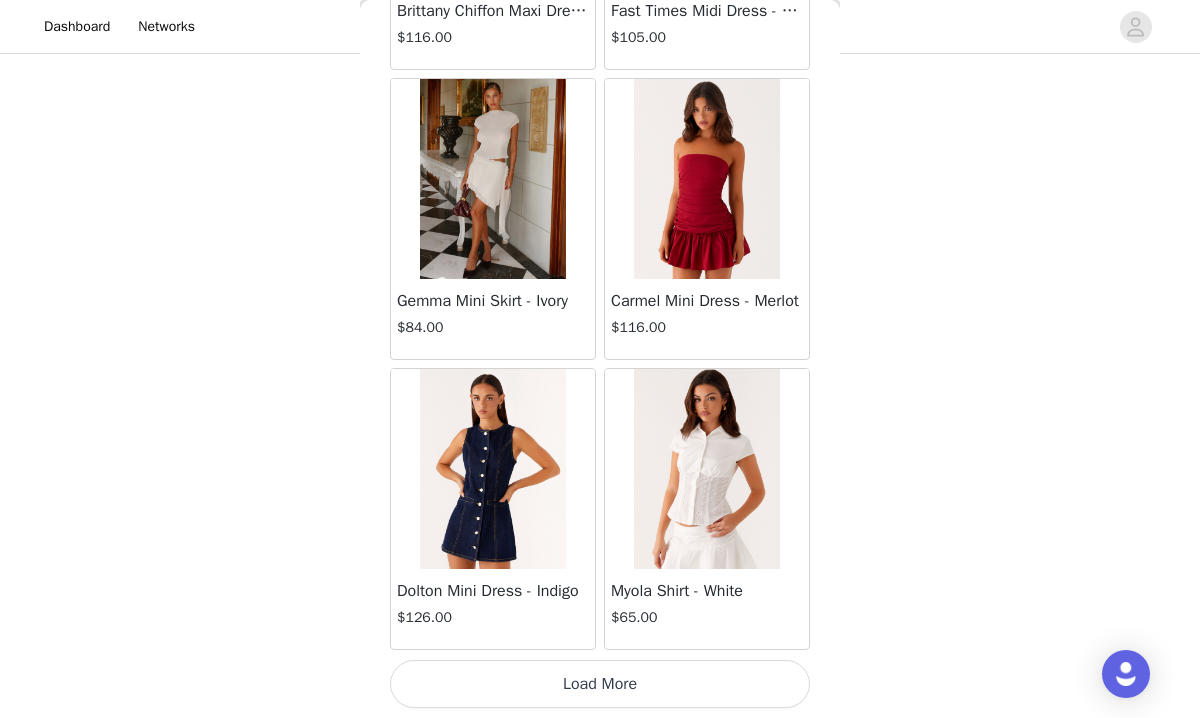 click on "Load More" at bounding box center [600, 684] 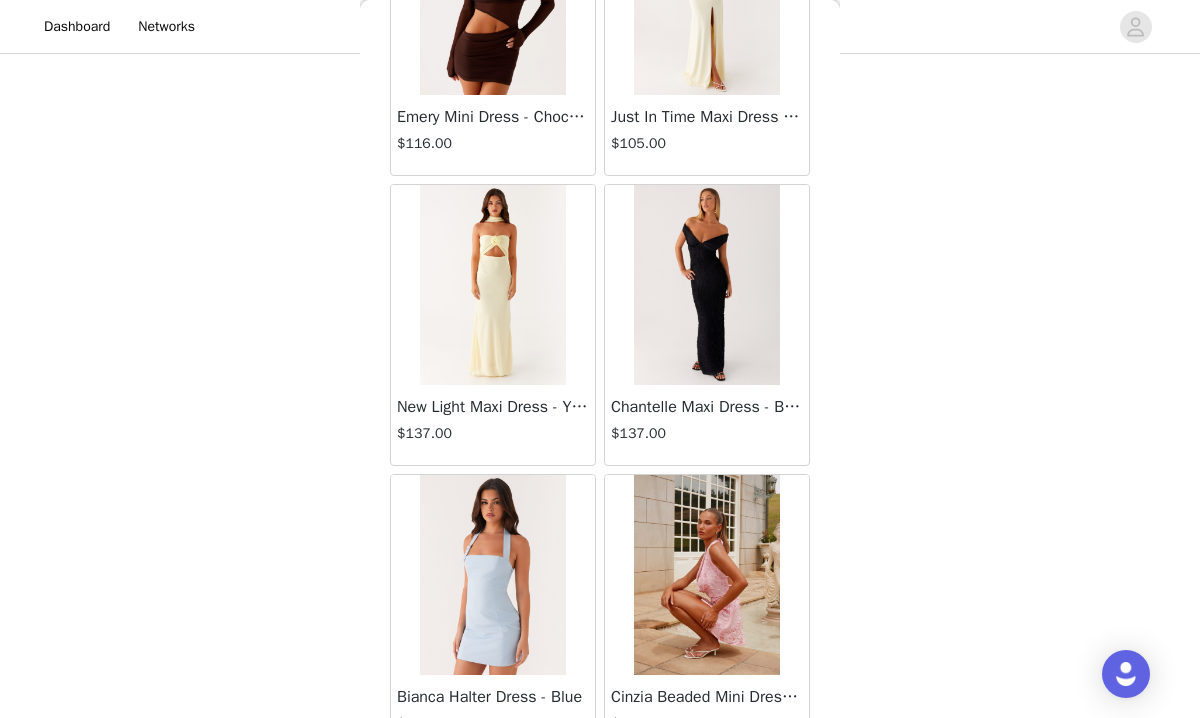 scroll, scrollTop: 51642, scrollLeft: 0, axis: vertical 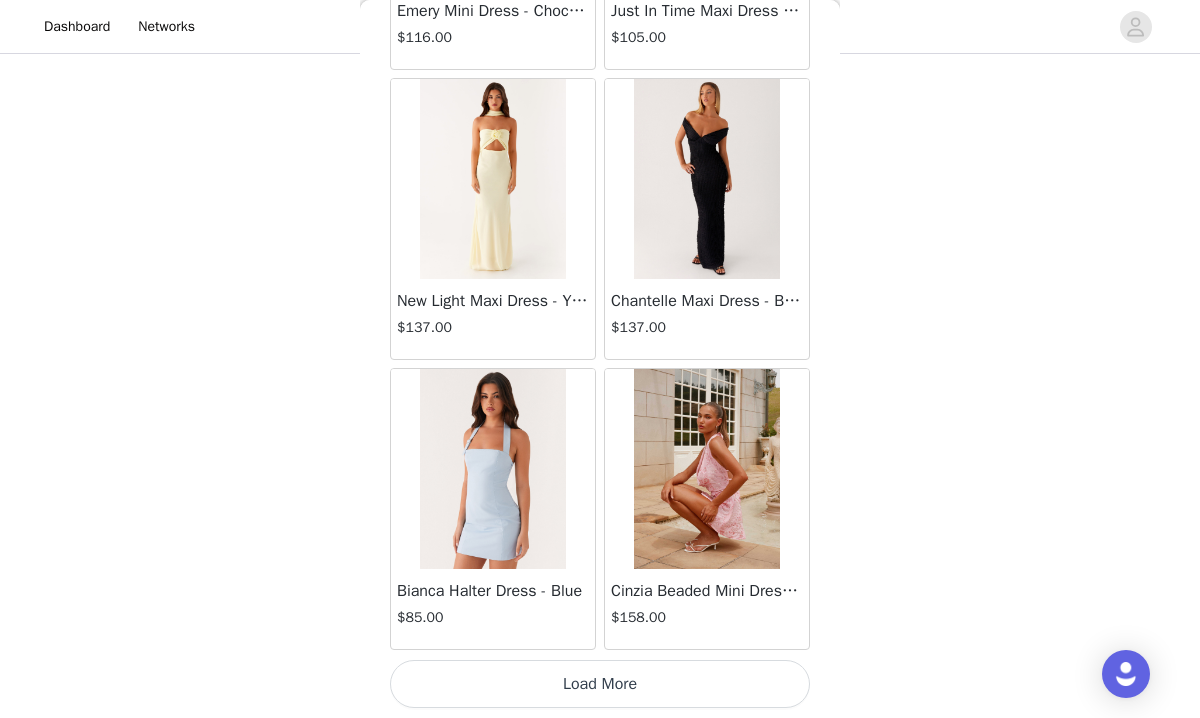 click on "Load More" at bounding box center [600, 684] 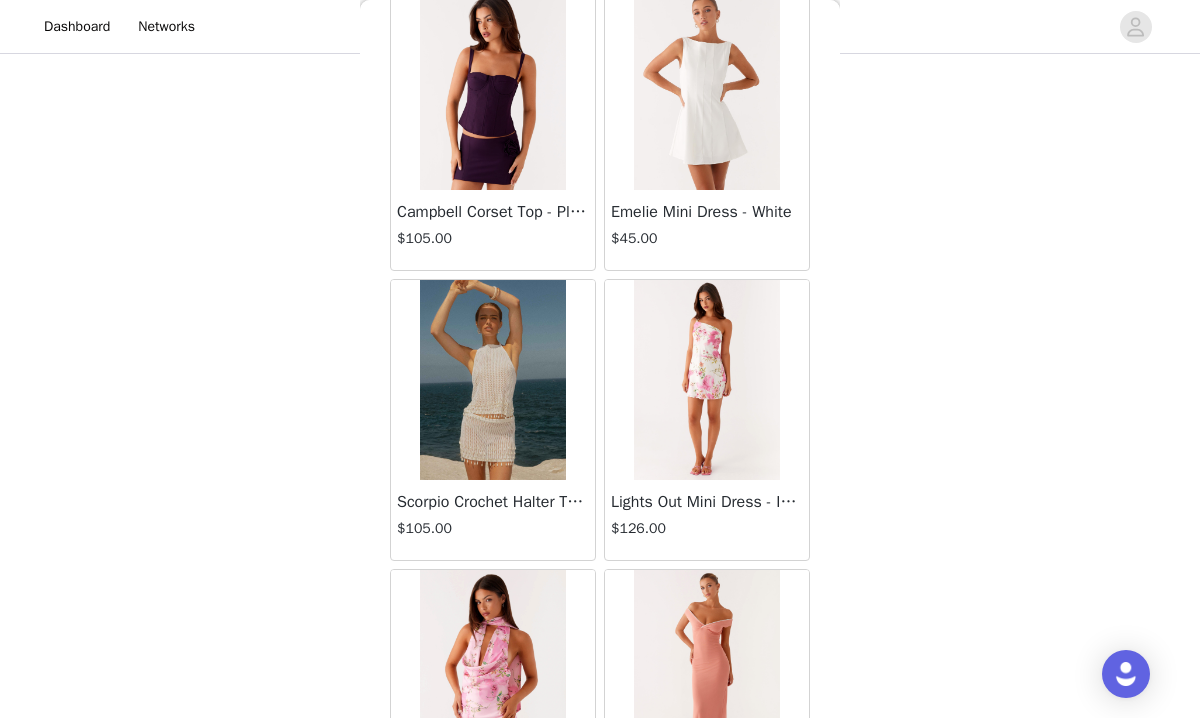 scroll, scrollTop: 54542, scrollLeft: 0, axis: vertical 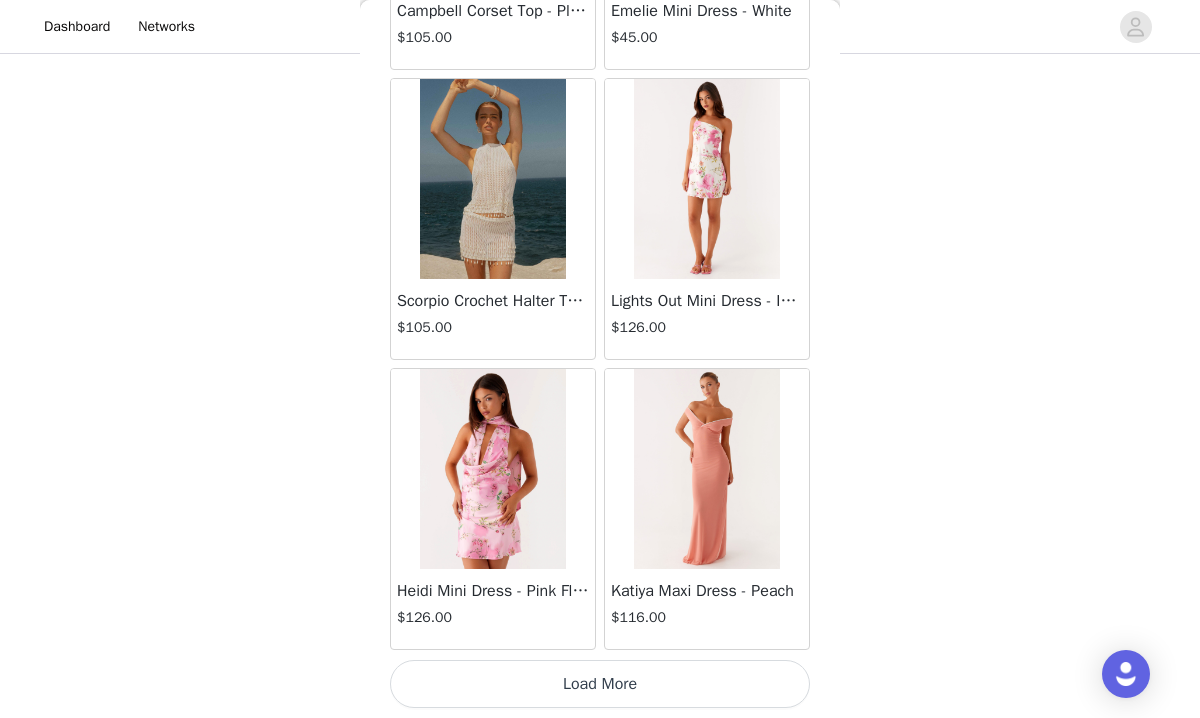 click on "Load More" at bounding box center (600, 684) 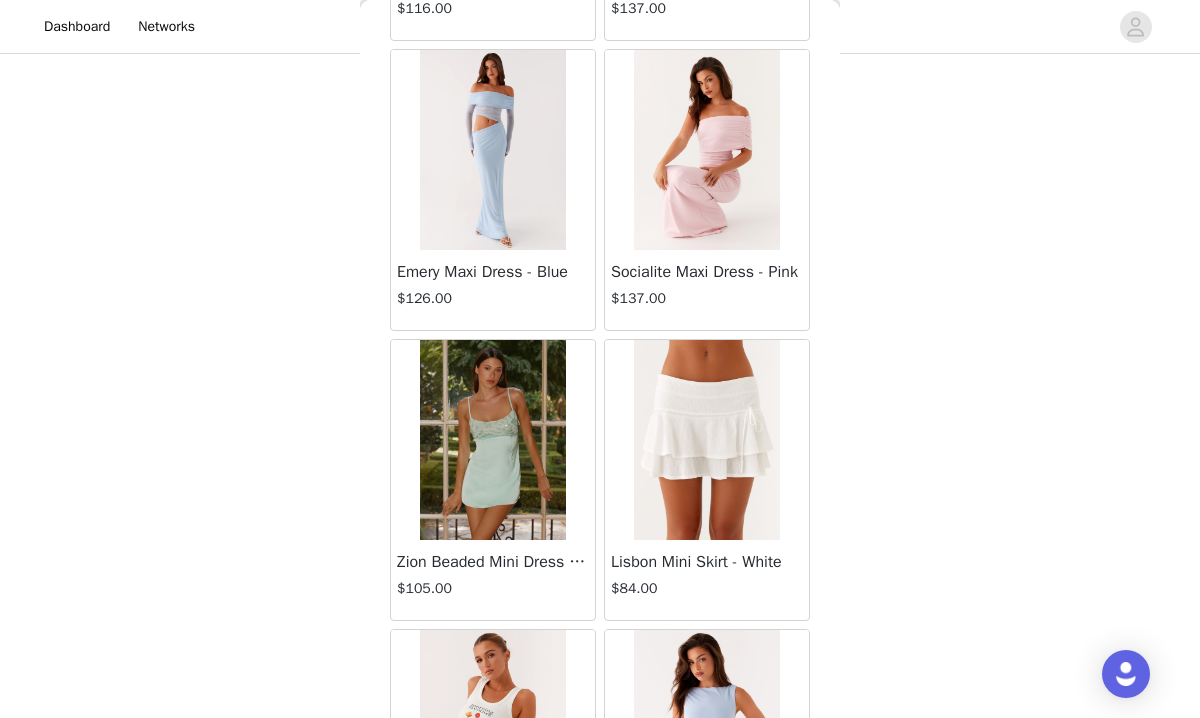 scroll, scrollTop: 57442, scrollLeft: 0, axis: vertical 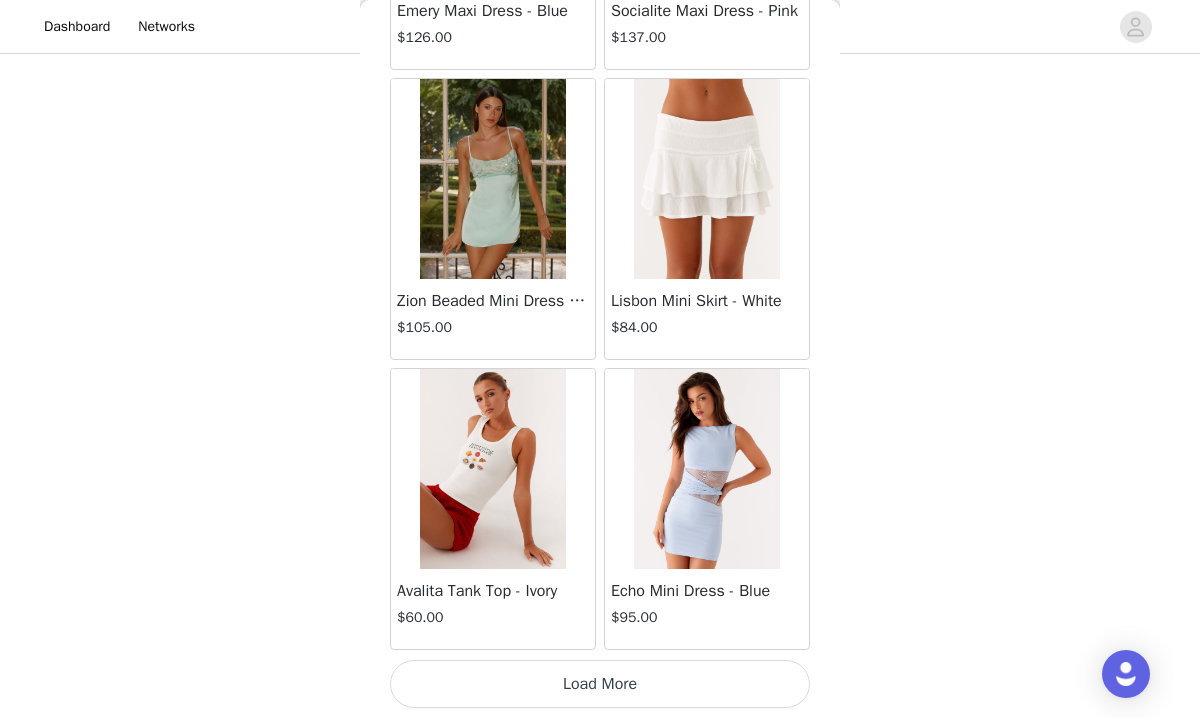 click on "Load More" at bounding box center [600, 684] 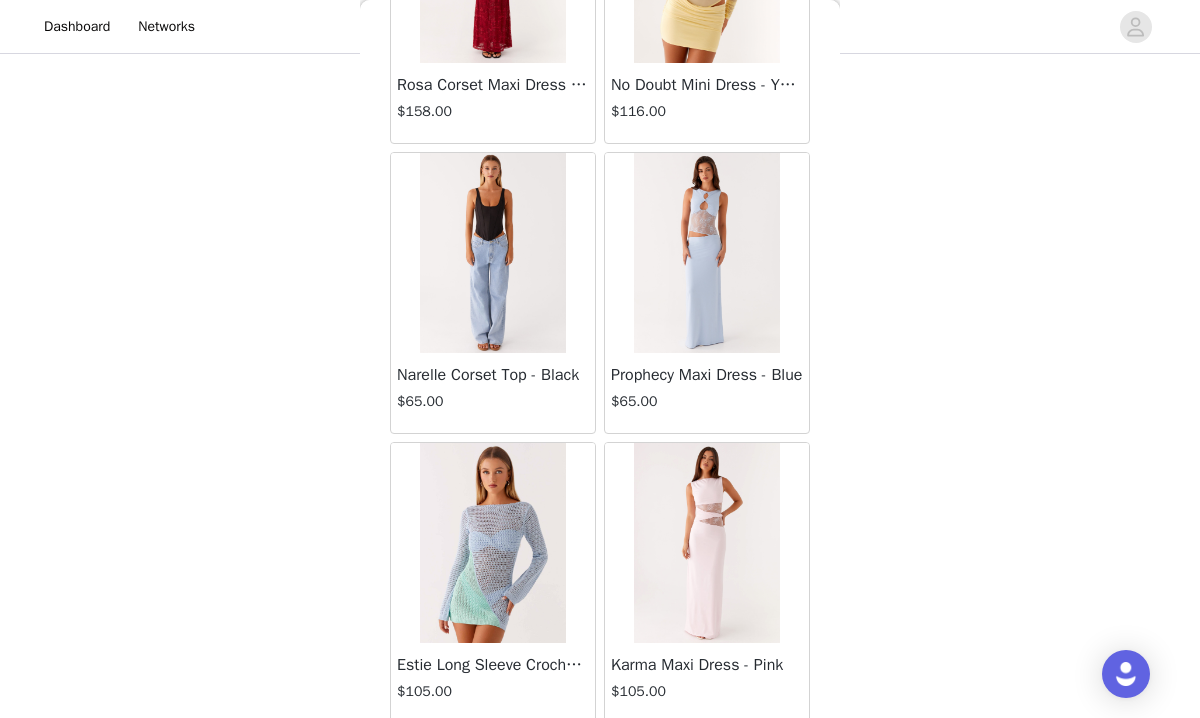 scroll, scrollTop: 60342, scrollLeft: 0, axis: vertical 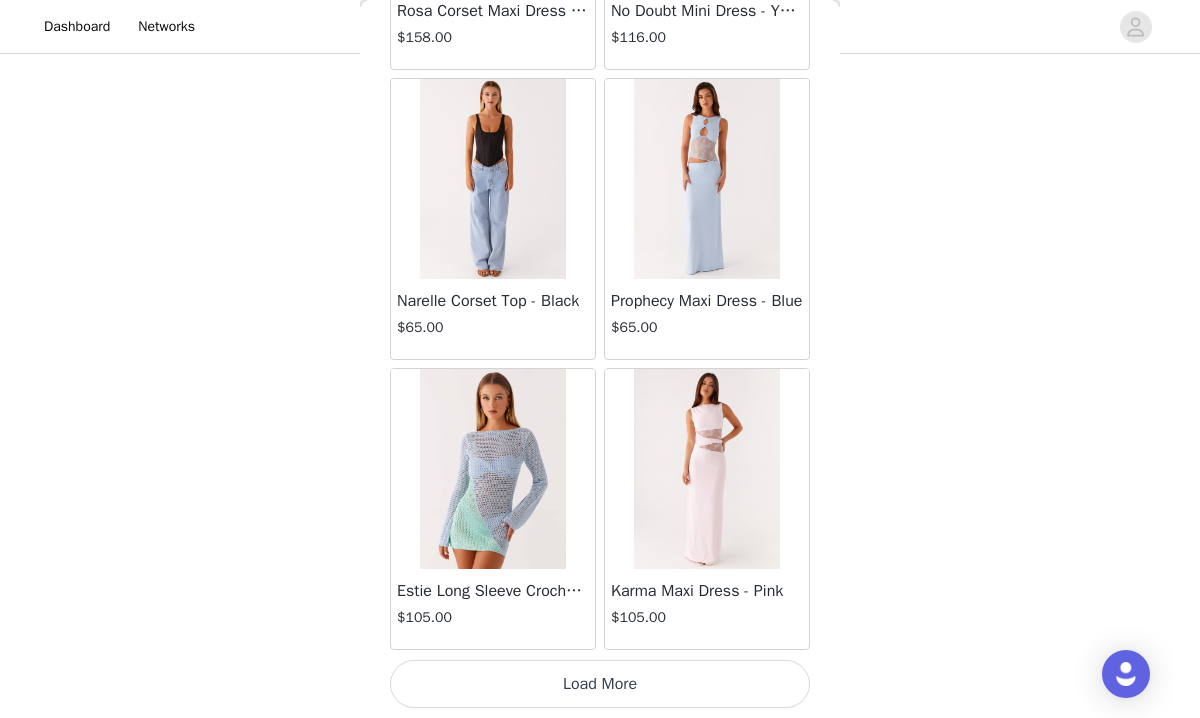 click on "Load More" at bounding box center (600, 684) 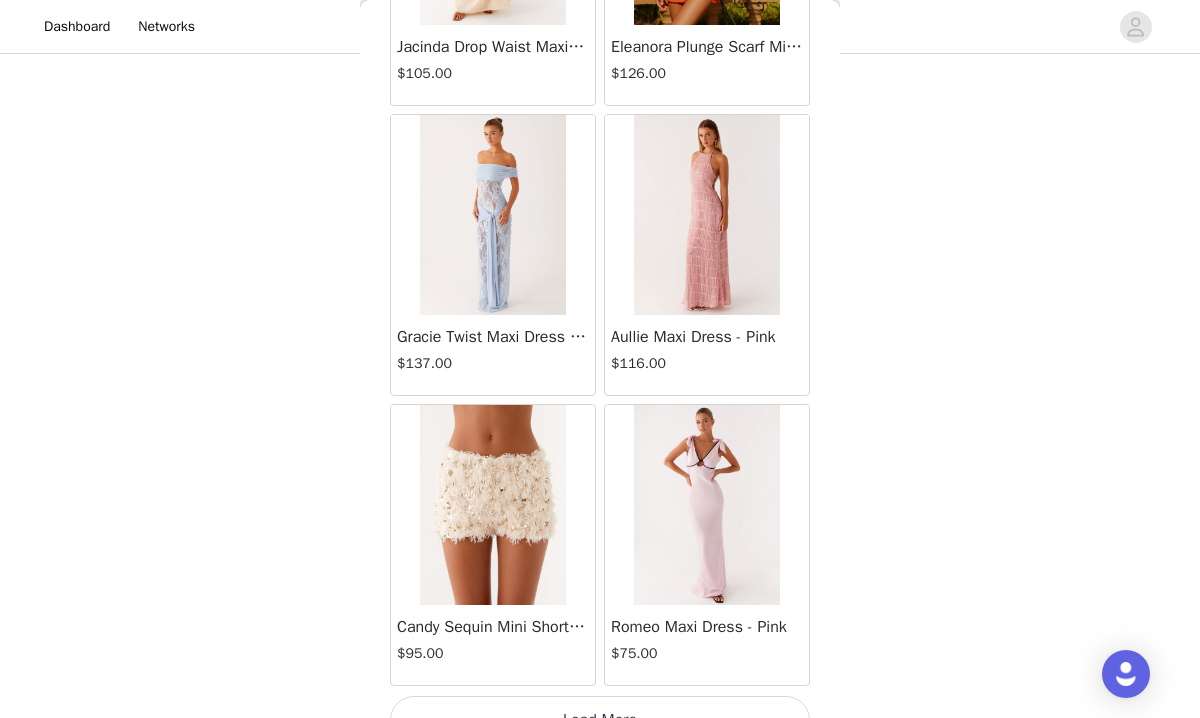 scroll, scrollTop: 63242, scrollLeft: 0, axis: vertical 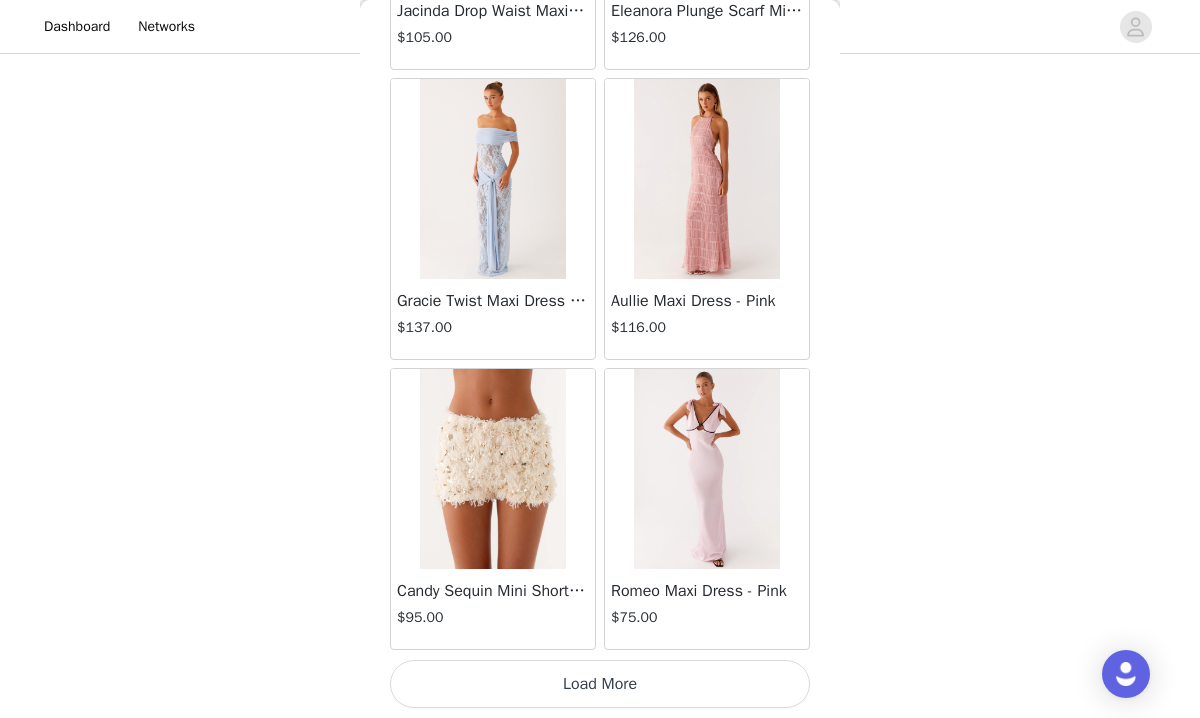 click on "Load More" at bounding box center [600, 684] 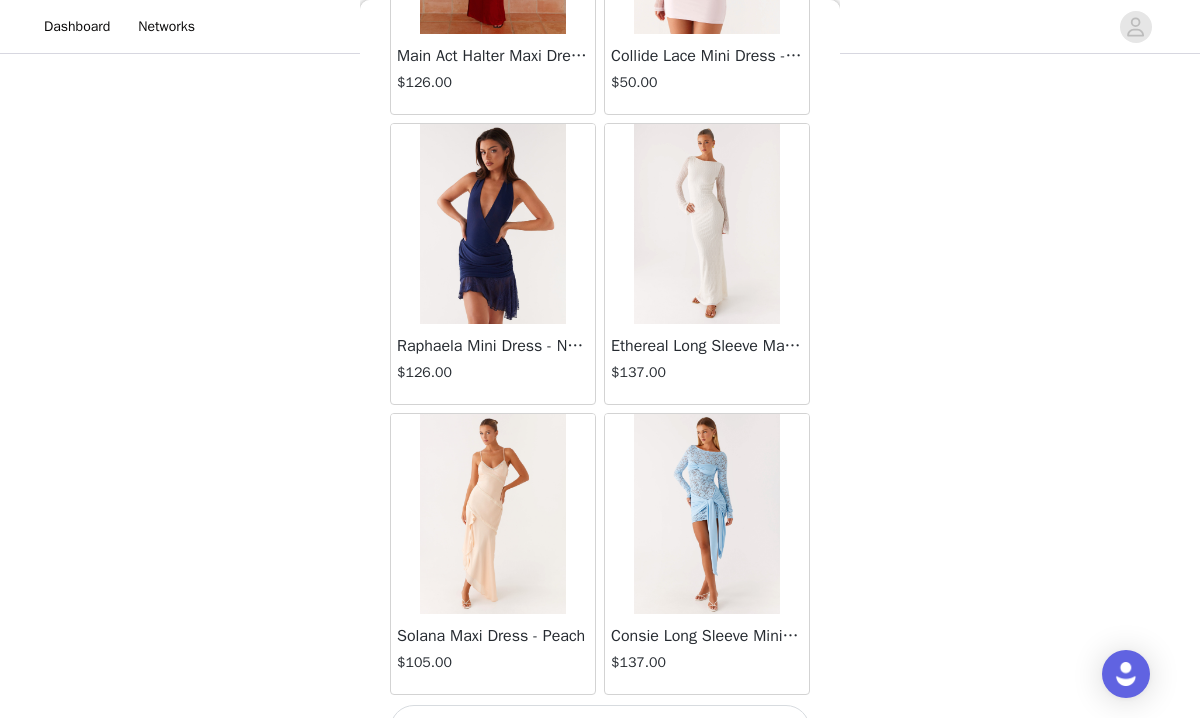 scroll, scrollTop: 66142, scrollLeft: 0, axis: vertical 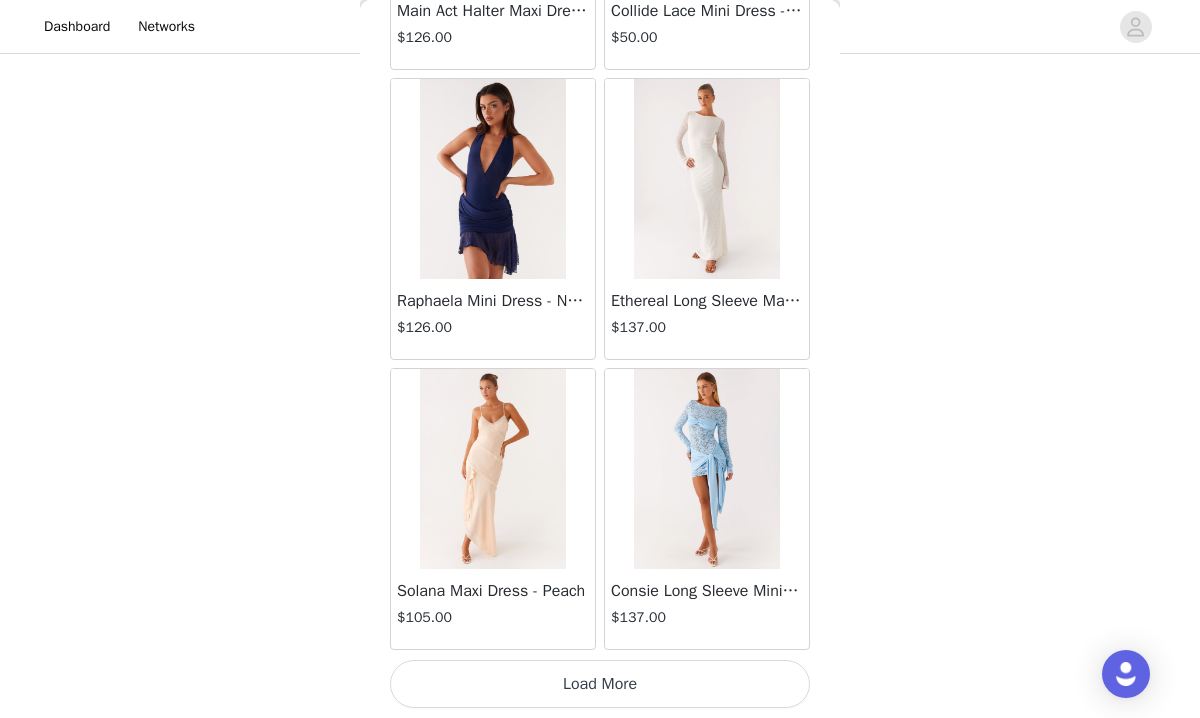 click on "Load More" at bounding box center (600, 684) 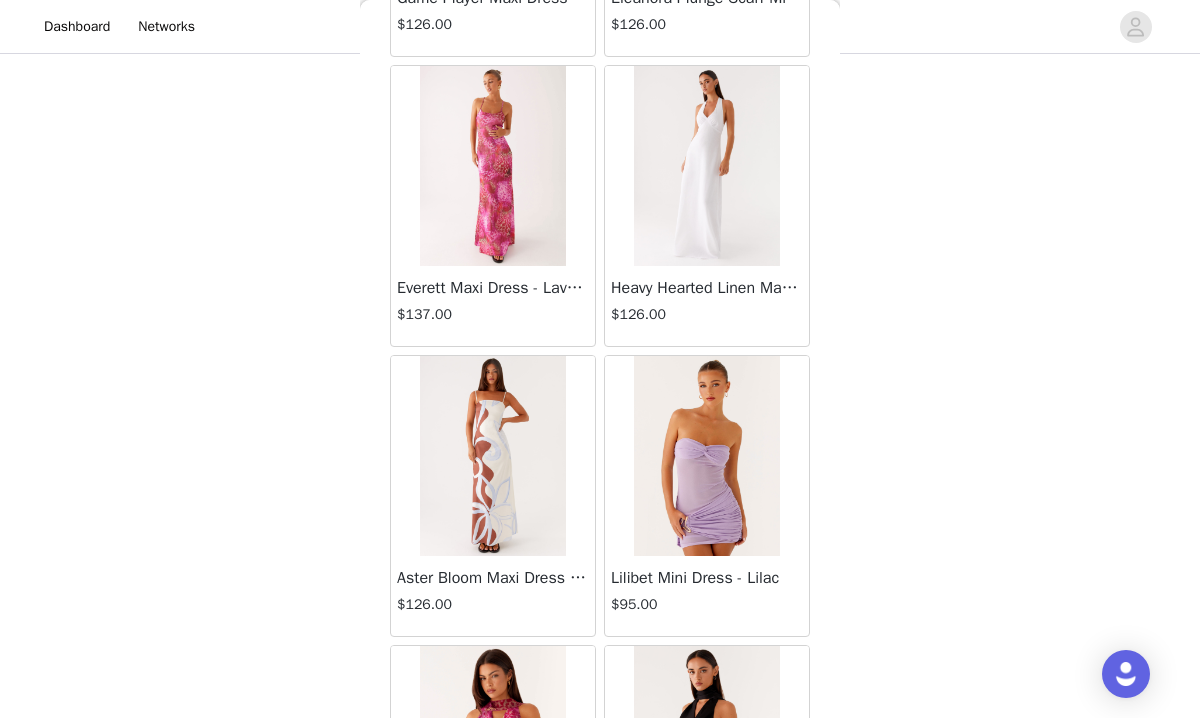 scroll, scrollTop: 69042, scrollLeft: 0, axis: vertical 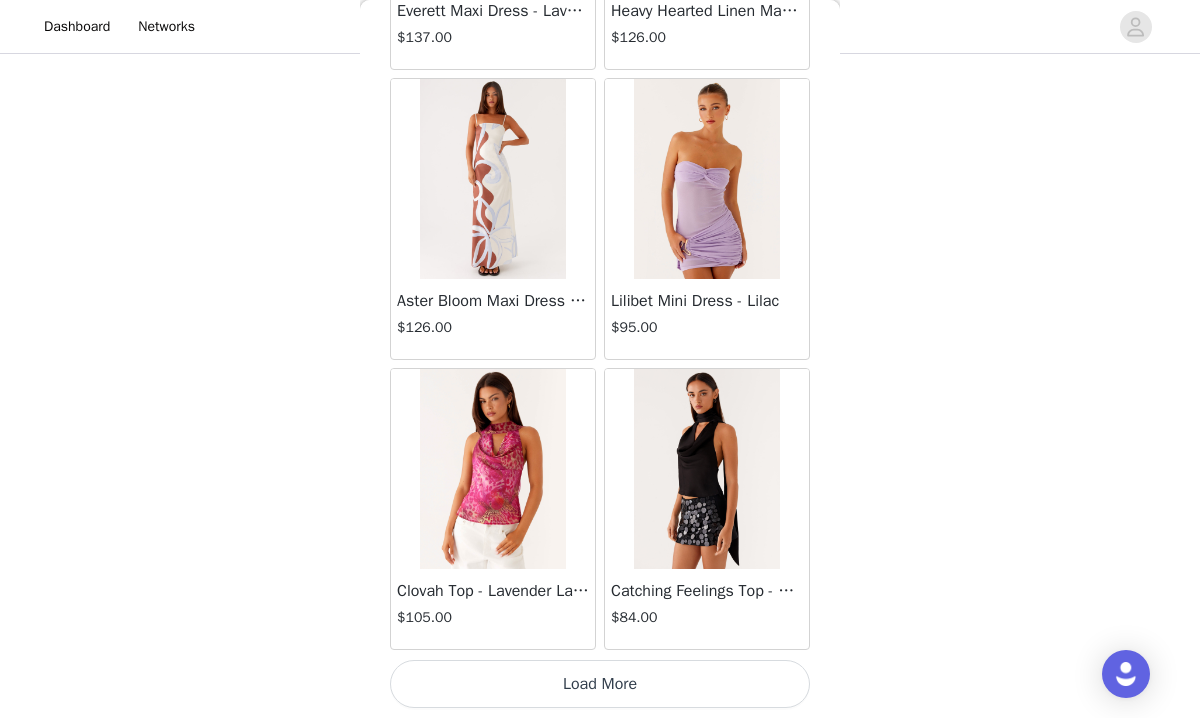 click on "Load More" at bounding box center [600, 684] 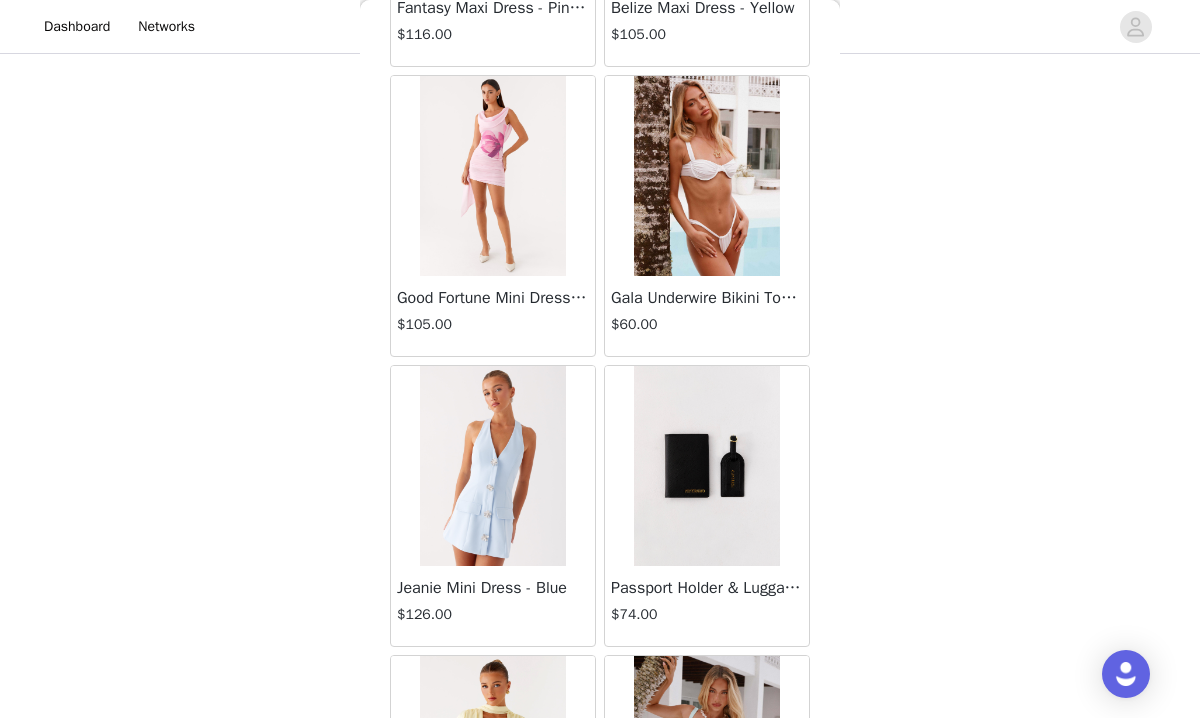 scroll, scrollTop: 71942, scrollLeft: 0, axis: vertical 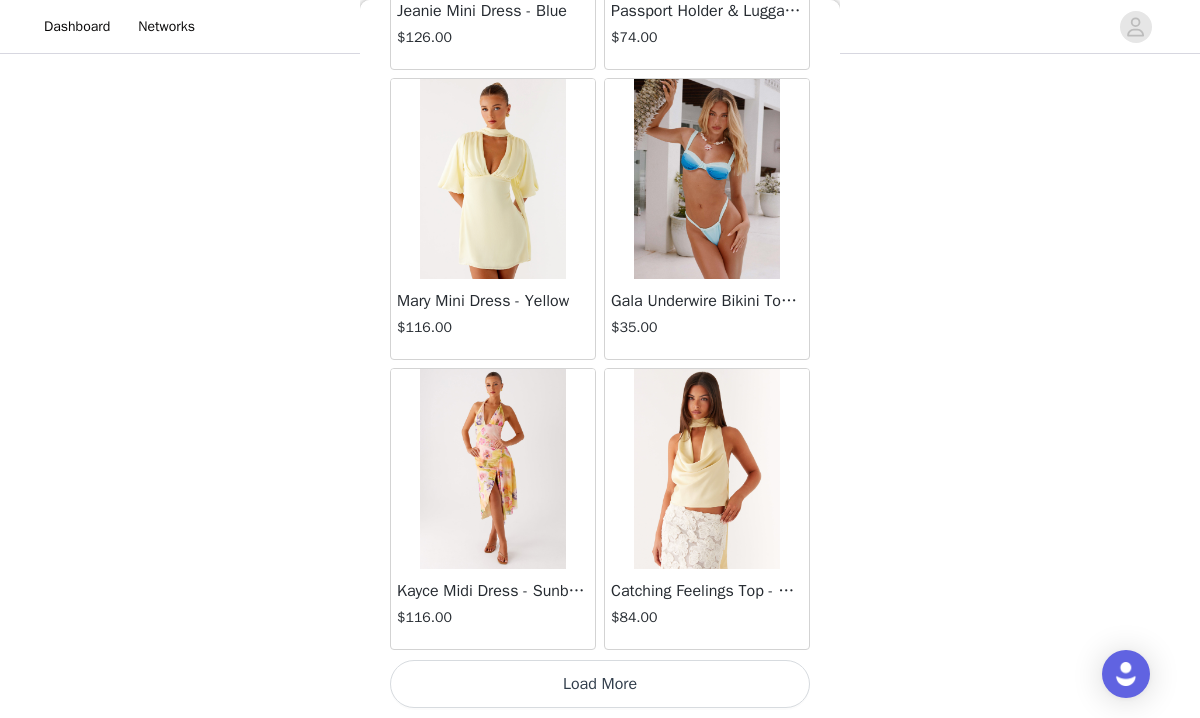 click on "Load More" at bounding box center (600, 684) 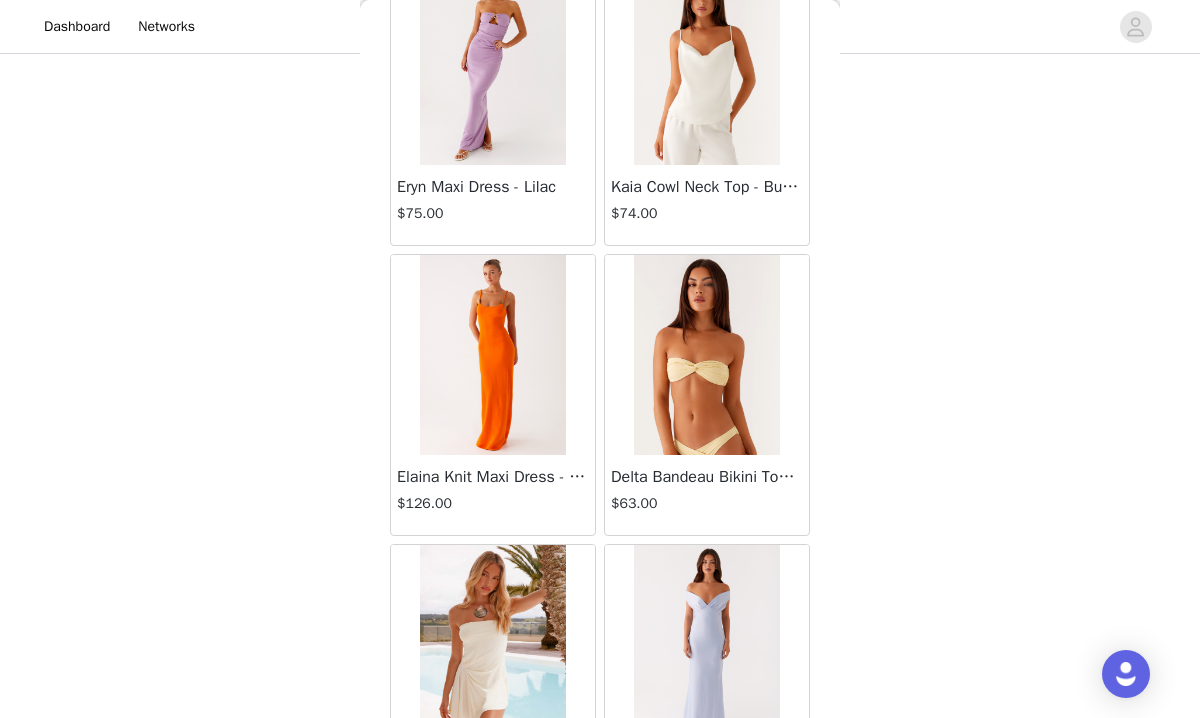 scroll, scrollTop: 74842, scrollLeft: 0, axis: vertical 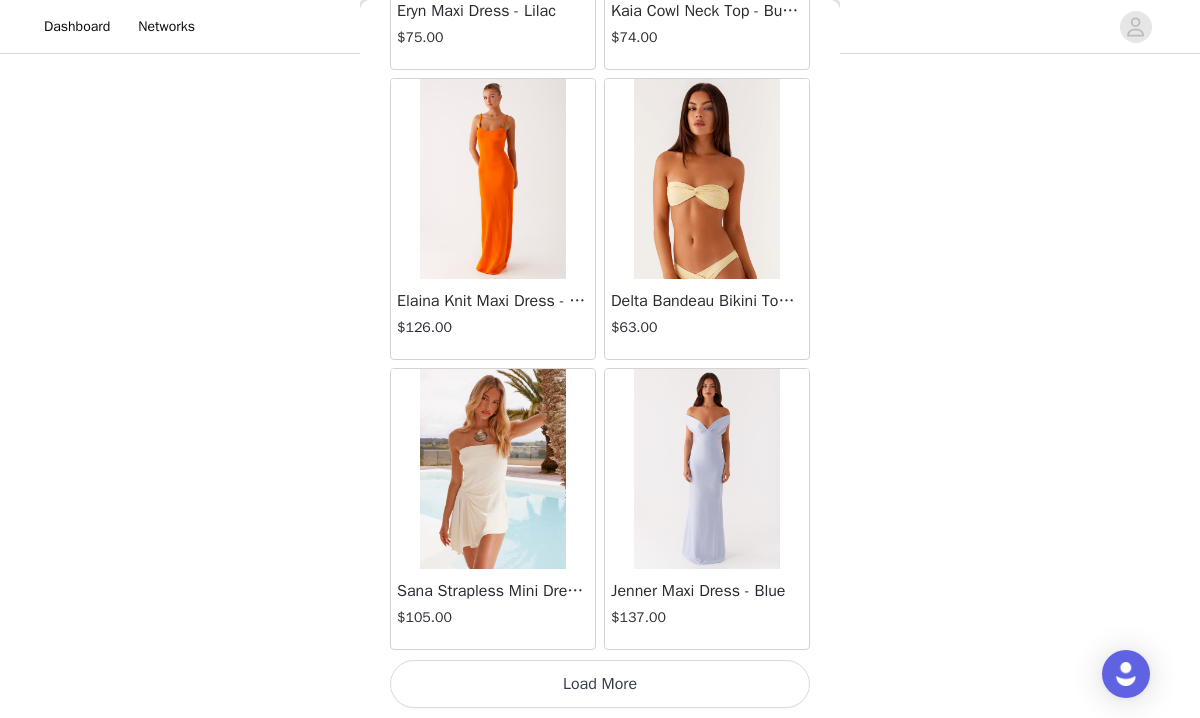 click on "Load More" at bounding box center (600, 684) 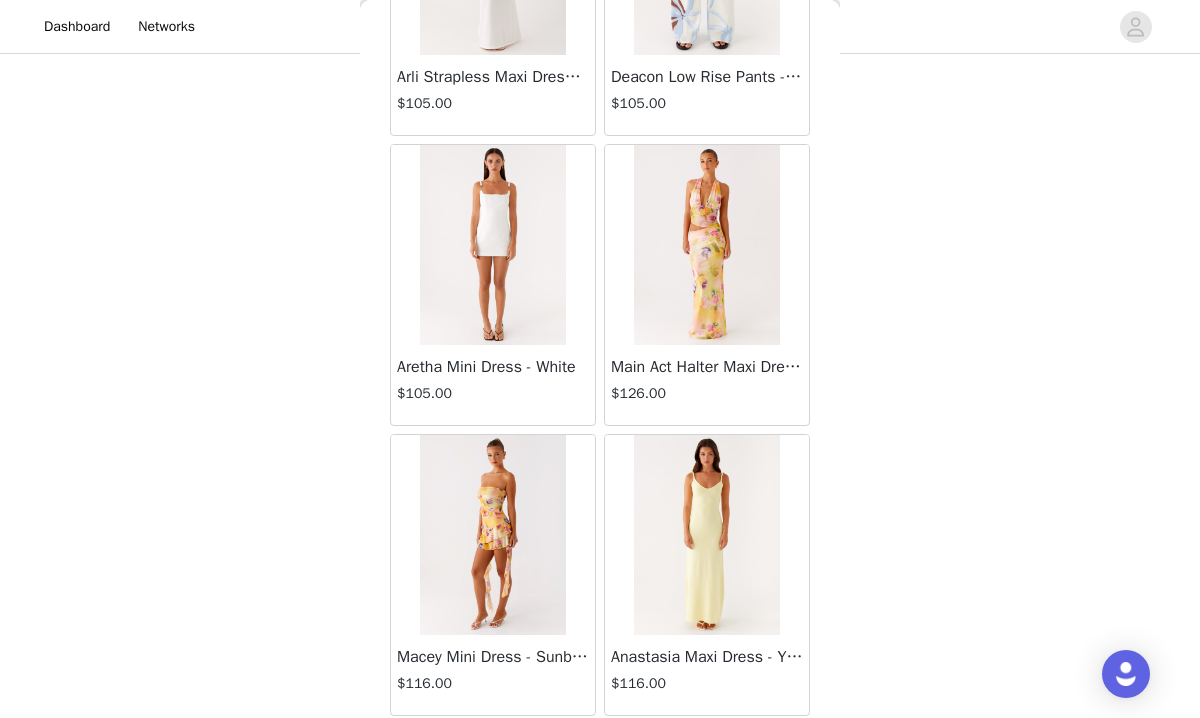 scroll, scrollTop: 76809, scrollLeft: 0, axis: vertical 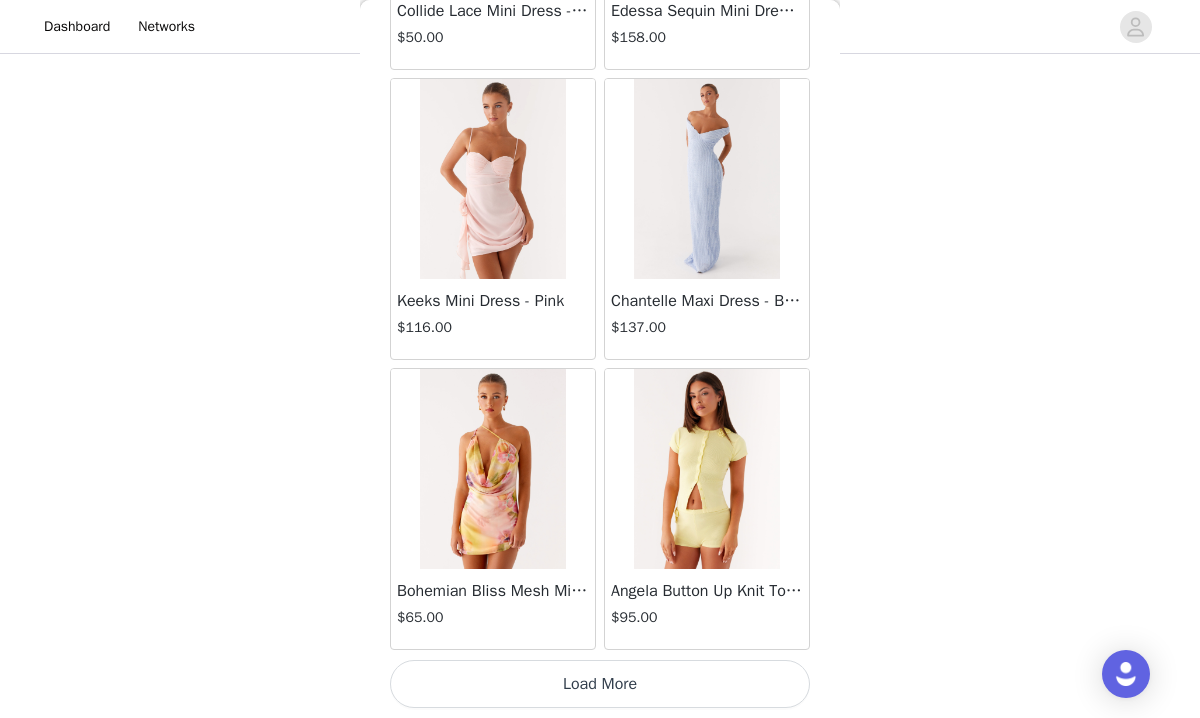 click on "Load More" at bounding box center [600, 684] 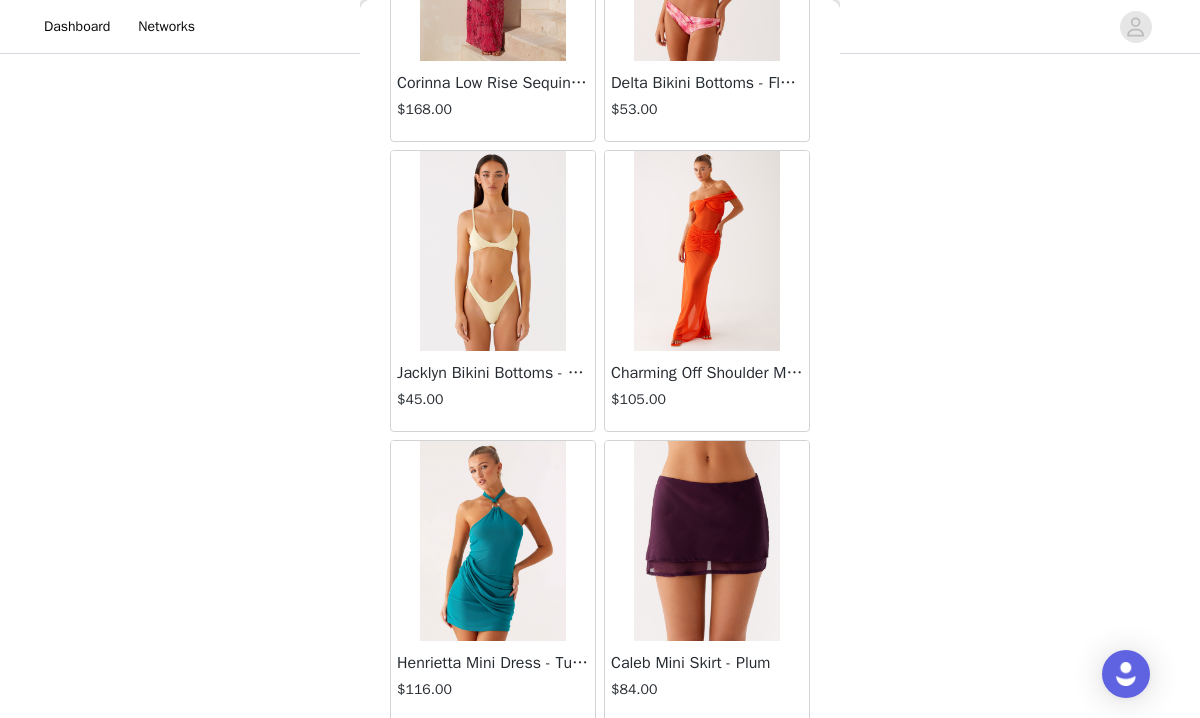 scroll, scrollTop: 80642, scrollLeft: 0, axis: vertical 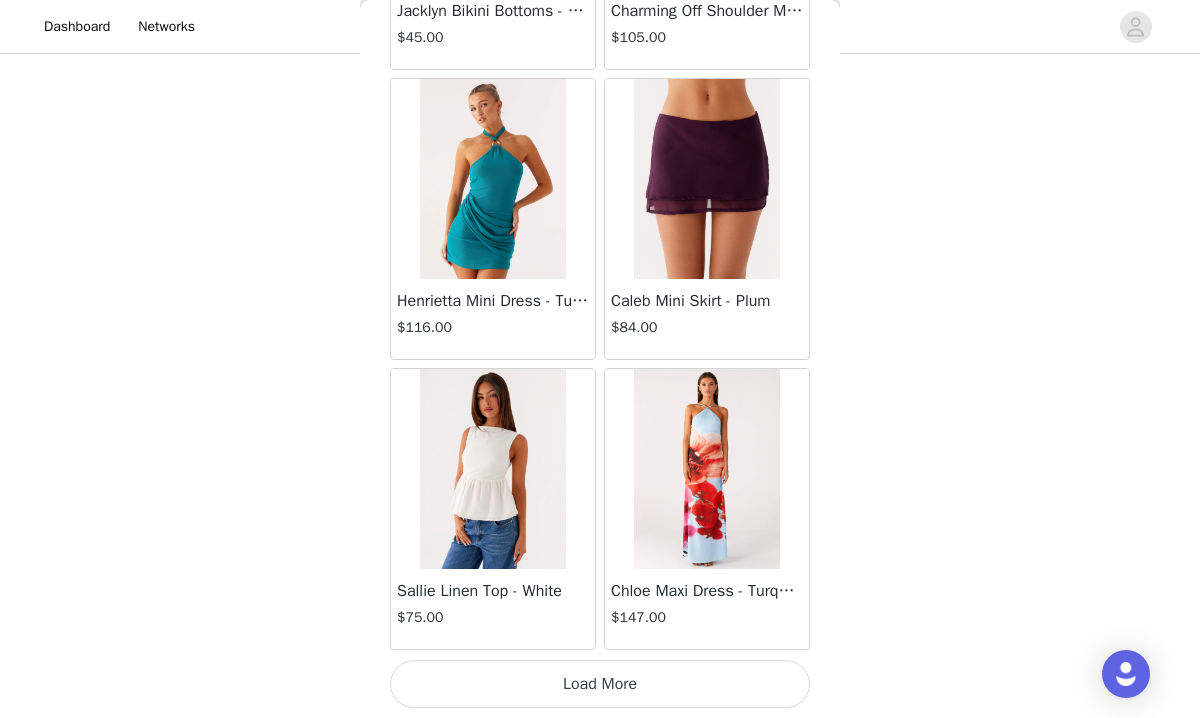 click on "Load More" at bounding box center [600, 684] 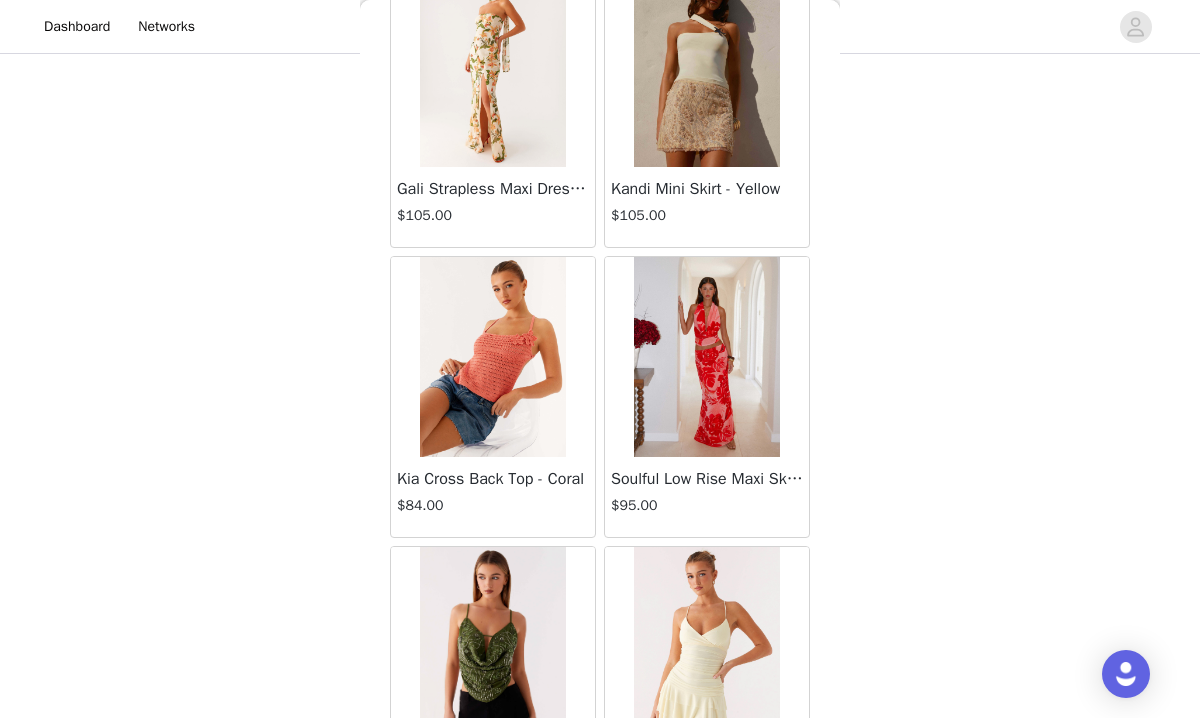 scroll, scrollTop: 82794, scrollLeft: 0, axis: vertical 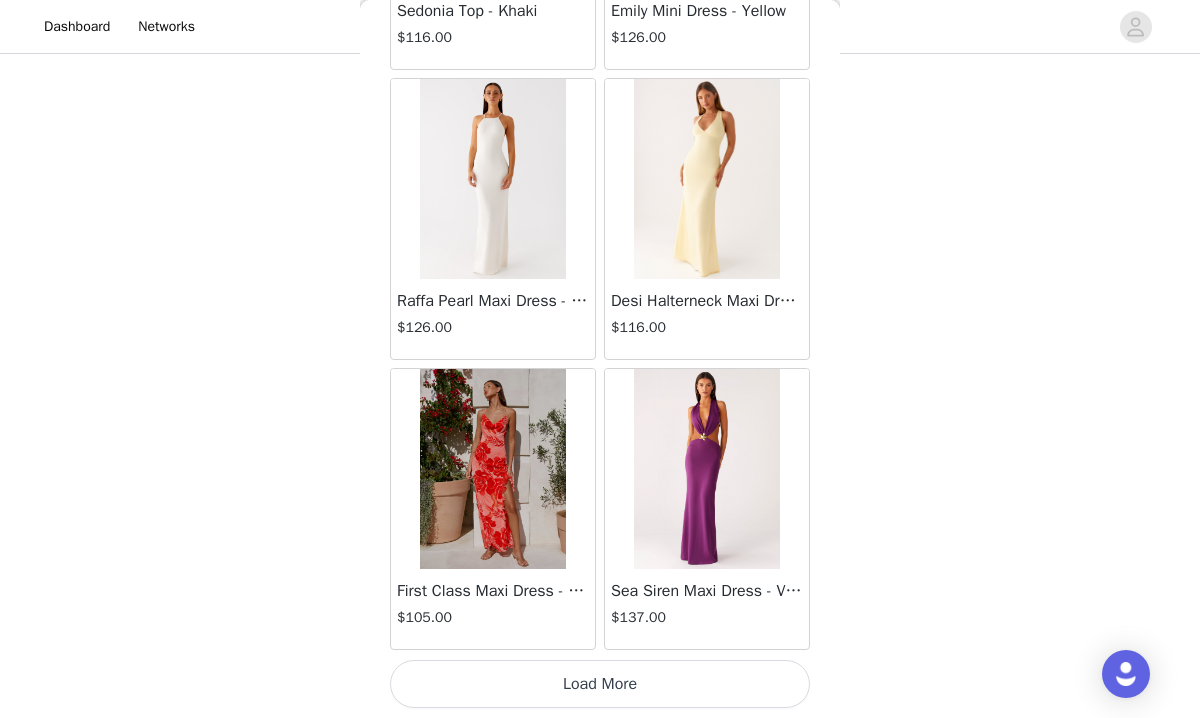 click on "Load More" at bounding box center [600, 684] 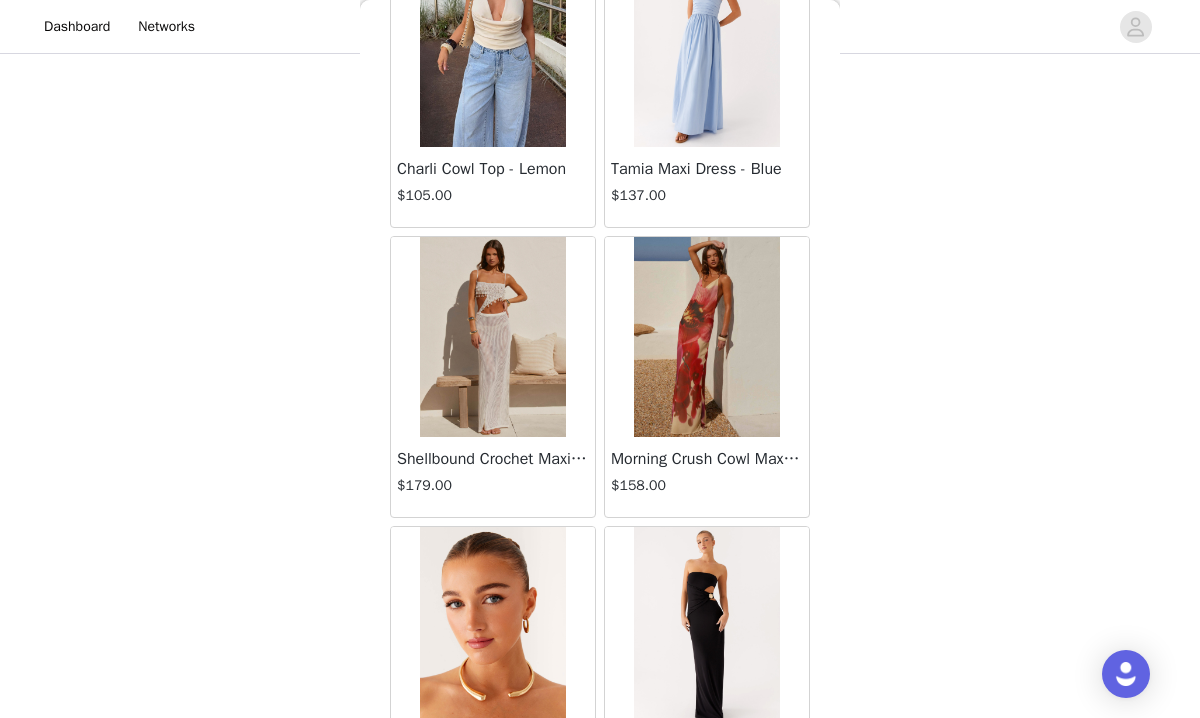 scroll, scrollTop: 86442, scrollLeft: 0, axis: vertical 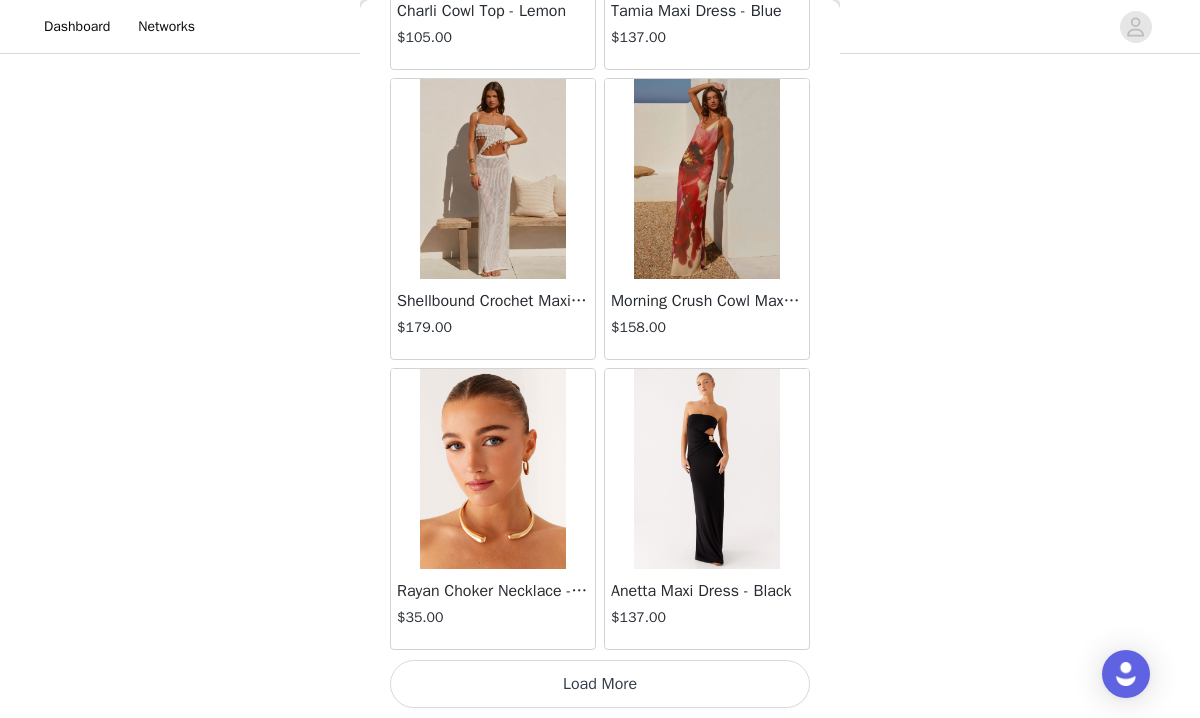 click on "Load More" at bounding box center [600, 684] 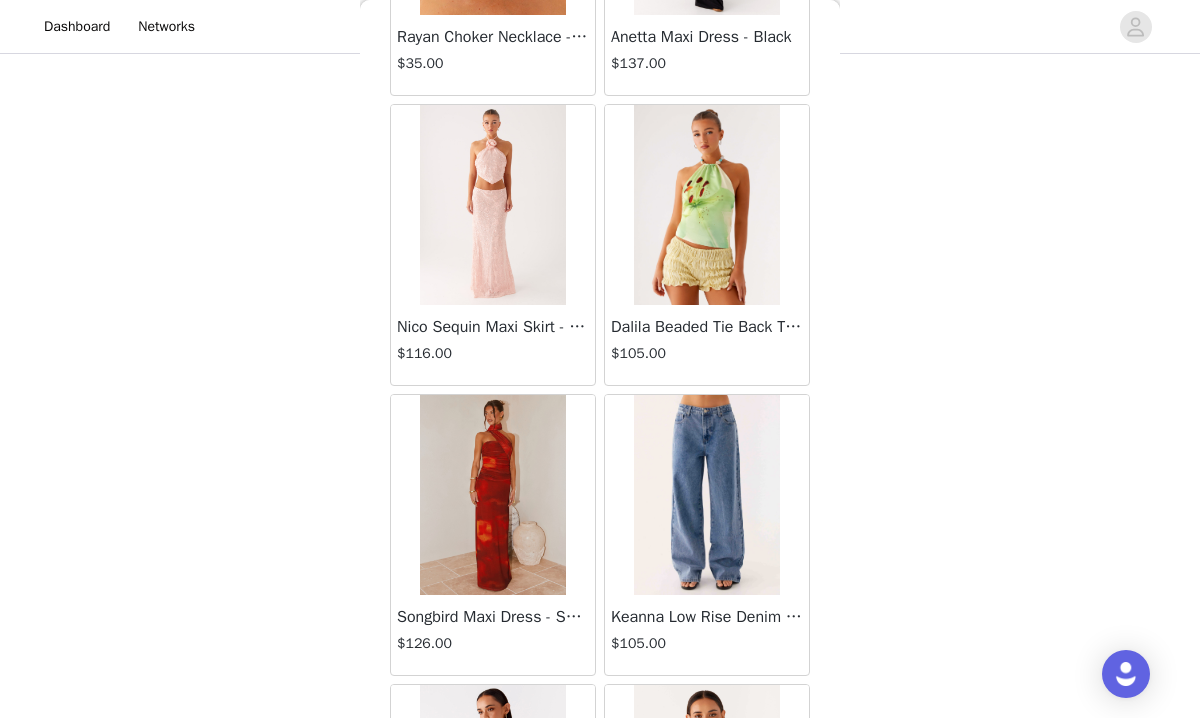 scroll, scrollTop: 87004, scrollLeft: 0, axis: vertical 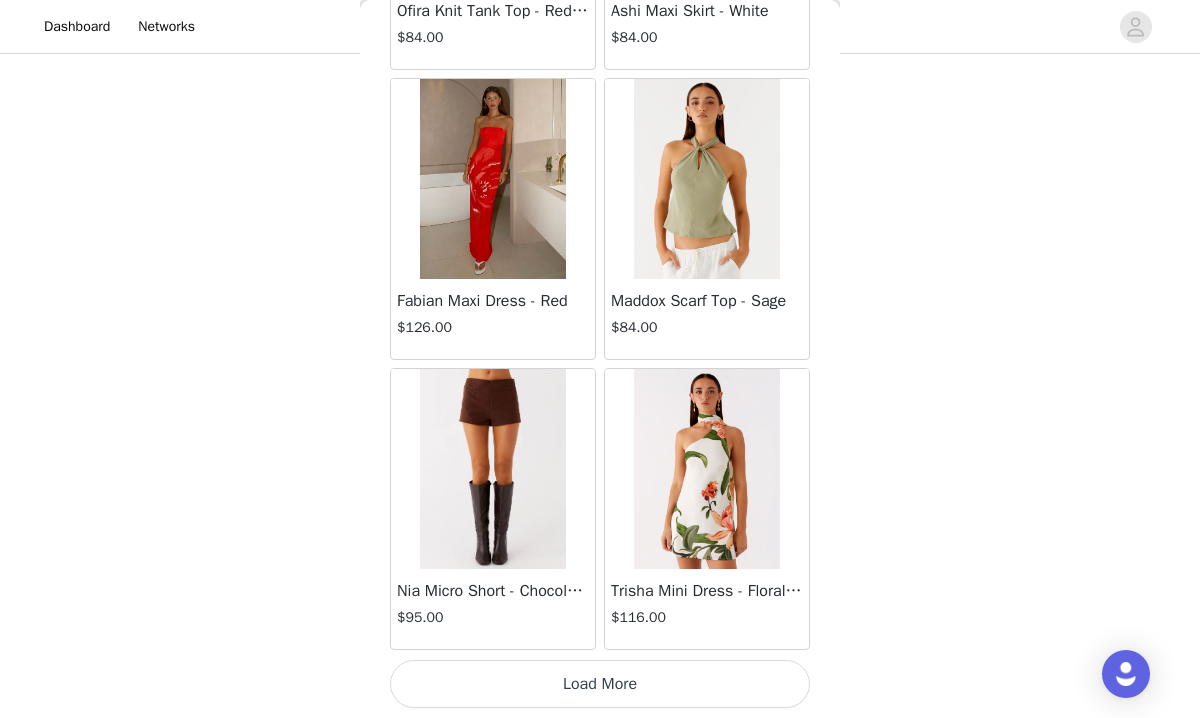click on "Load More" at bounding box center (600, 684) 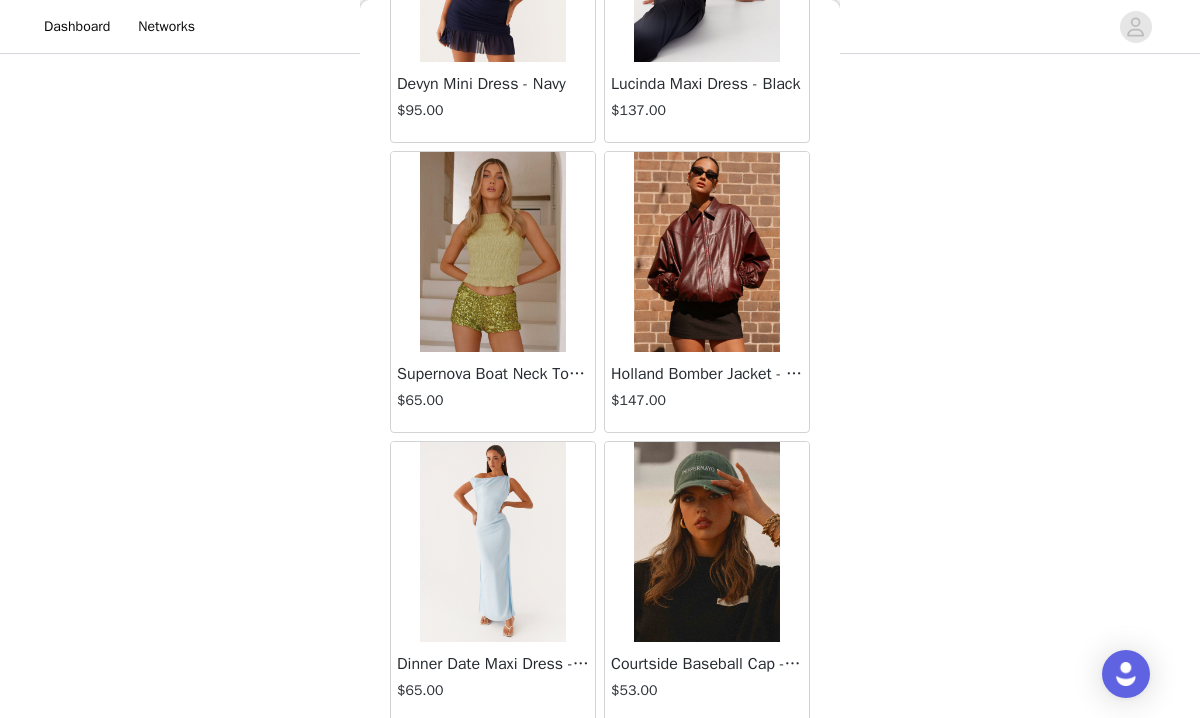 scroll, scrollTop: 16189, scrollLeft: 0, axis: vertical 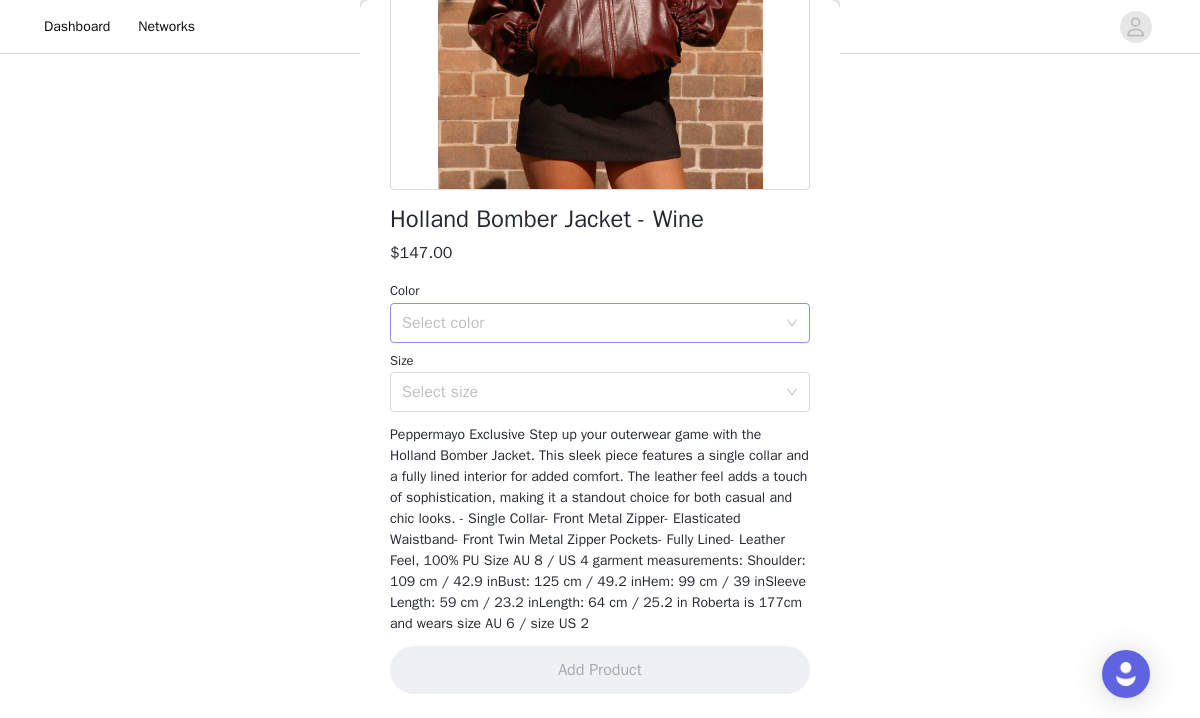 click on "Select color" at bounding box center [589, 323] 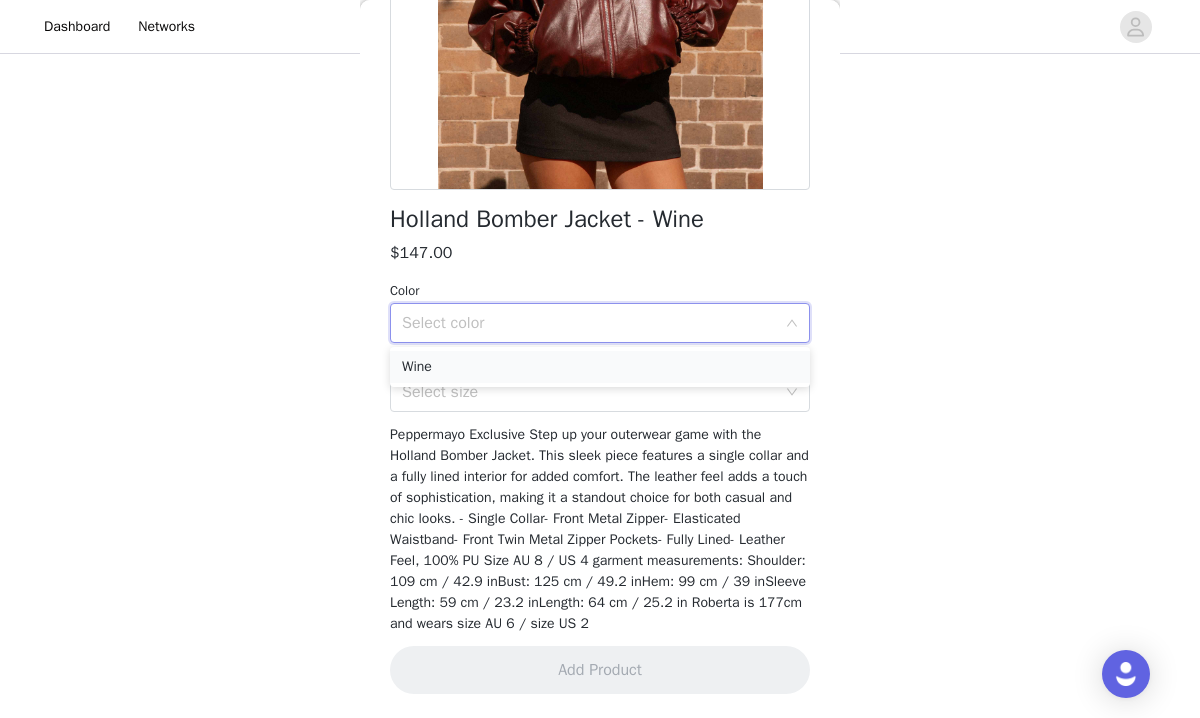 click on "Wine" at bounding box center [600, 367] 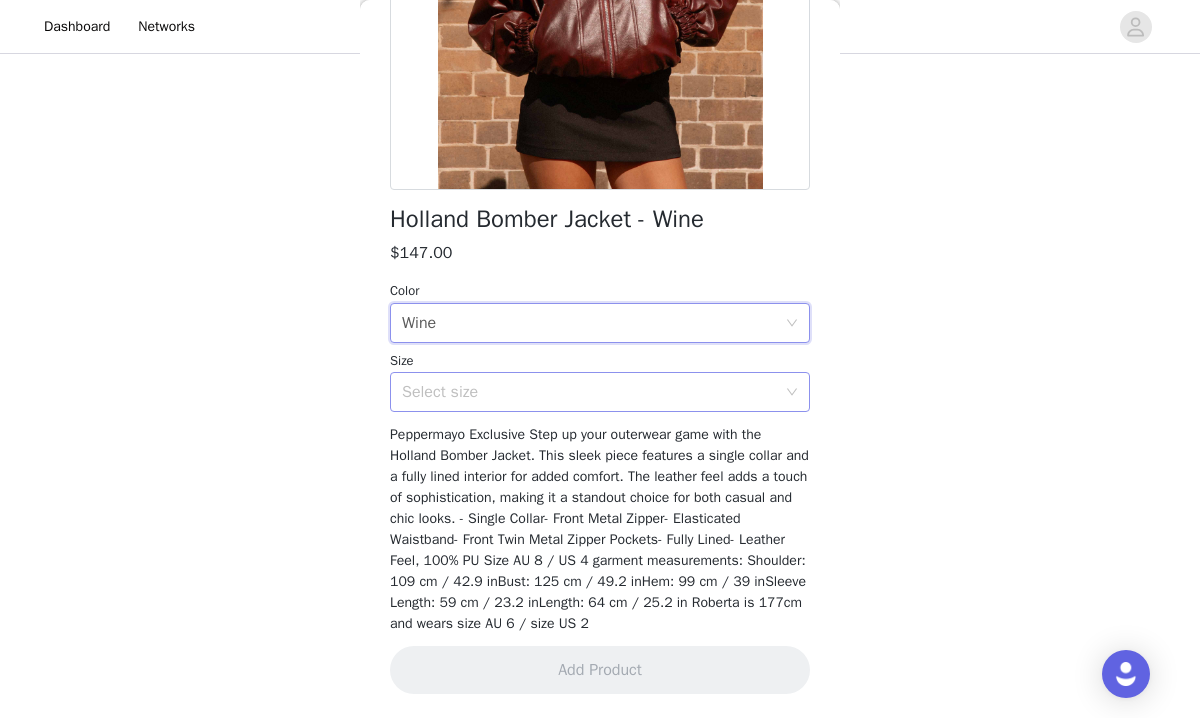 click on "Select size" at bounding box center (589, 392) 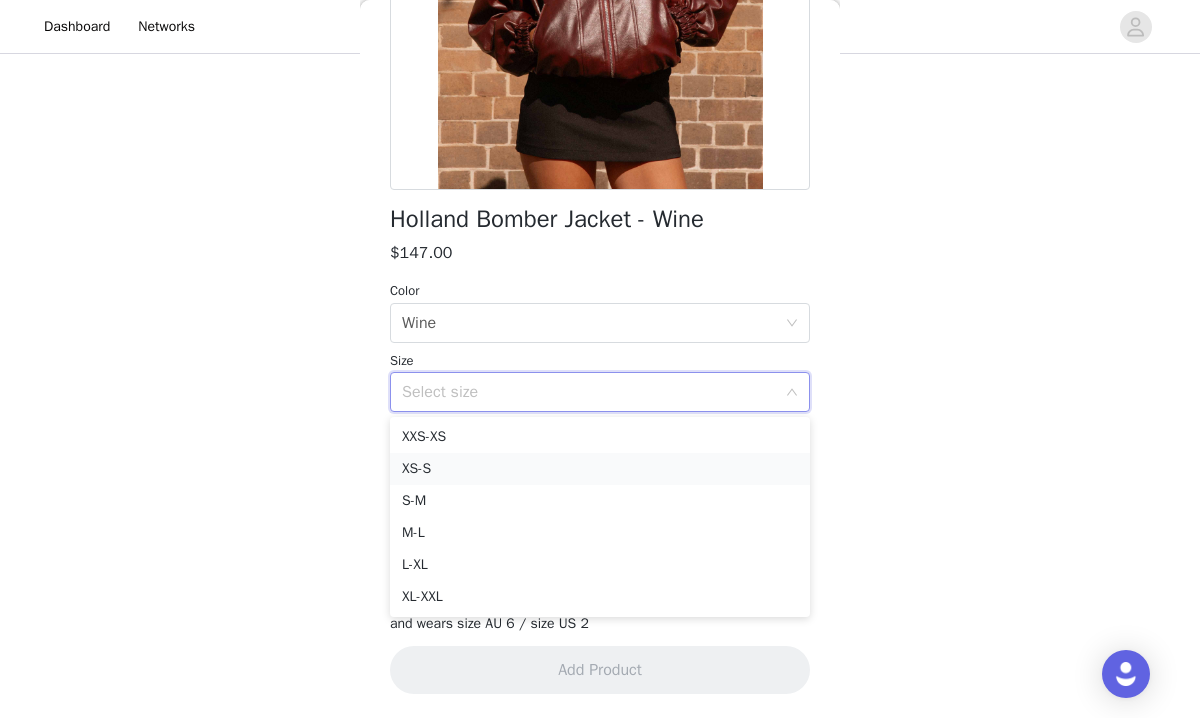 click on "XS-S" at bounding box center [600, 469] 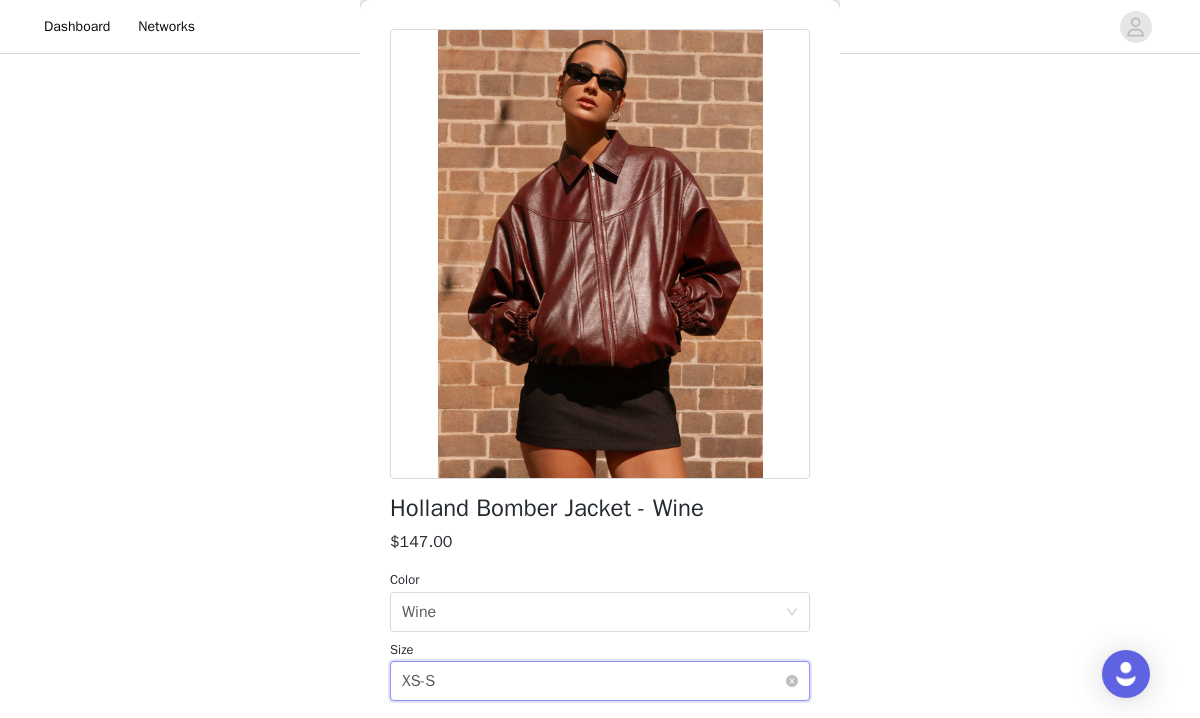 scroll, scrollTop: 326, scrollLeft: 0, axis: vertical 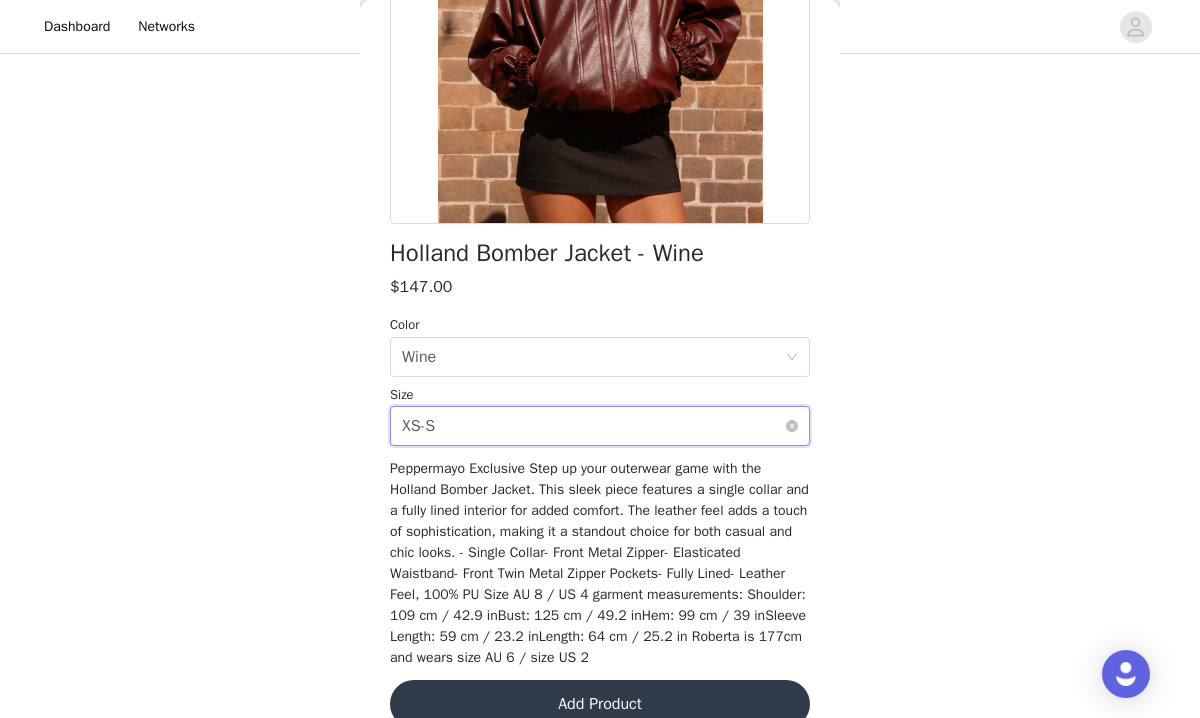 click on "Size   Select size XS-S" at bounding box center [600, 416] 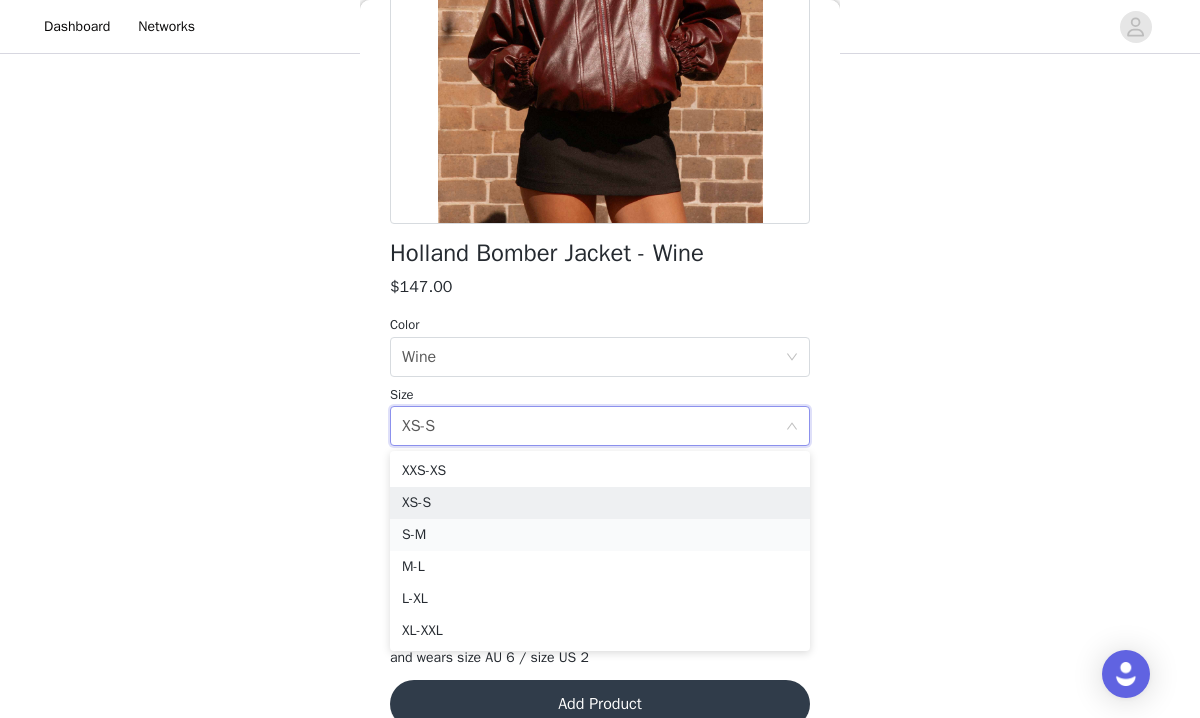 click on "S-M" at bounding box center [600, 535] 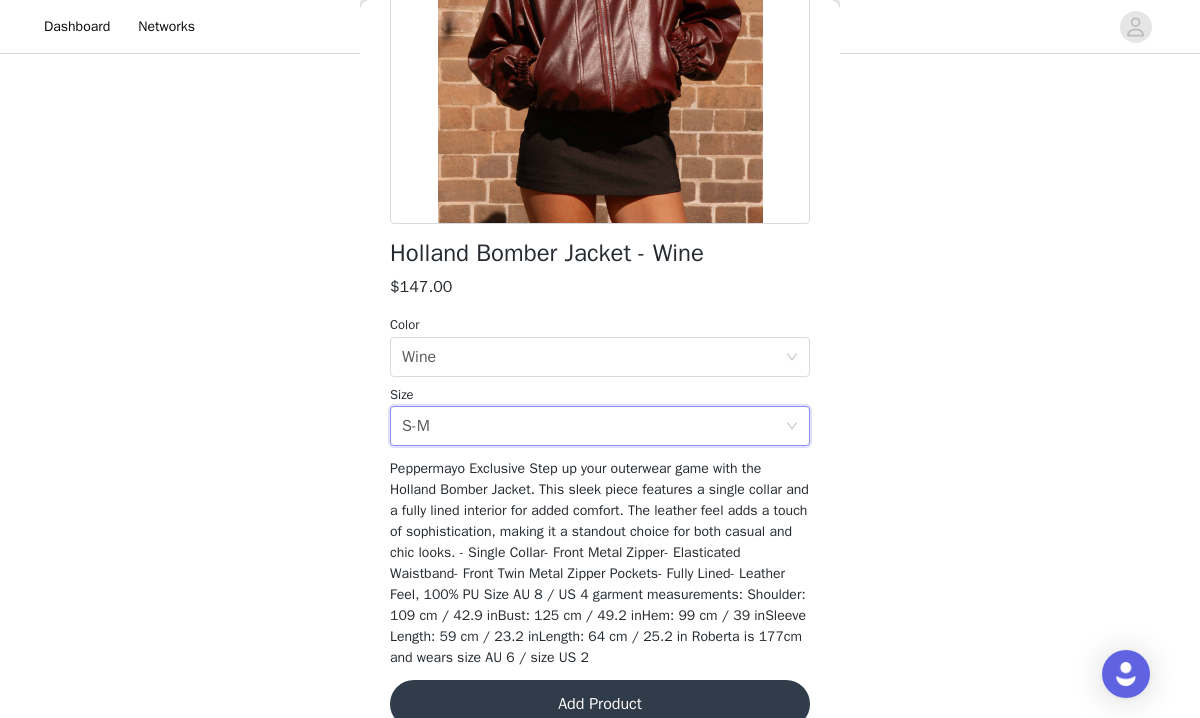 scroll, scrollTop: 360, scrollLeft: 0, axis: vertical 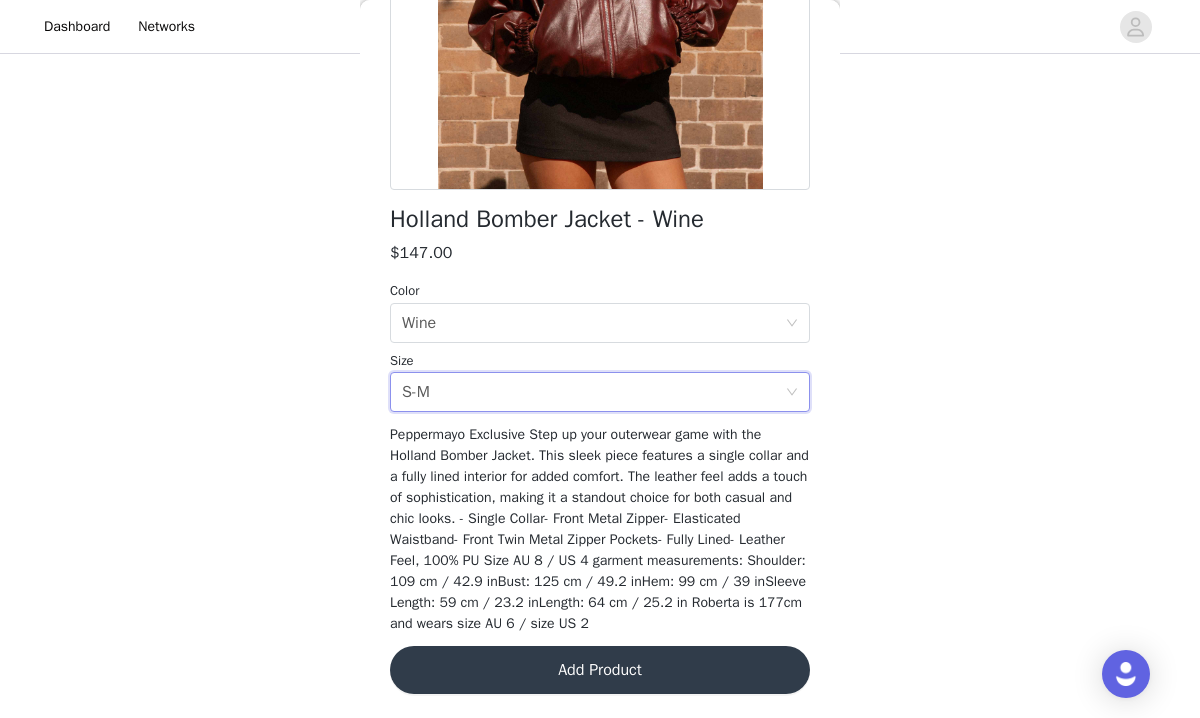 click on "Add Product" at bounding box center [600, 670] 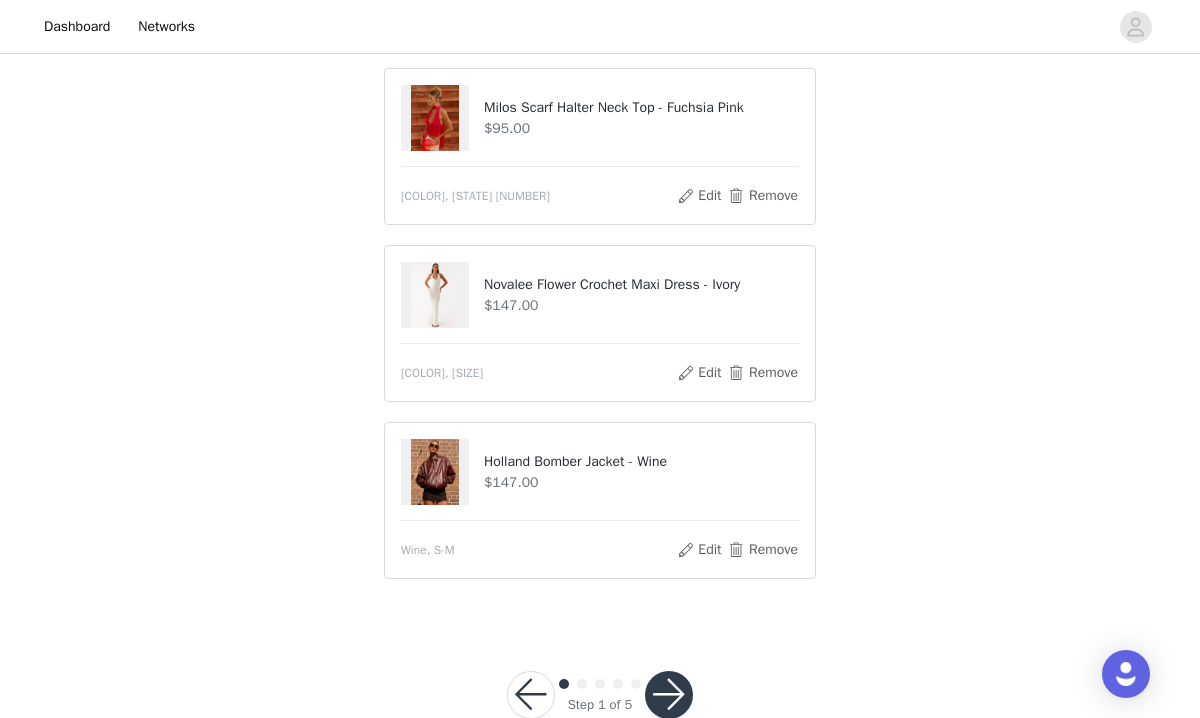 click at bounding box center [669, 695] 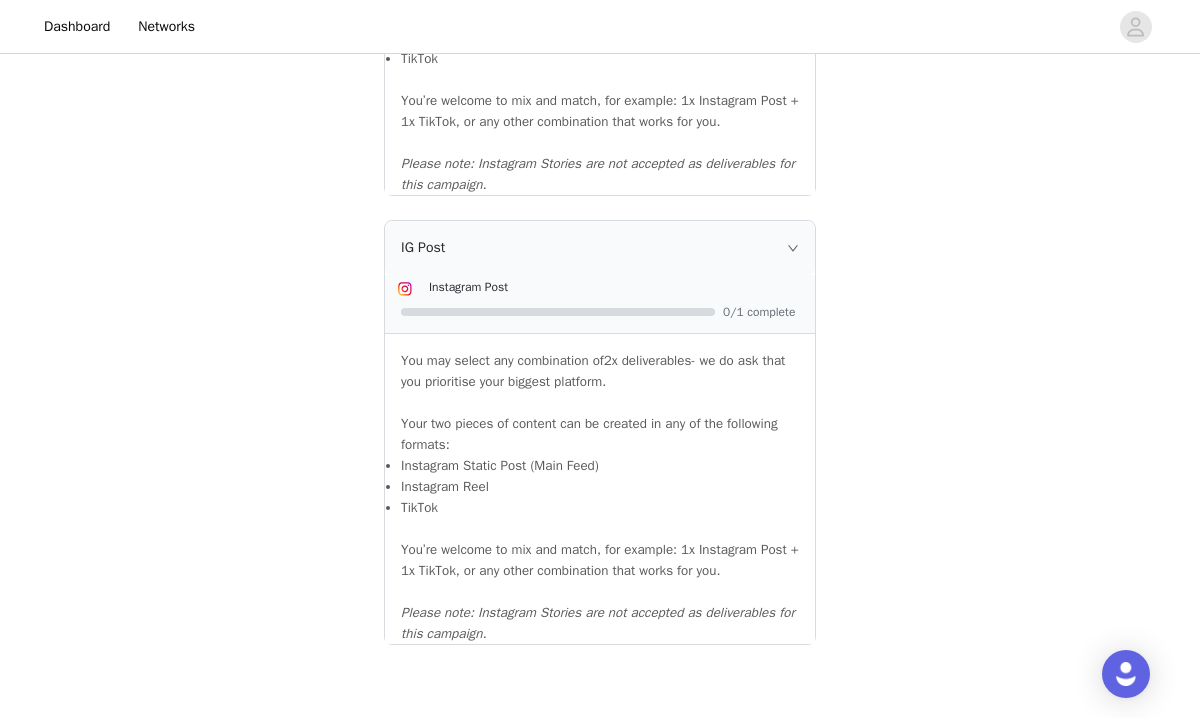 scroll, scrollTop: 2238, scrollLeft: 0, axis: vertical 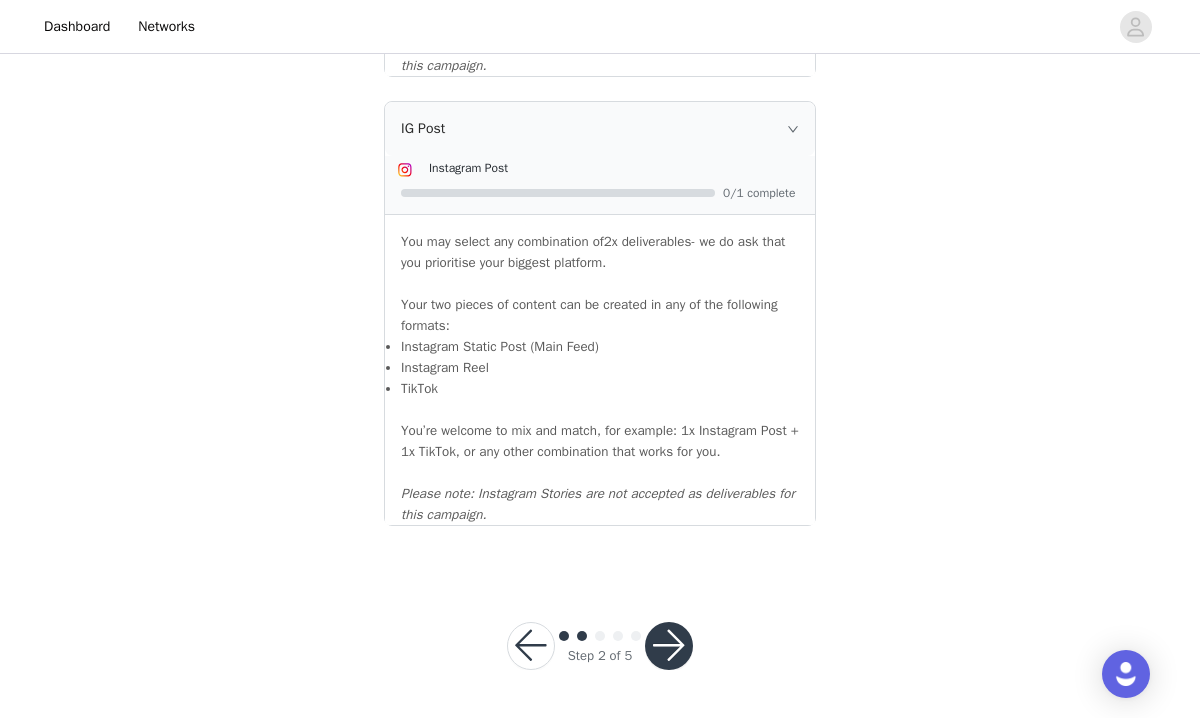 click at bounding box center [669, 646] 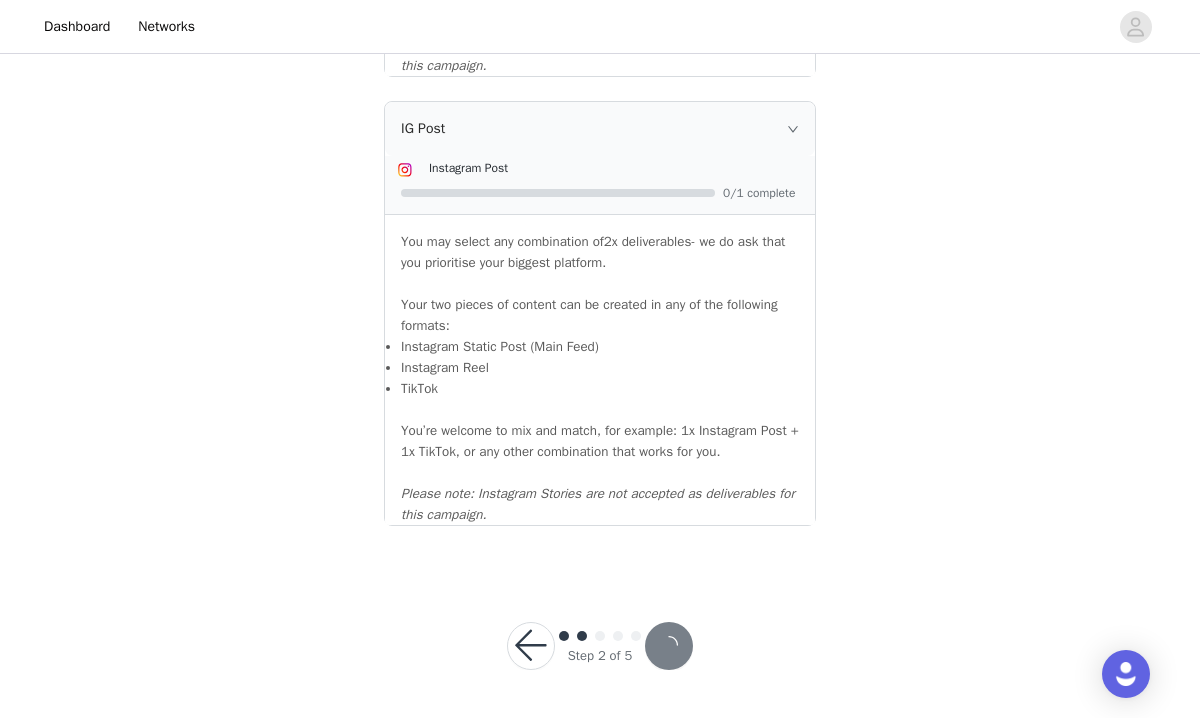scroll, scrollTop: 0, scrollLeft: 0, axis: both 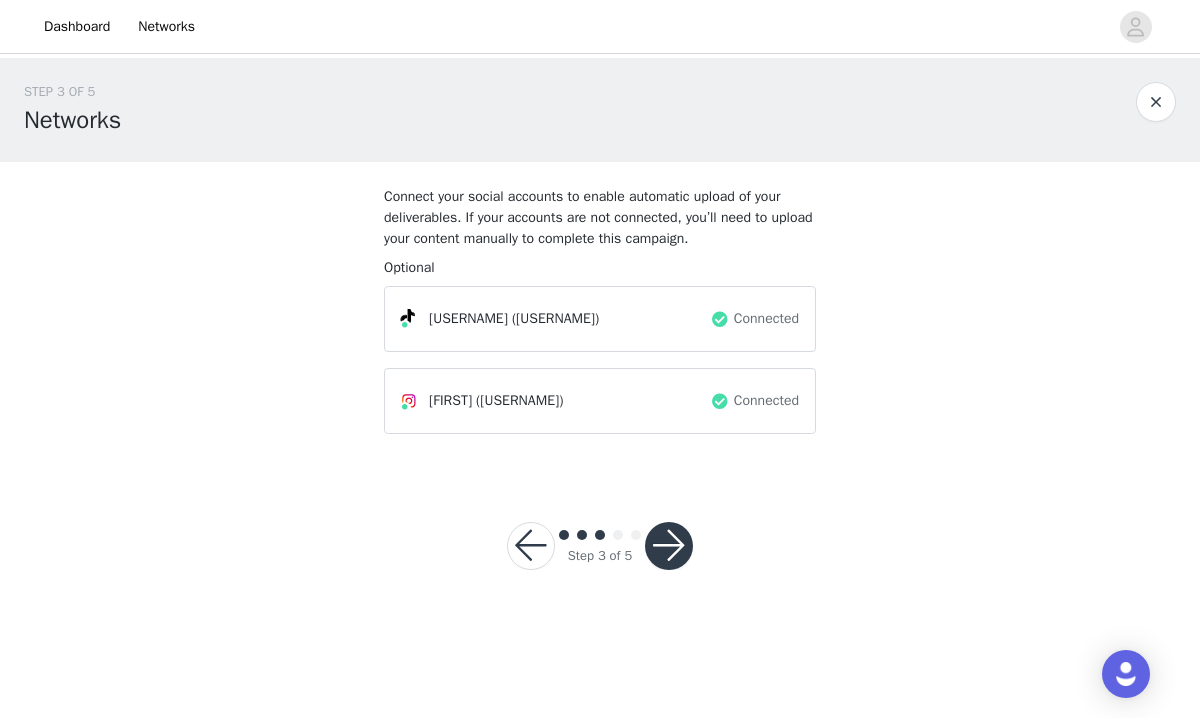 click at bounding box center (669, 546) 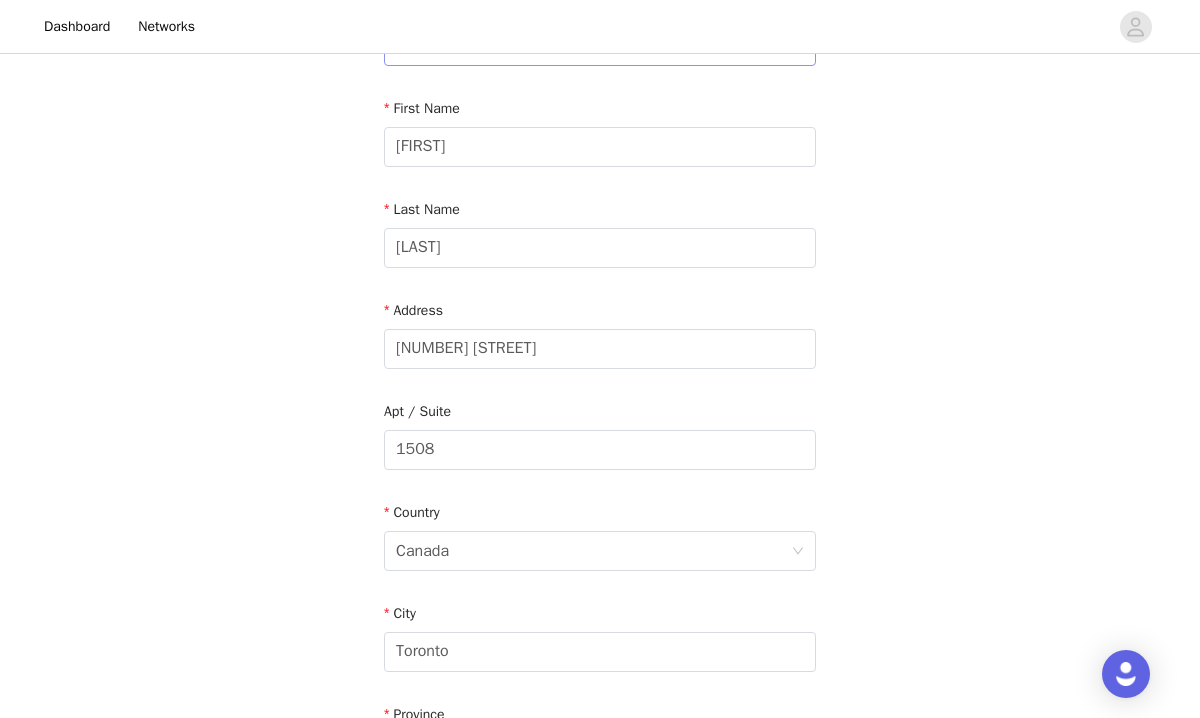 scroll, scrollTop: 687, scrollLeft: 0, axis: vertical 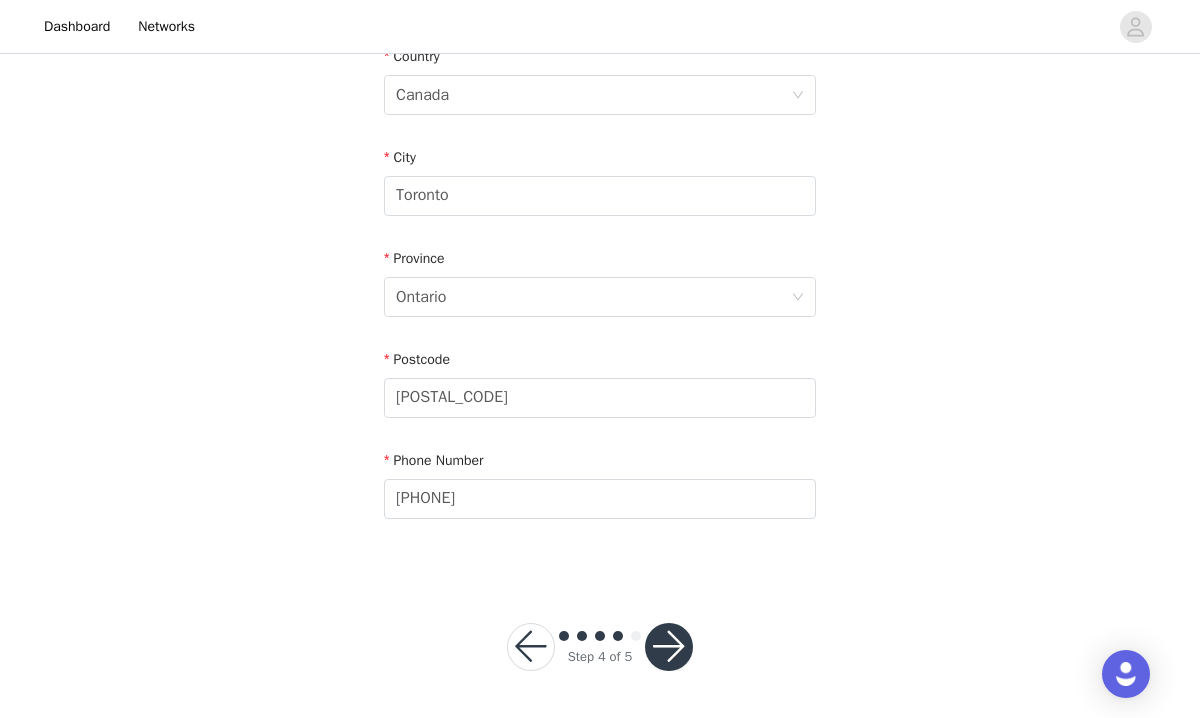 click at bounding box center [669, 647] 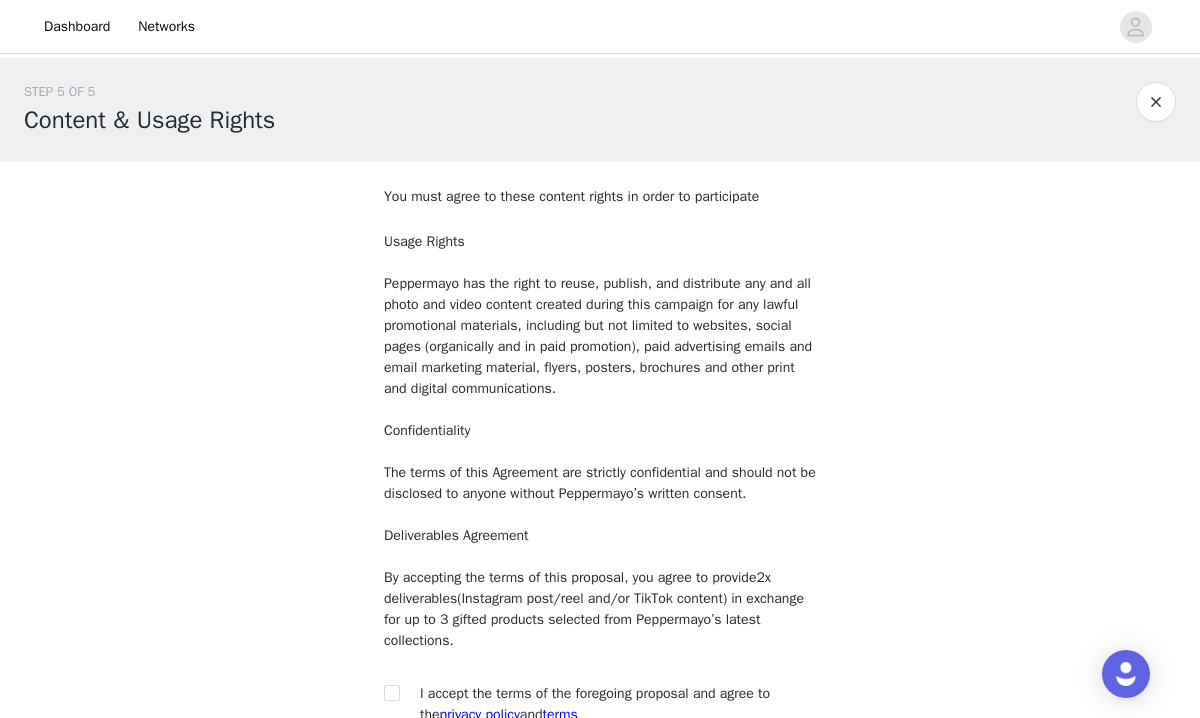 scroll, scrollTop: 206, scrollLeft: 0, axis: vertical 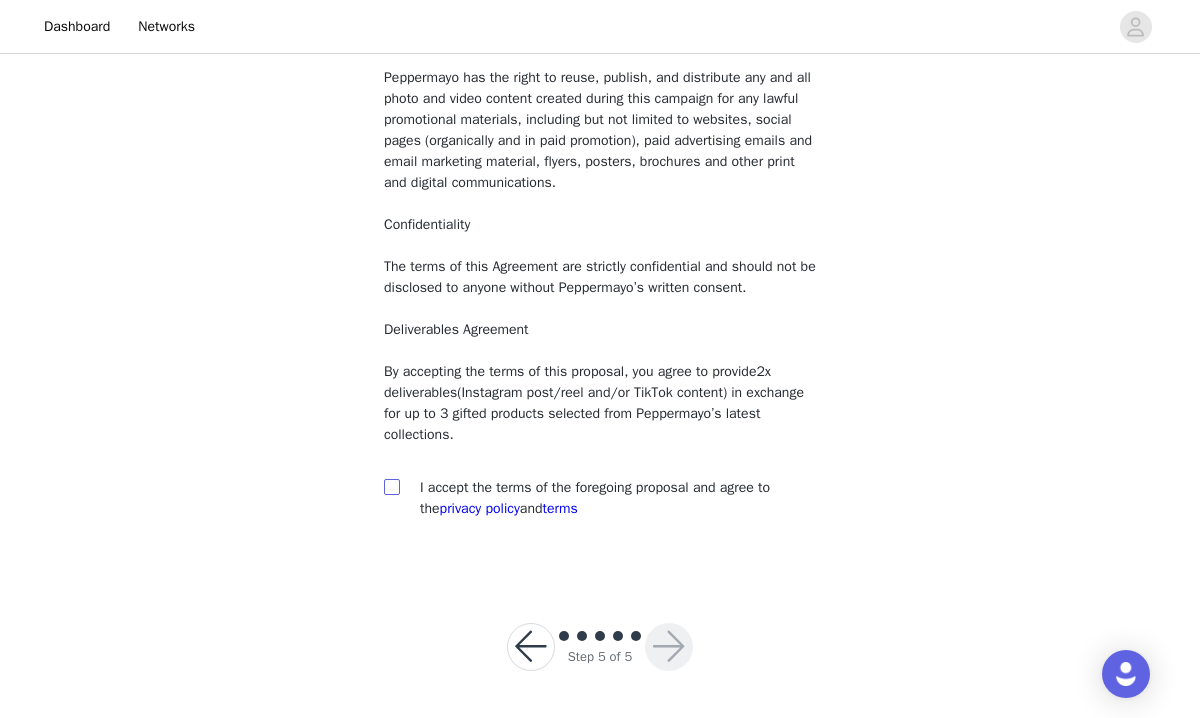 click at bounding box center [391, 486] 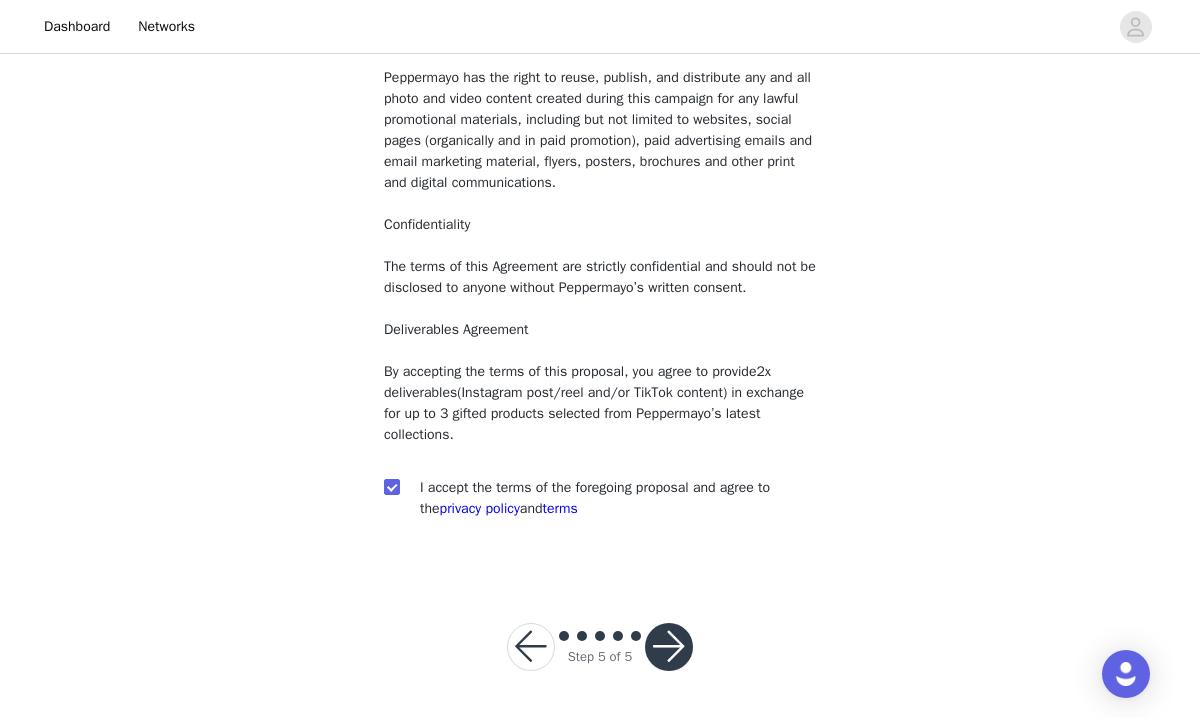 click at bounding box center [669, 647] 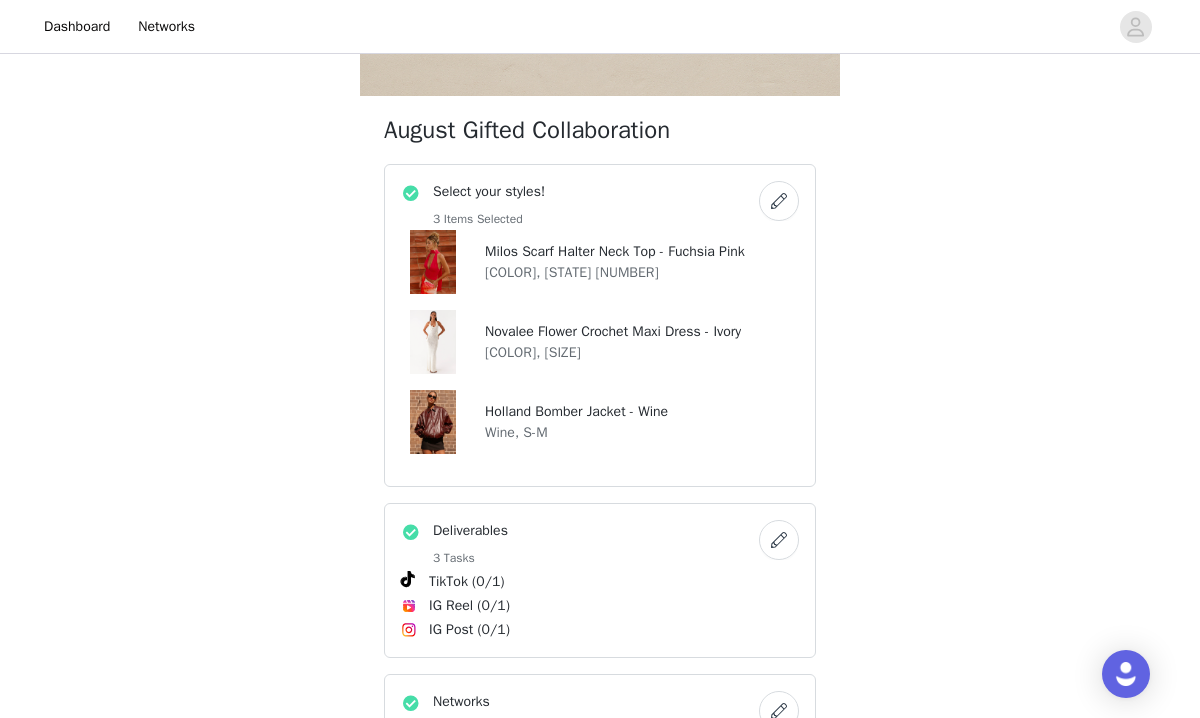 scroll, scrollTop: 687, scrollLeft: 0, axis: vertical 